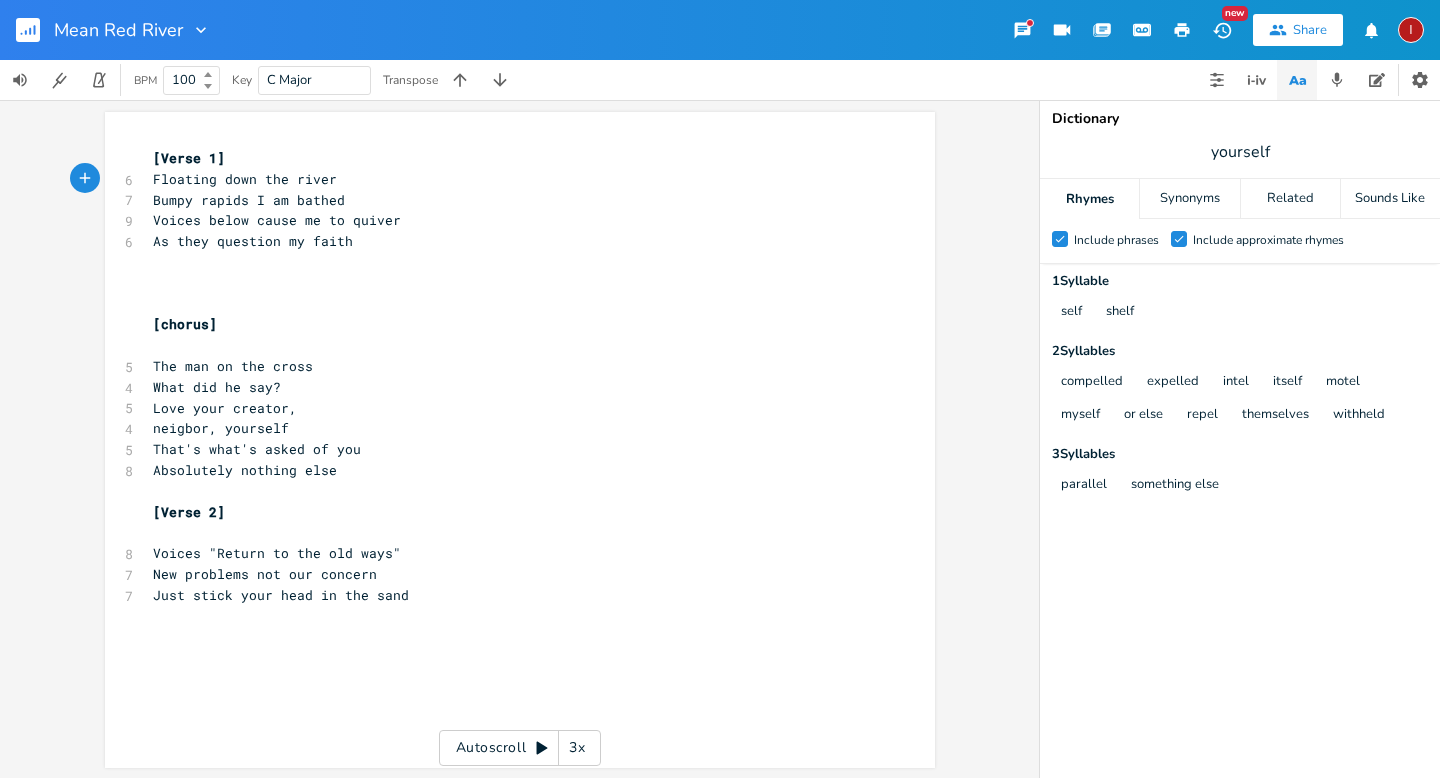 scroll, scrollTop: 0, scrollLeft: 0, axis: both 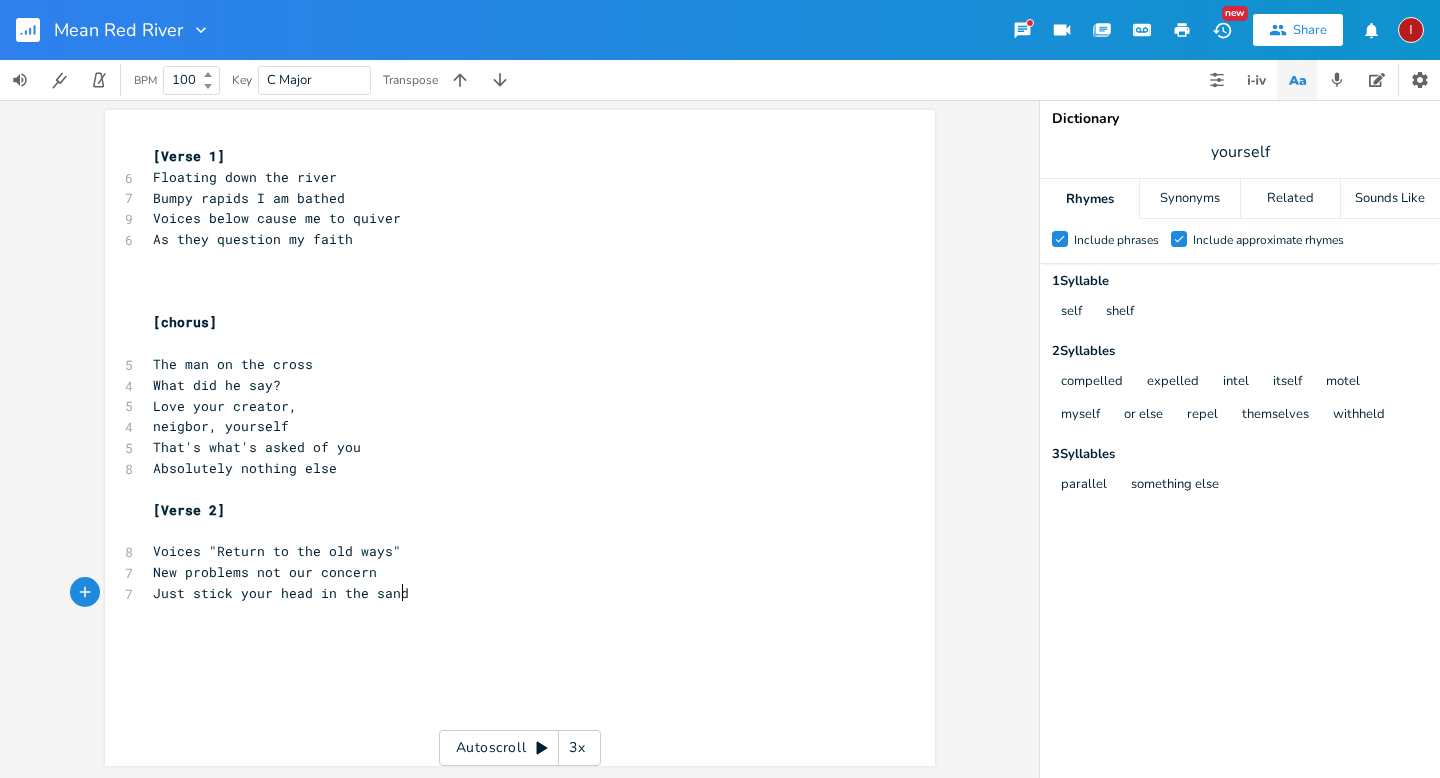 click on "Just stick your head in the sand" at bounding box center [510, 593] 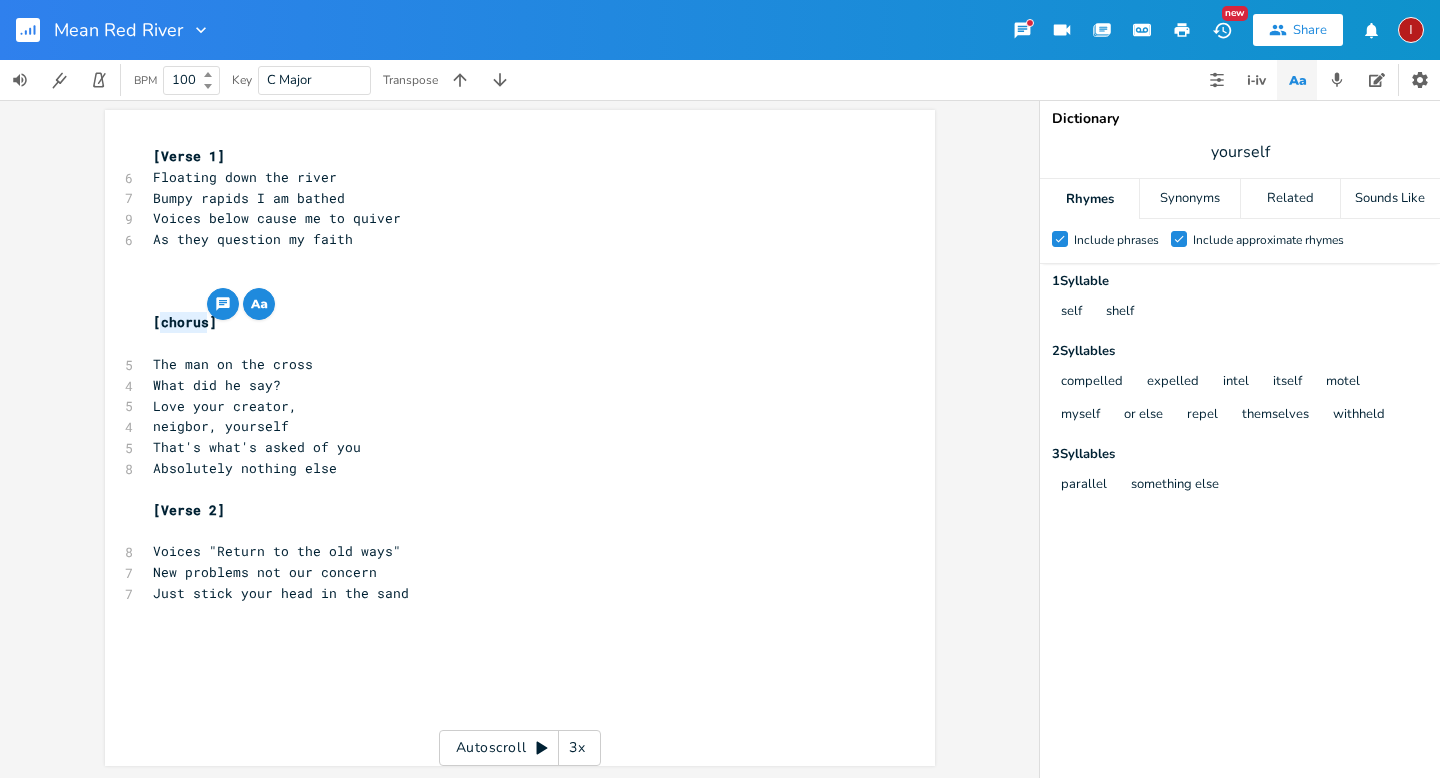 drag, startPoint x: 155, startPoint y: 330, endPoint x: 201, endPoint y: 323, distance: 46.52956 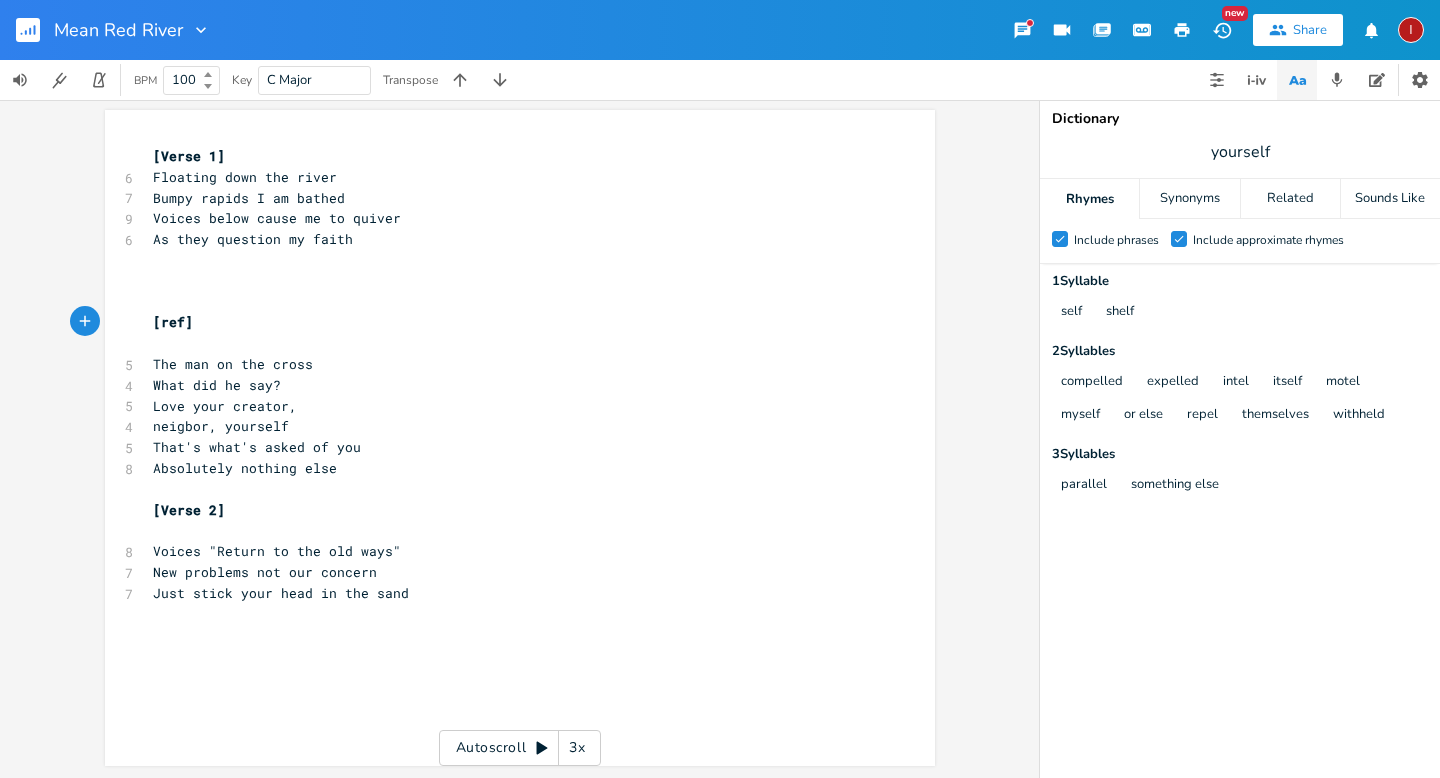 type on "refr" 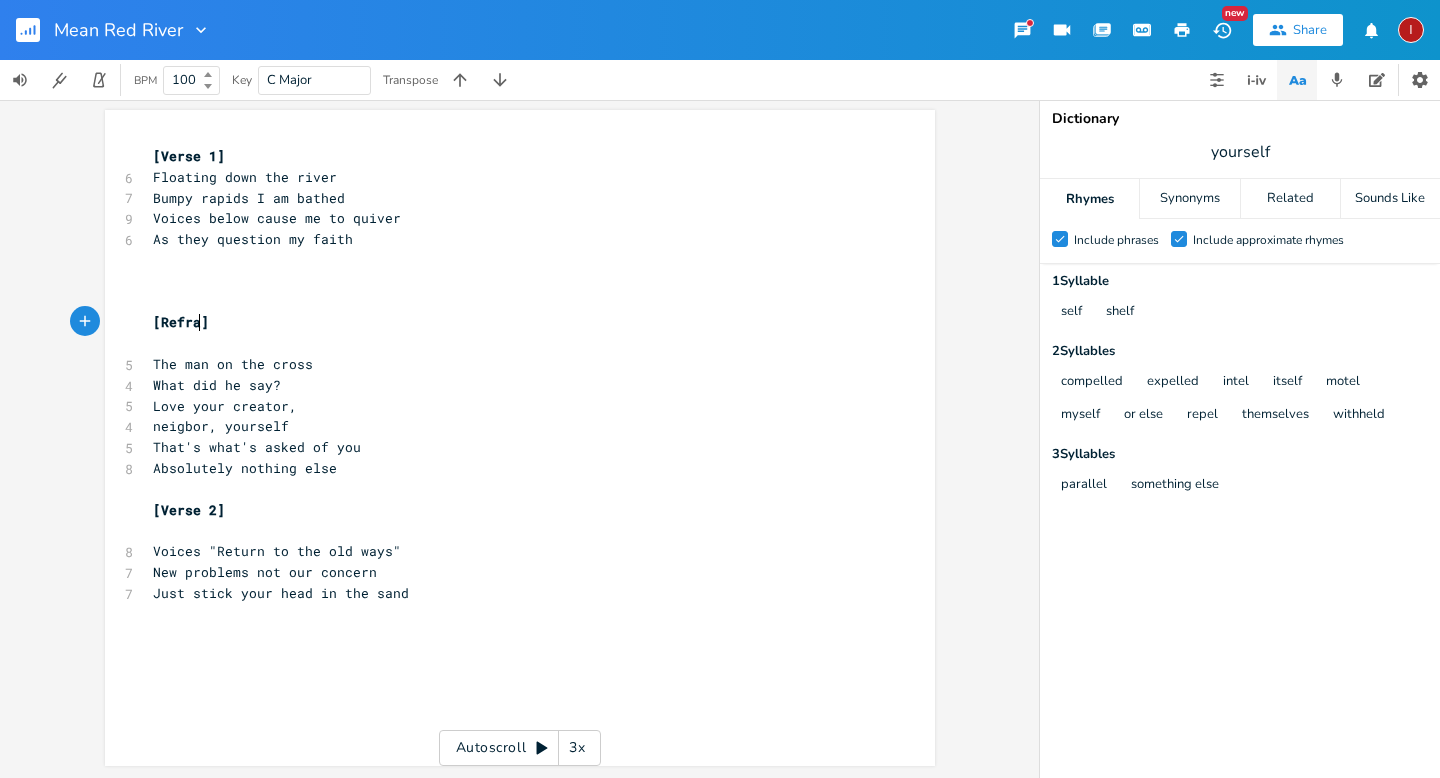 type on "Refrainb" 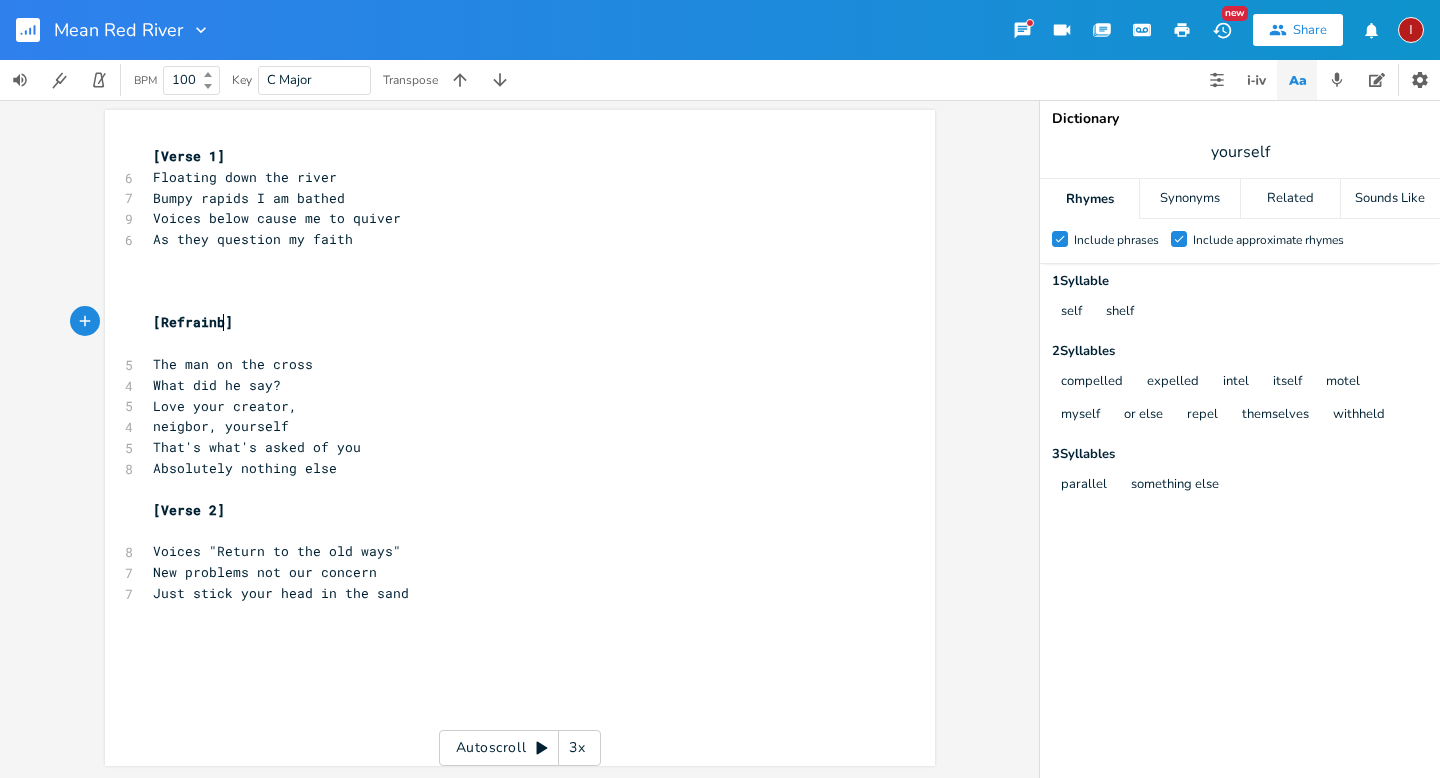 scroll, scrollTop: 0, scrollLeft: 49, axis: horizontal 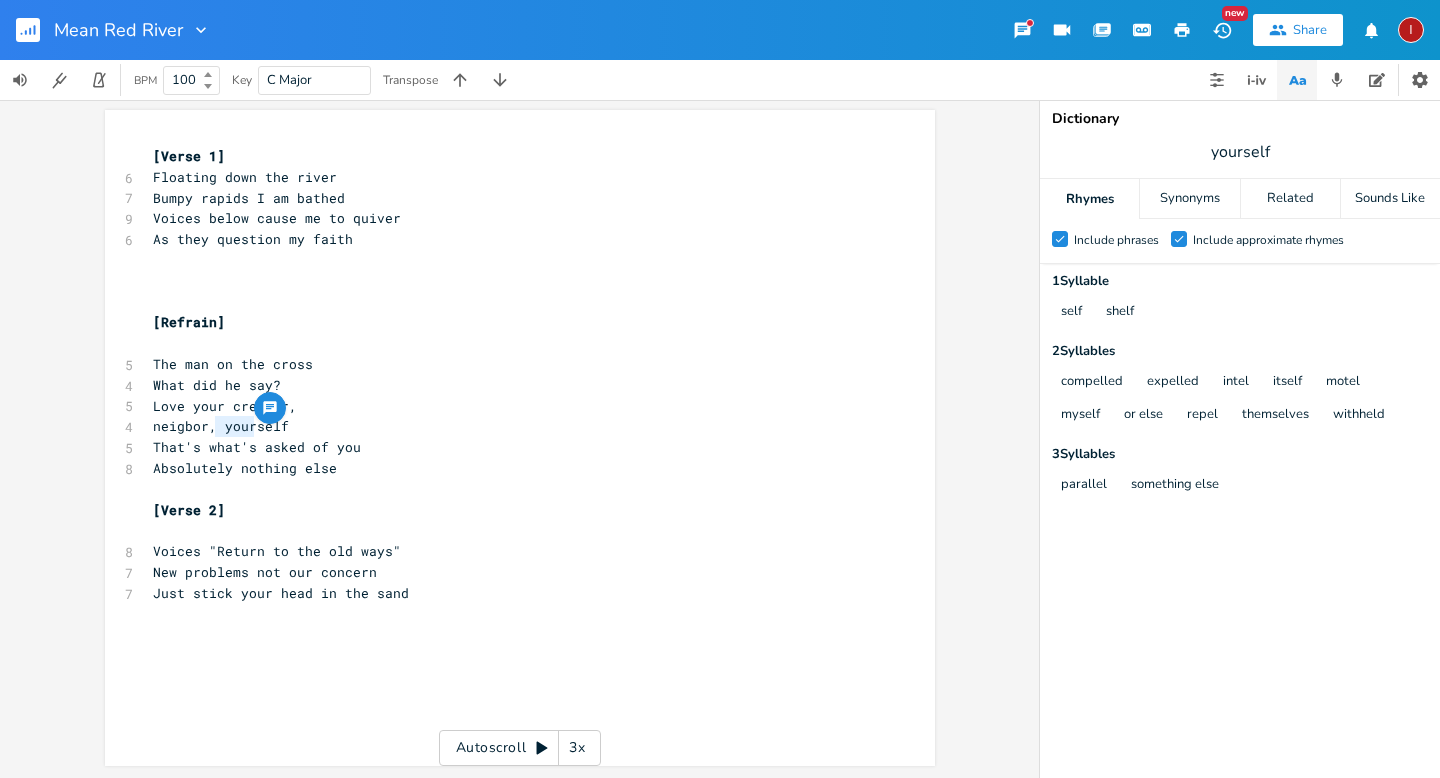 type on ", your" 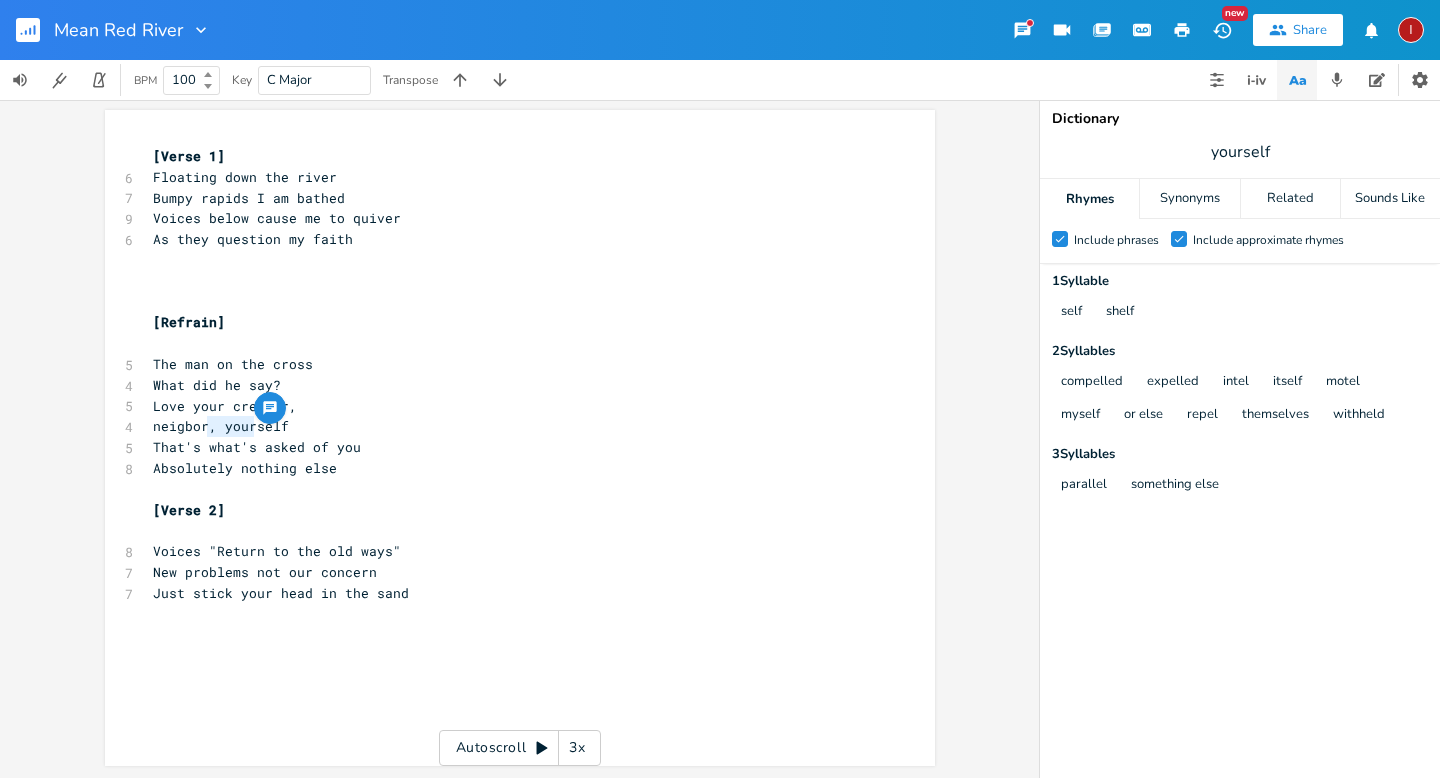 drag, startPoint x: 249, startPoint y: 425, endPoint x: 205, endPoint y: 427, distance: 44.04543 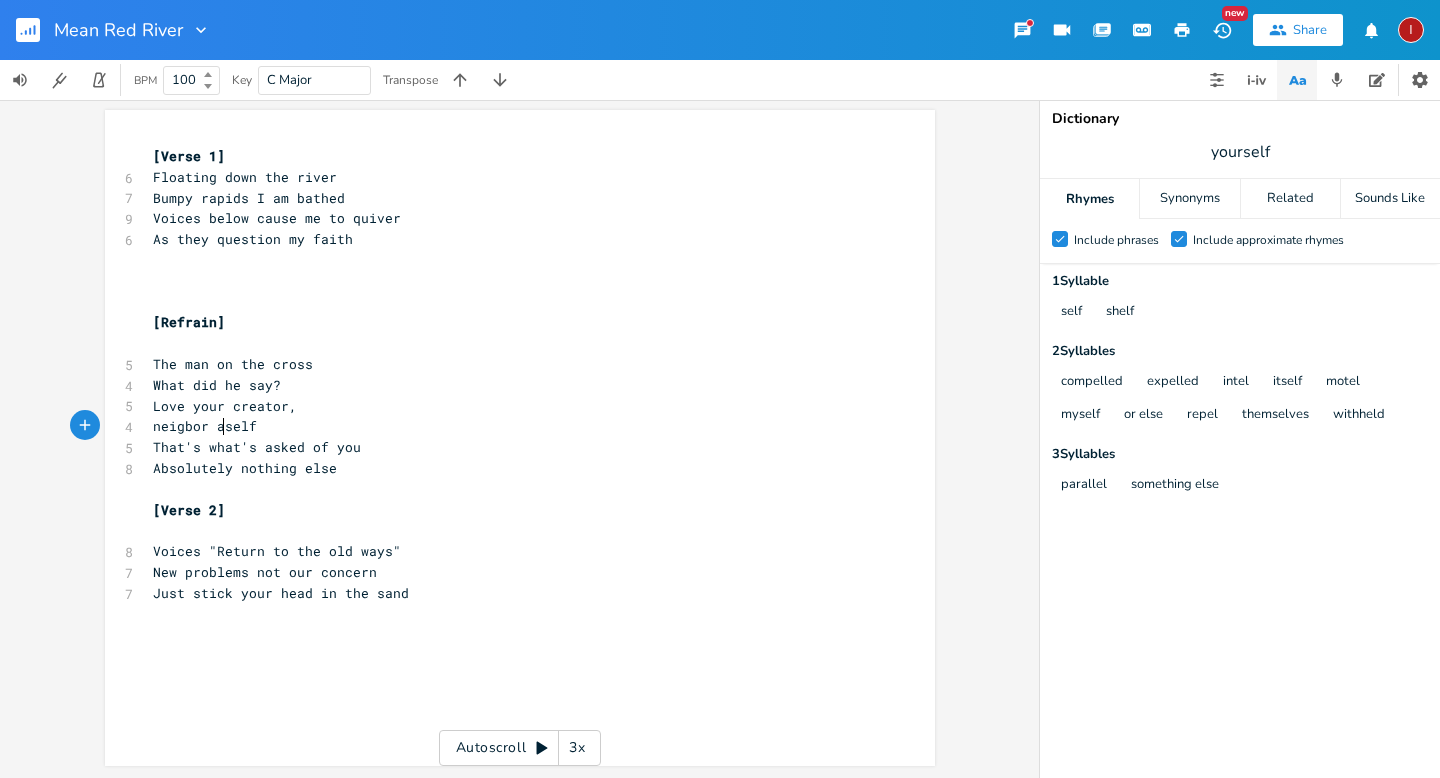 scroll, scrollTop: 0, scrollLeft: 24, axis: horizontal 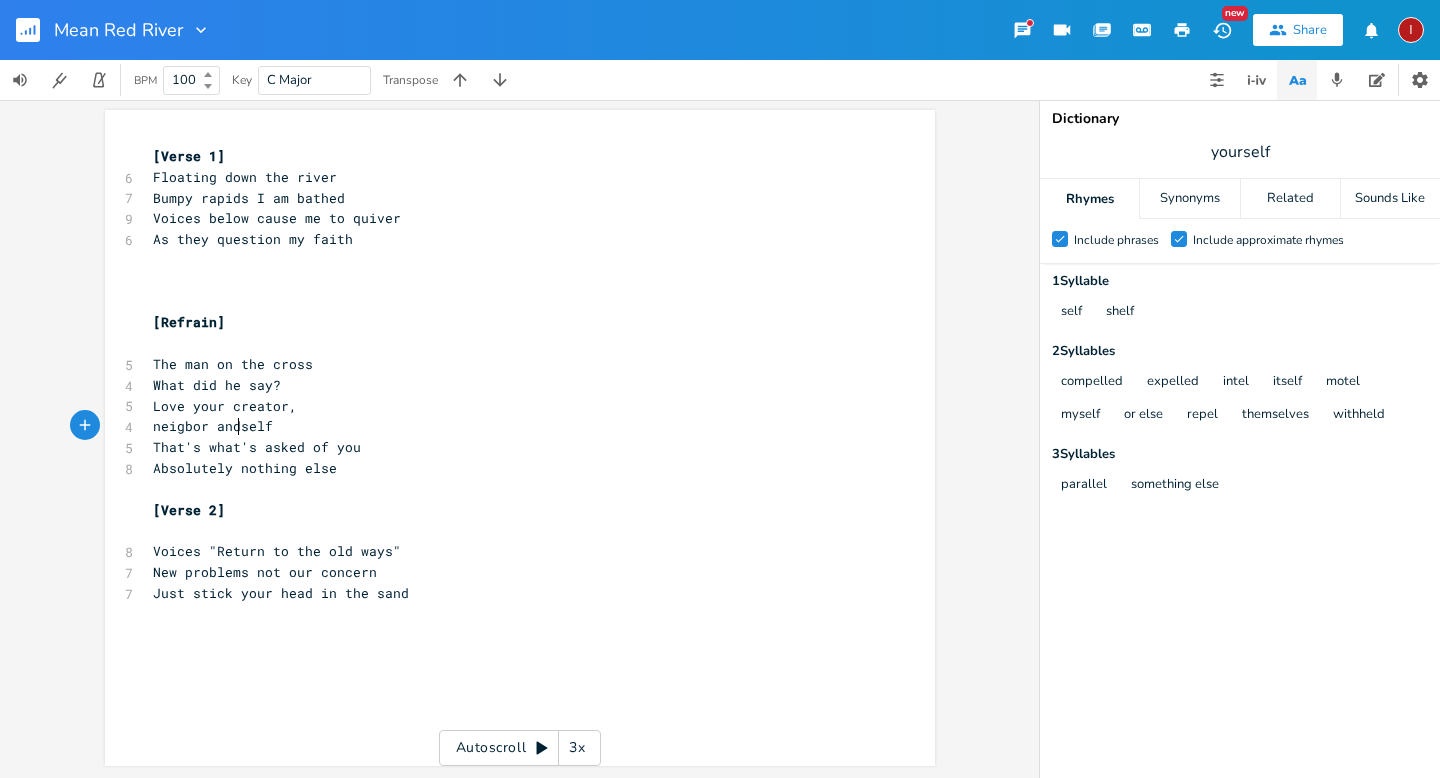 type on "and" 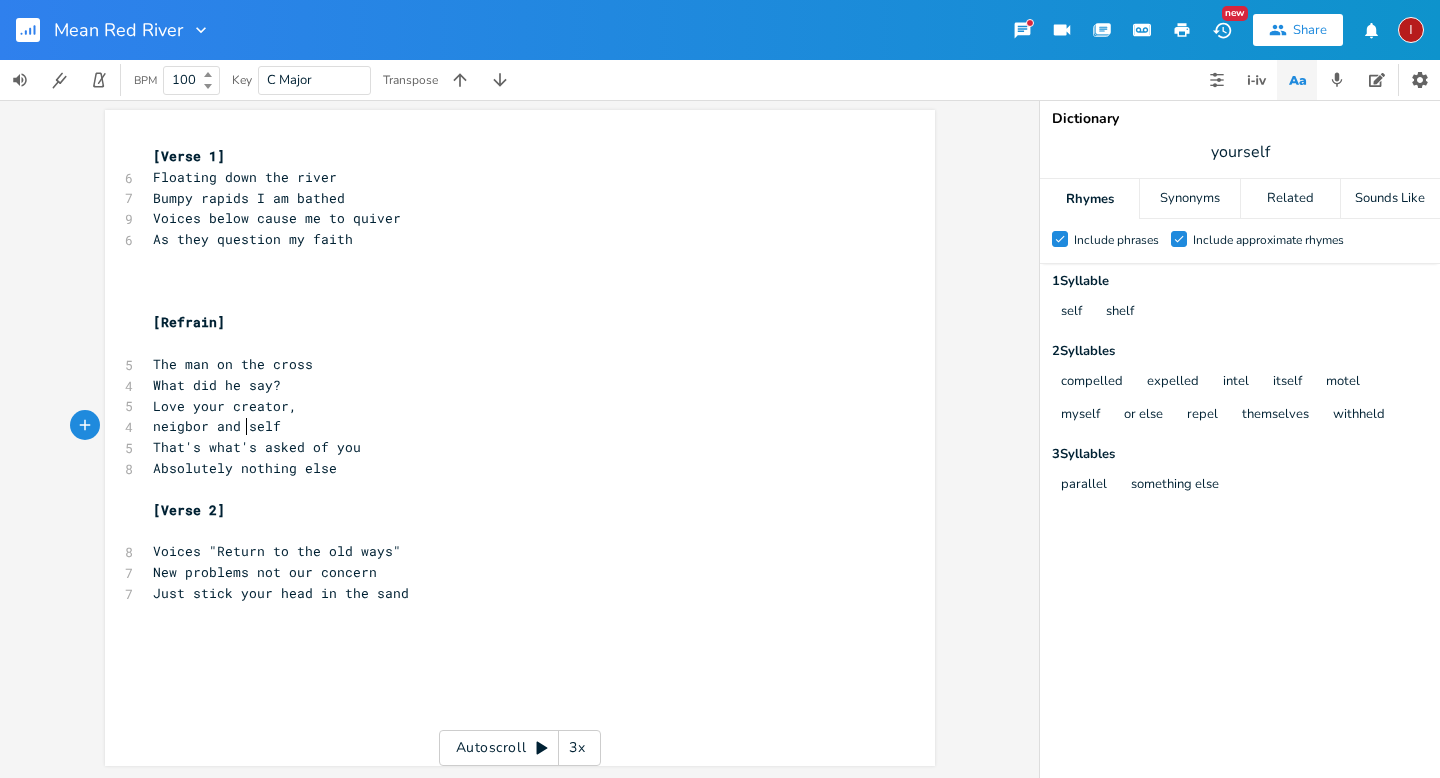 click on "Just stick your head in the sand" at bounding box center [510, 593] 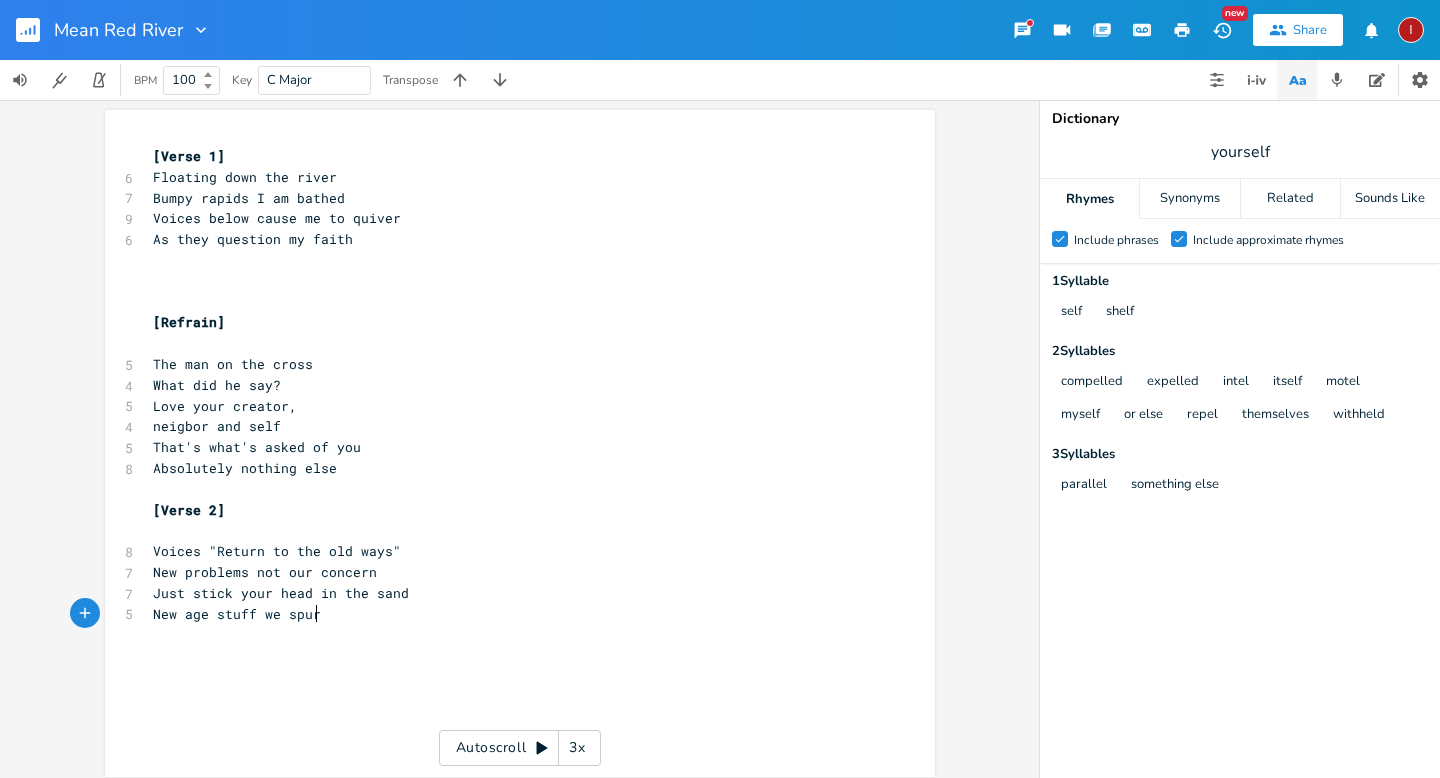 type on "New age stuff we spurn" 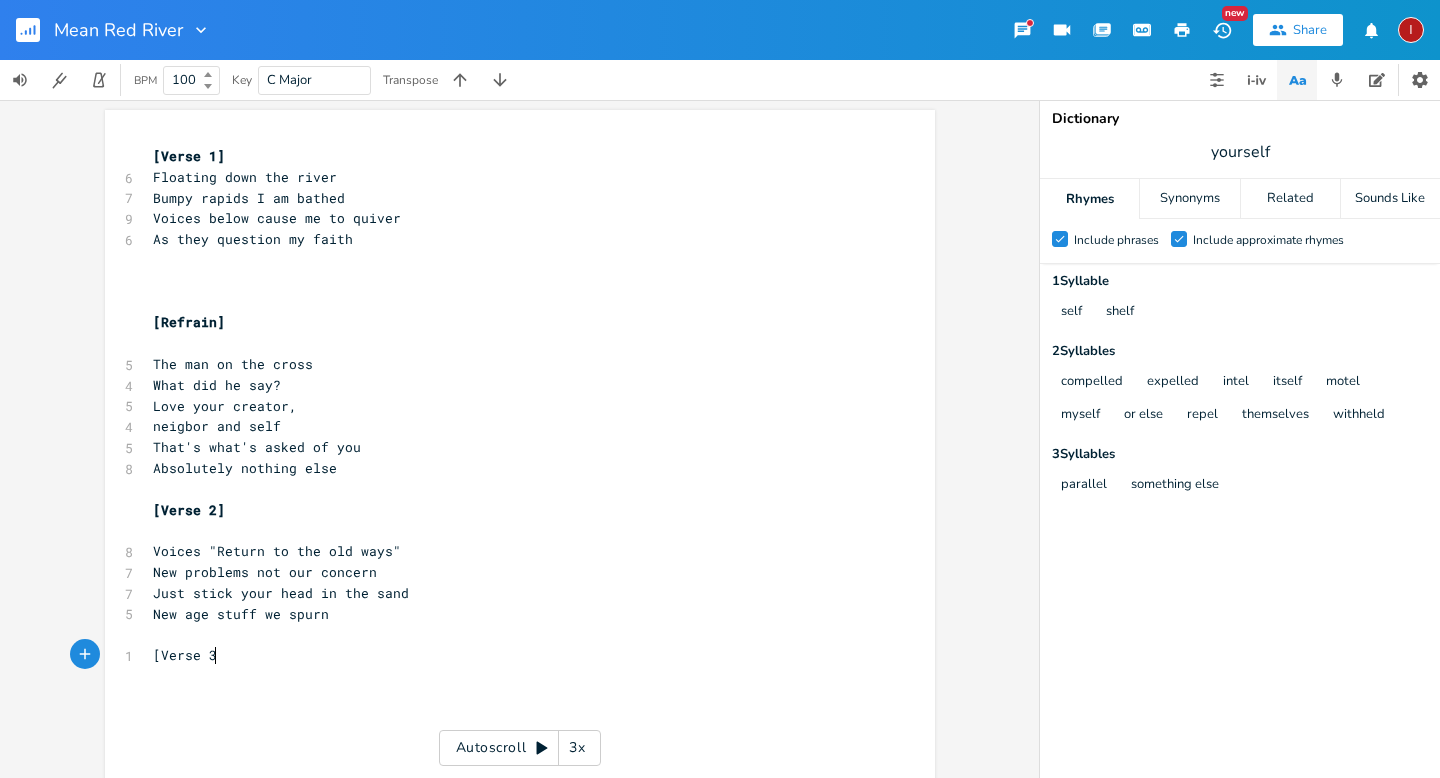 scroll, scrollTop: 0, scrollLeft: 48, axis: horizontal 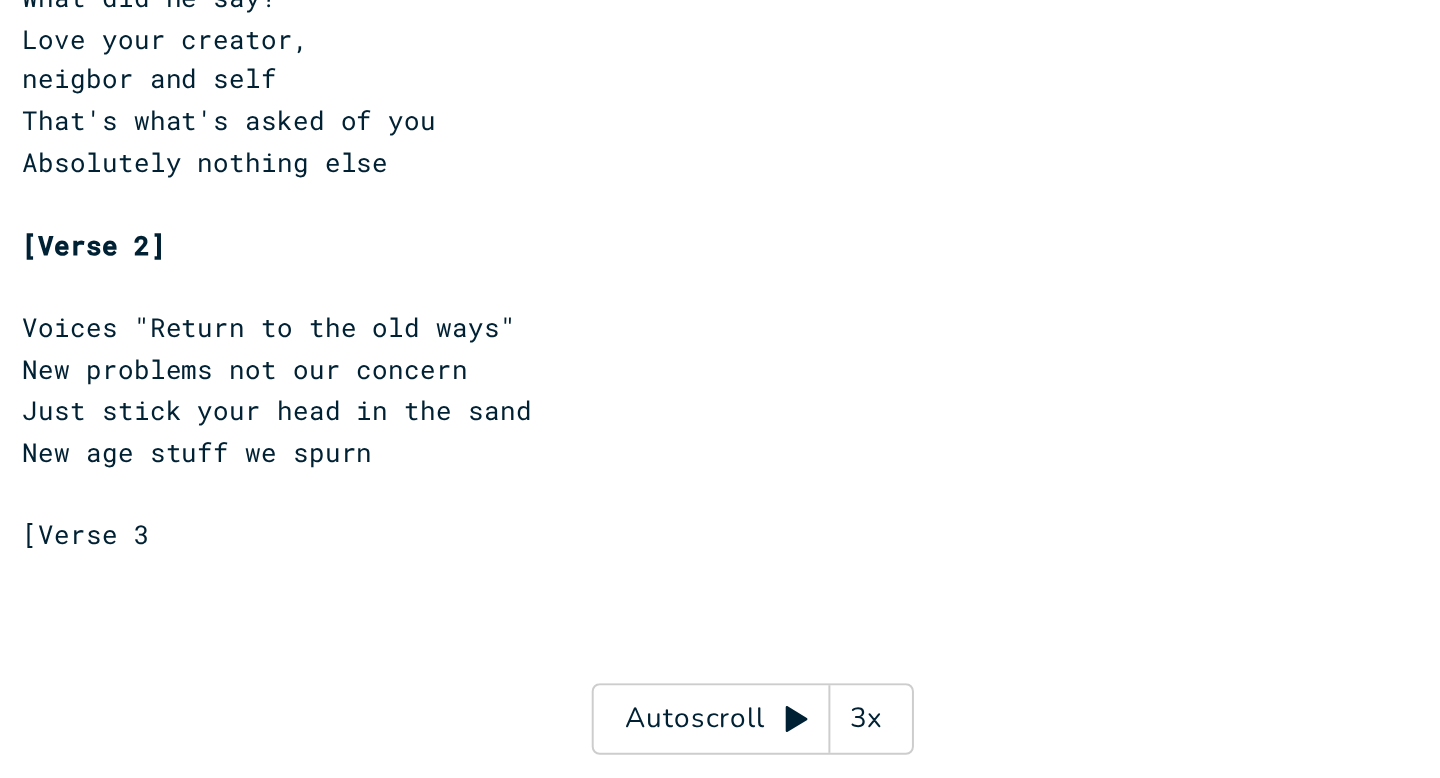 type on "[Verse 3}" 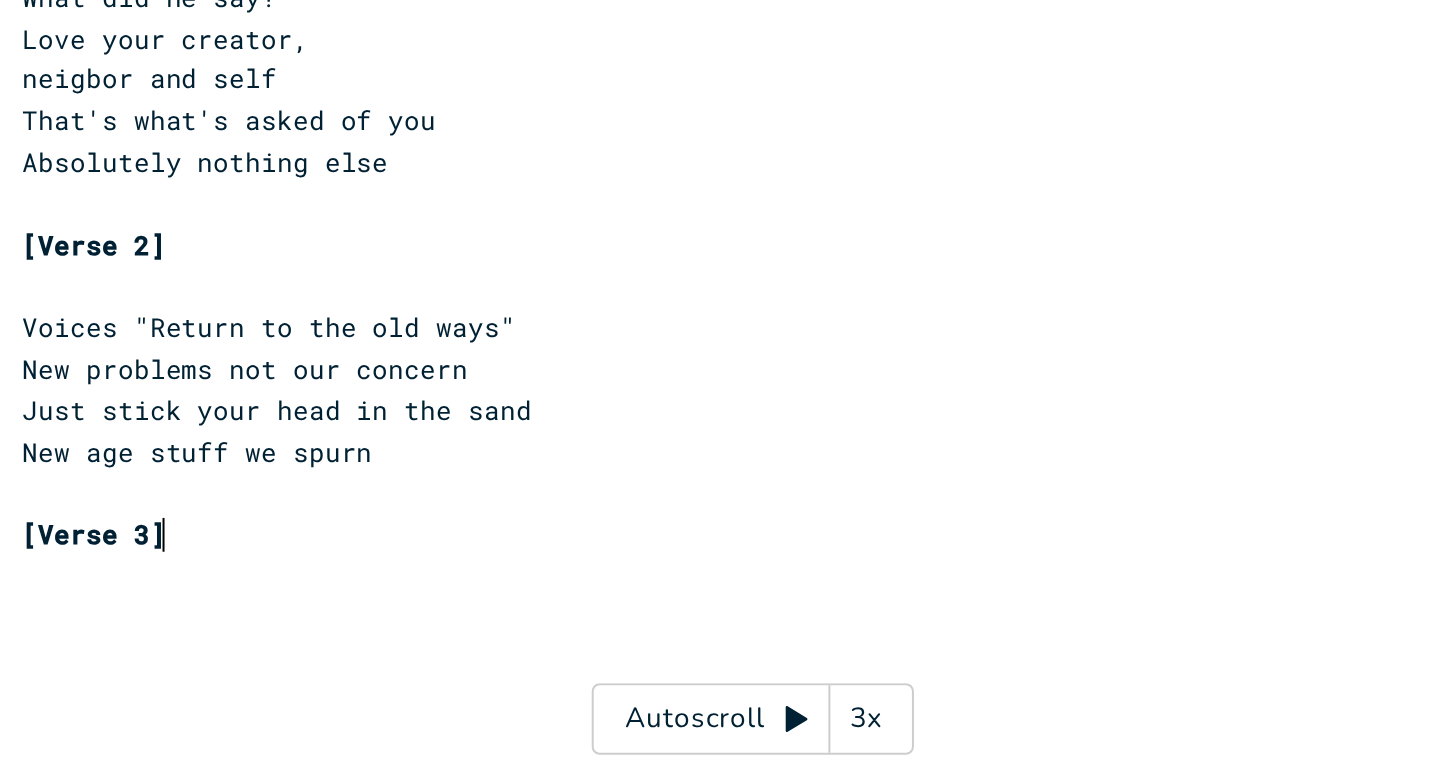 scroll, scrollTop: 0, scrollLeft: 4, axis: horizontal 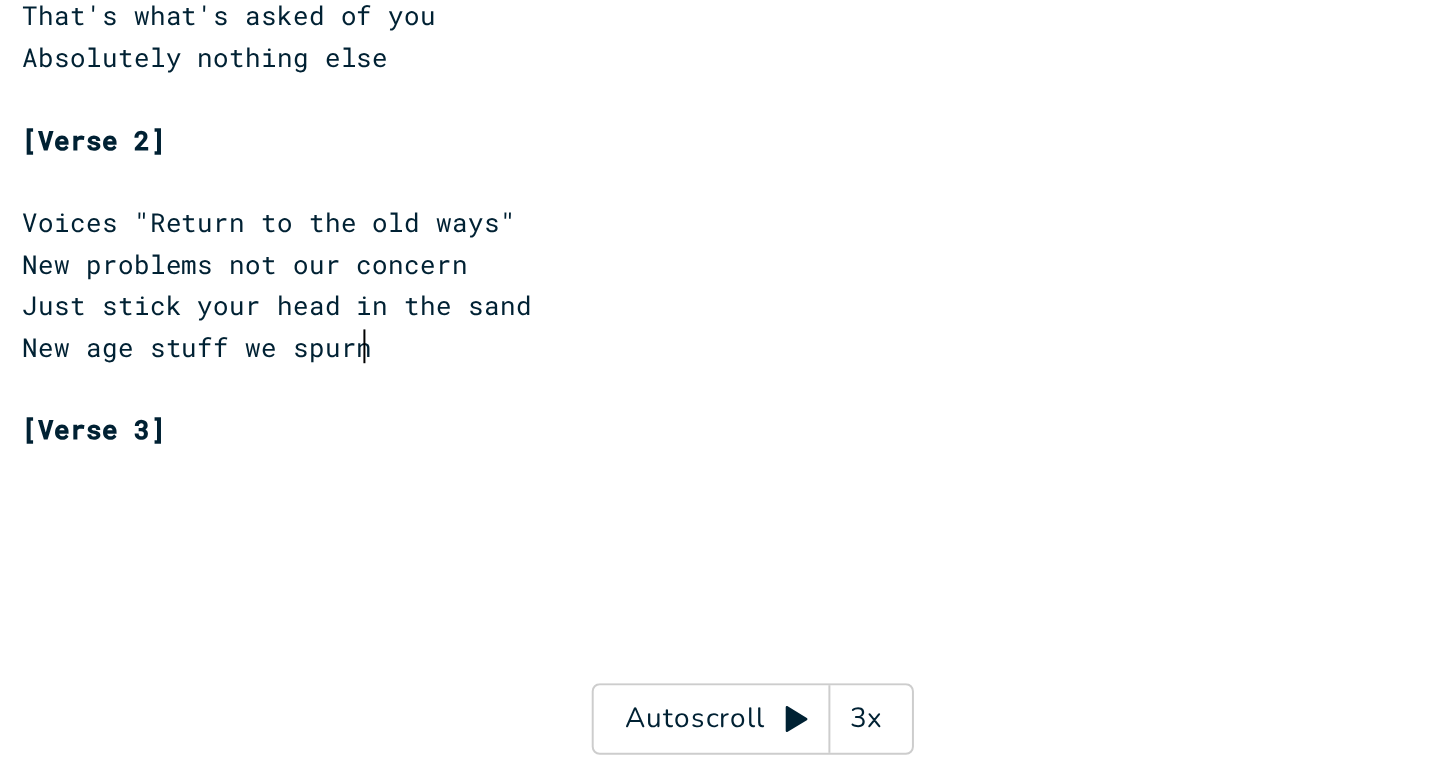 click on "New age stuff we spurn" at bounding box center (510, 561) 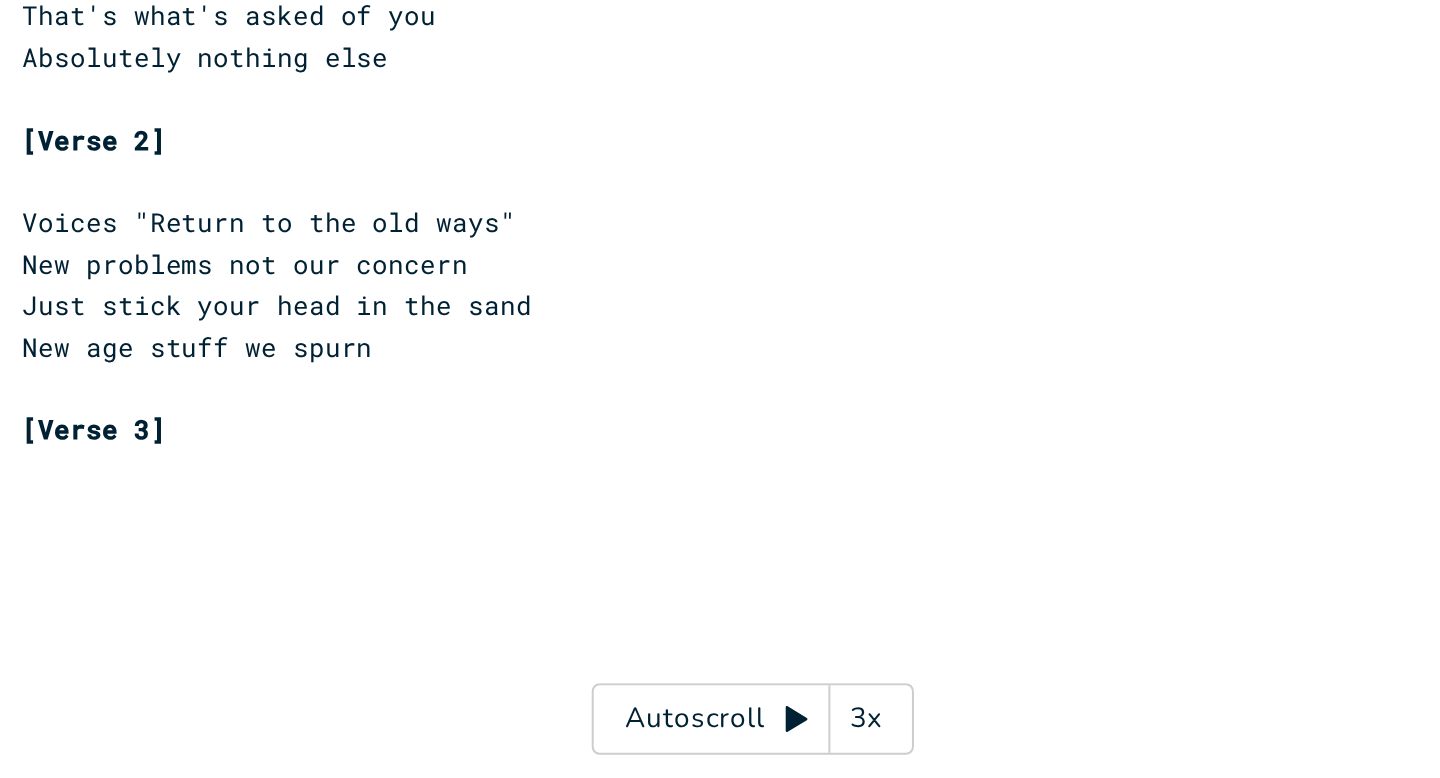 drag, startPoint x: 360, startPoint y: 583, endPoint x: 411, endPoint y: 582, distance: 51.009804 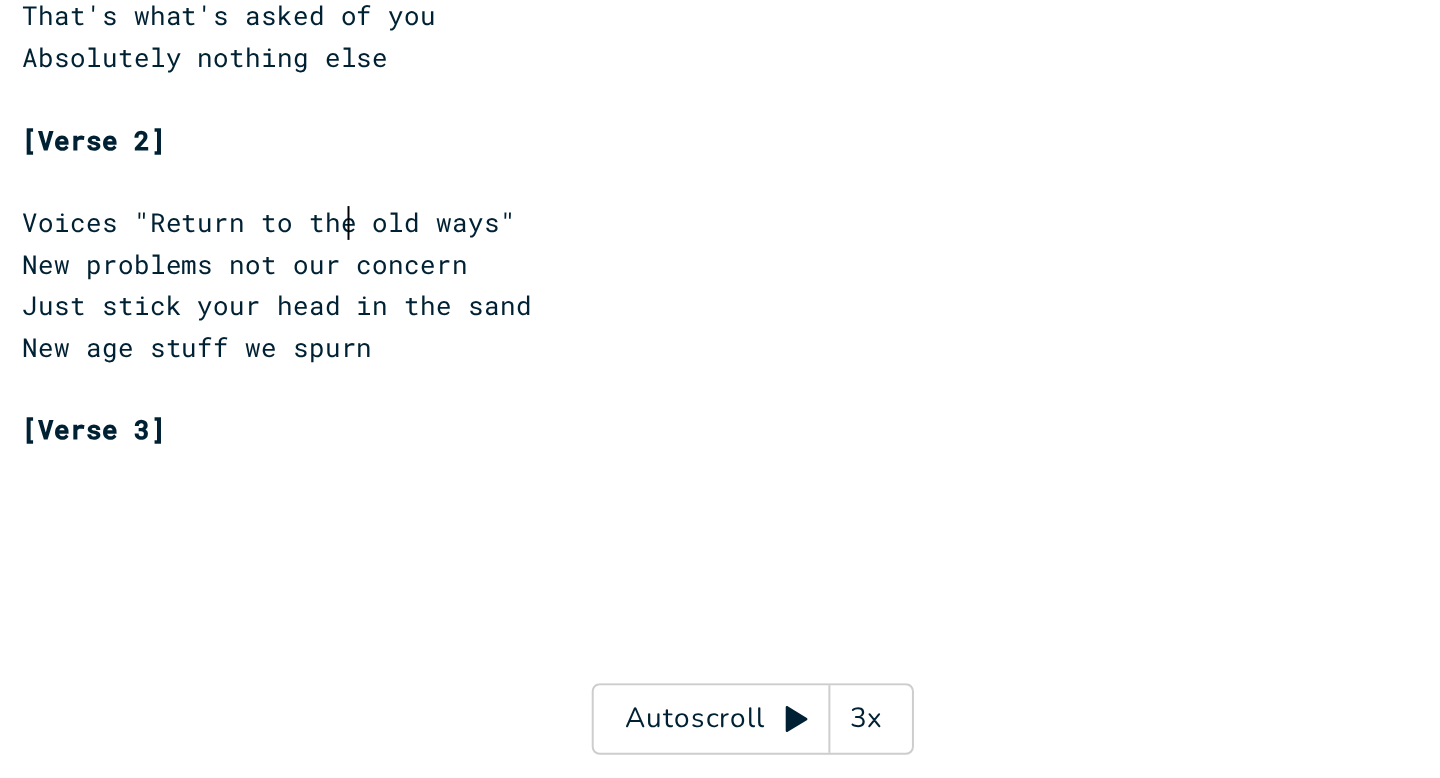 click on "Voices "Return to the old ways"" at bounding box center (277, 498) 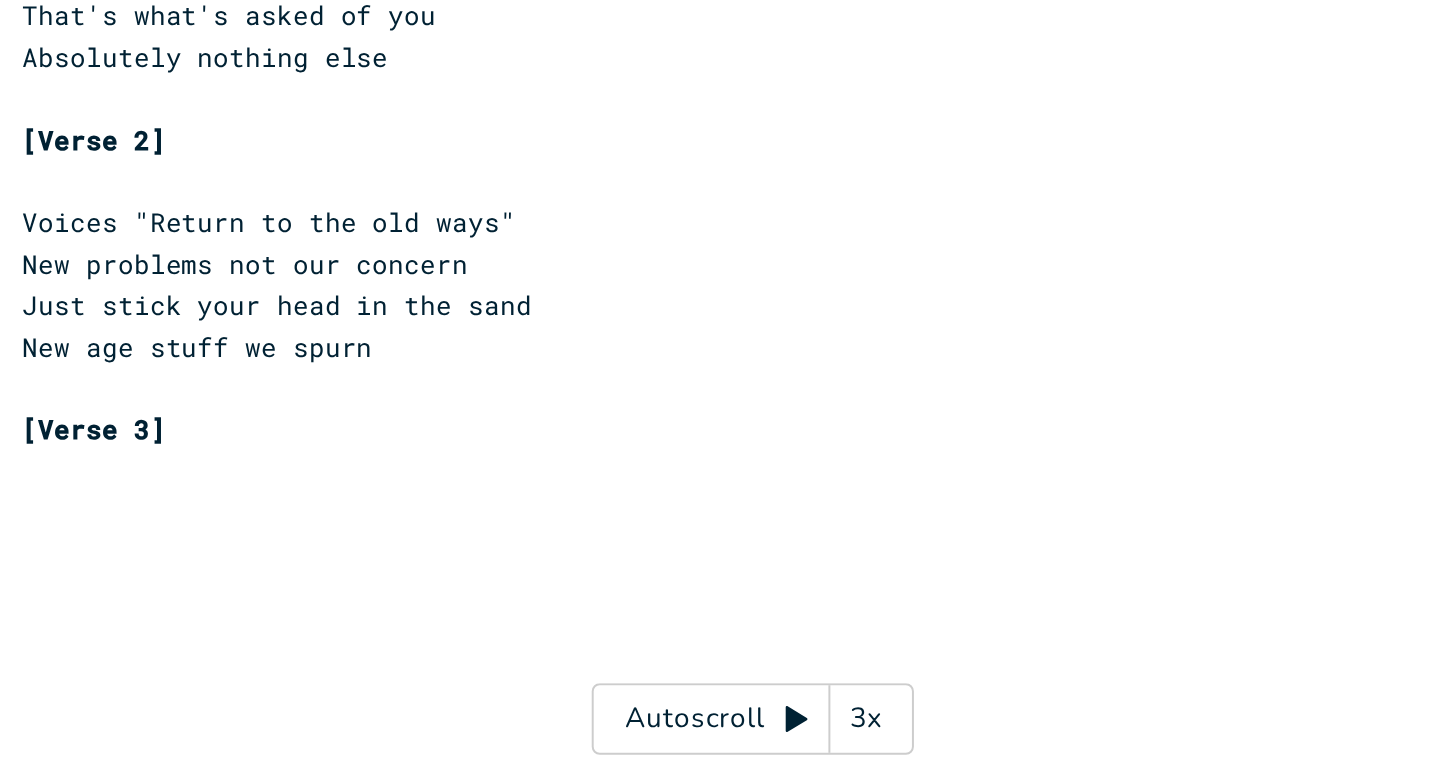 type on "m" 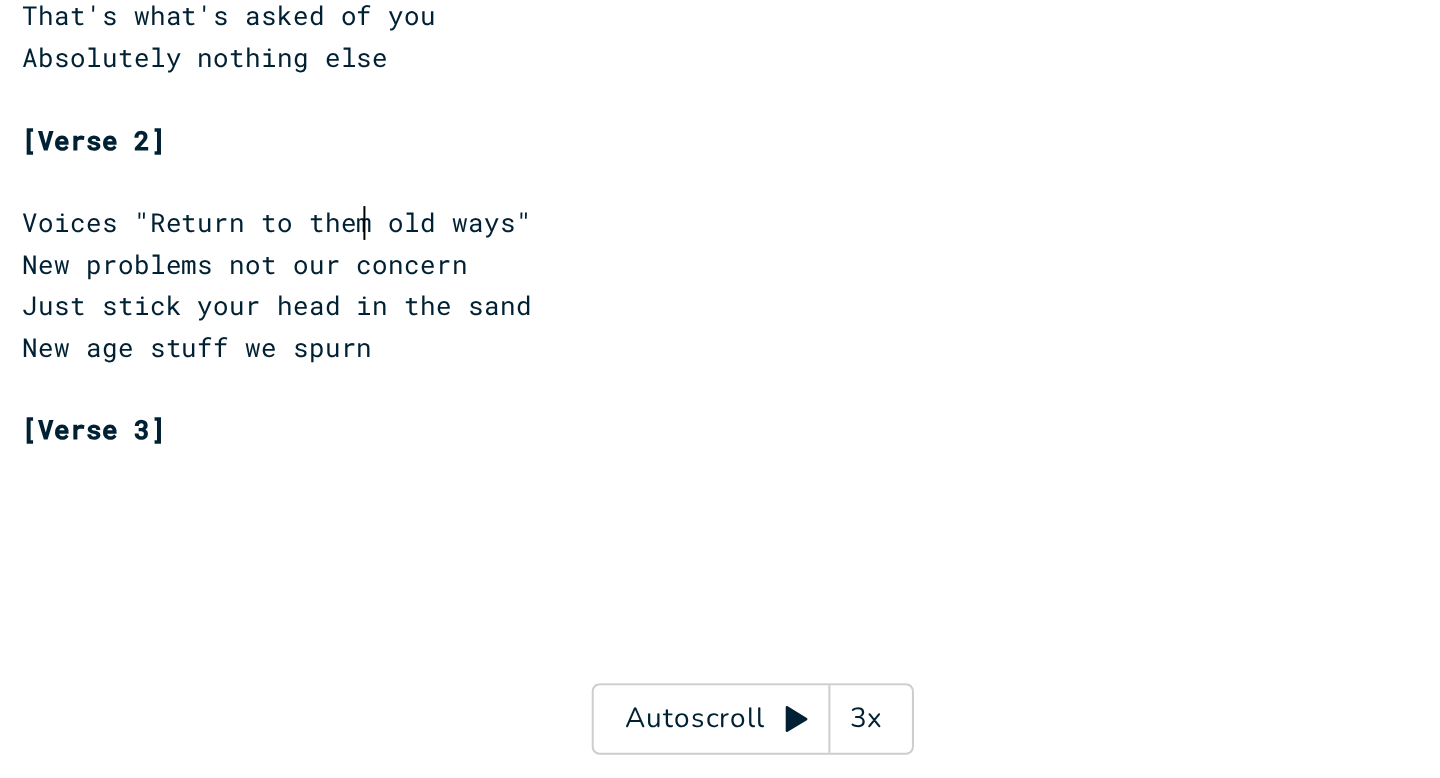 click on "New age stuff we spurn" at bounding box center (241, 561) 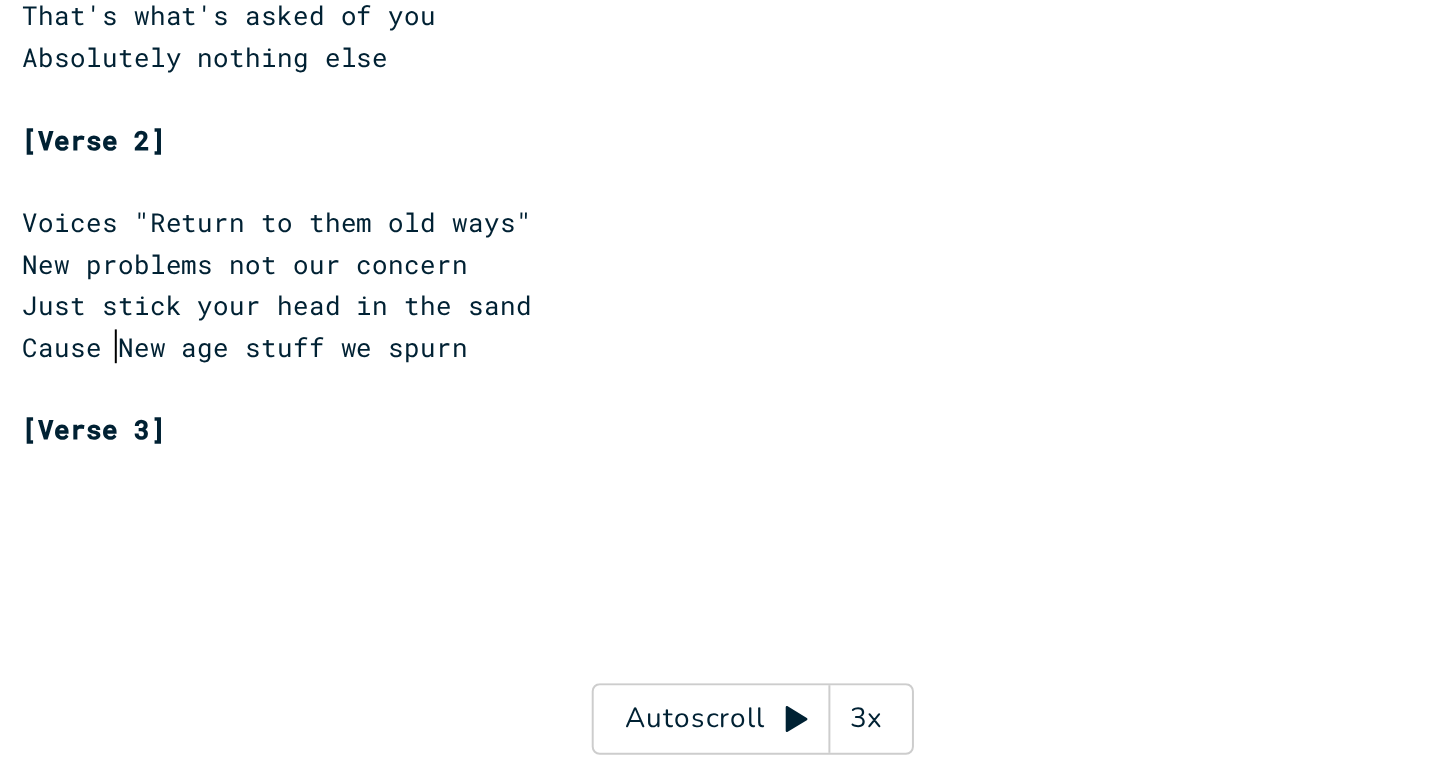type on "Cause h" 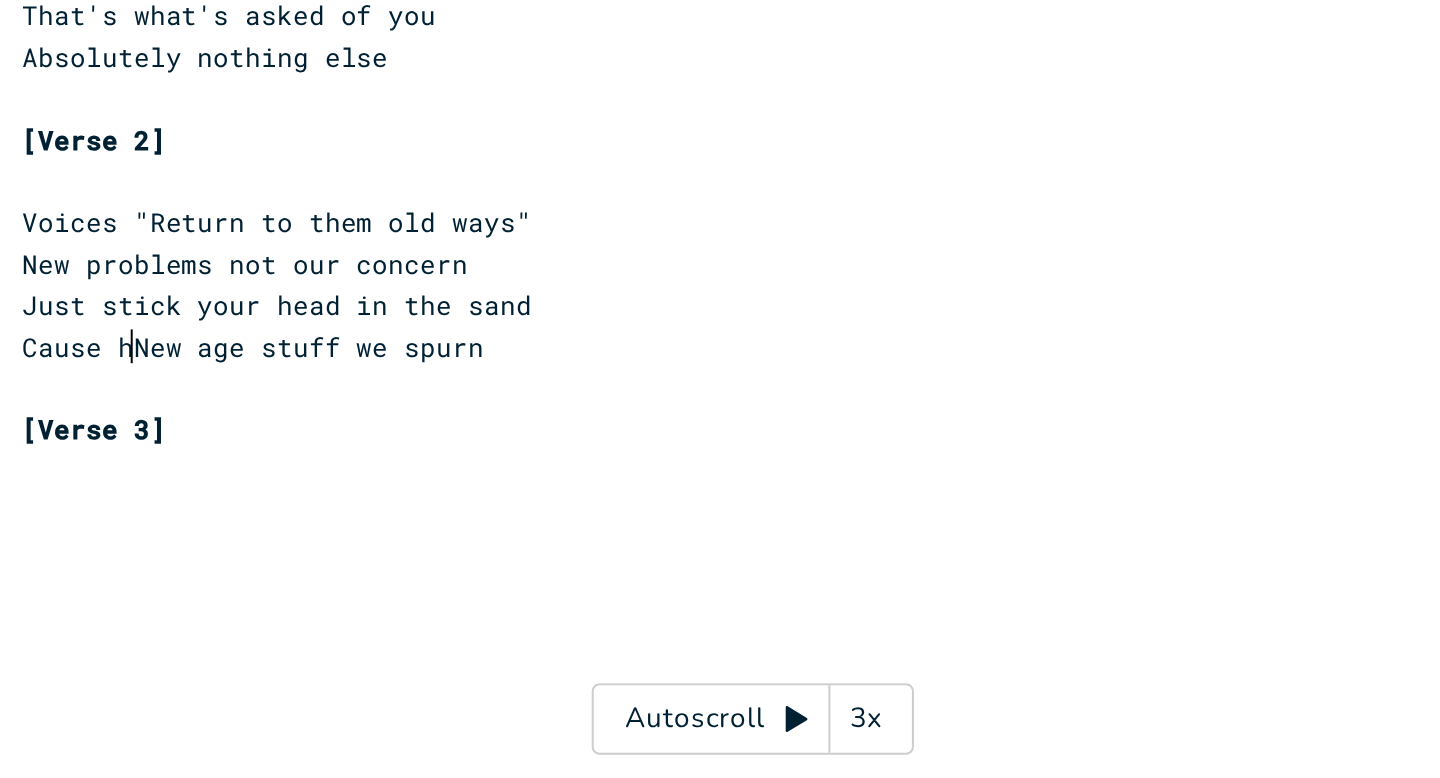 scroll, scrollTop: 0, scrollLeft: 47, axis: horizontal 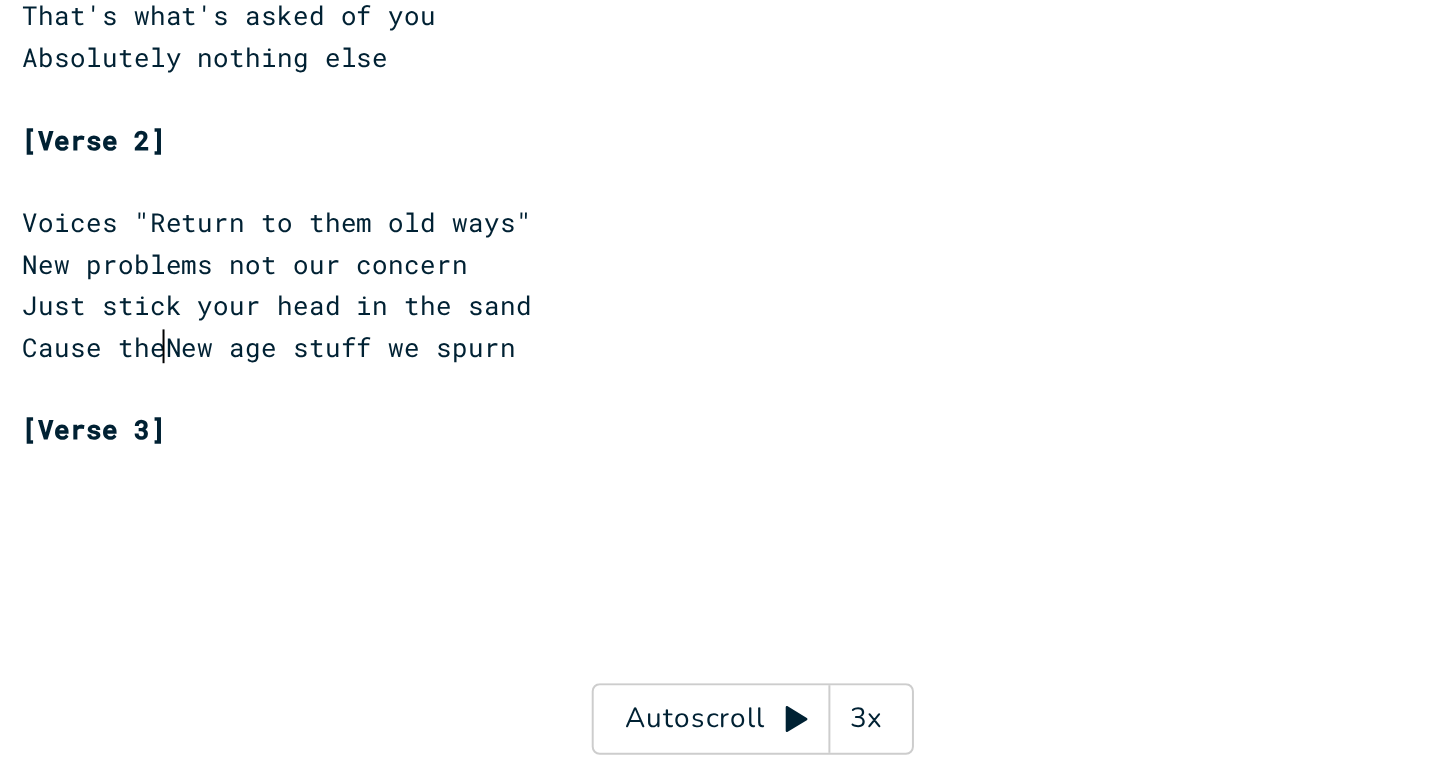 type on "the" 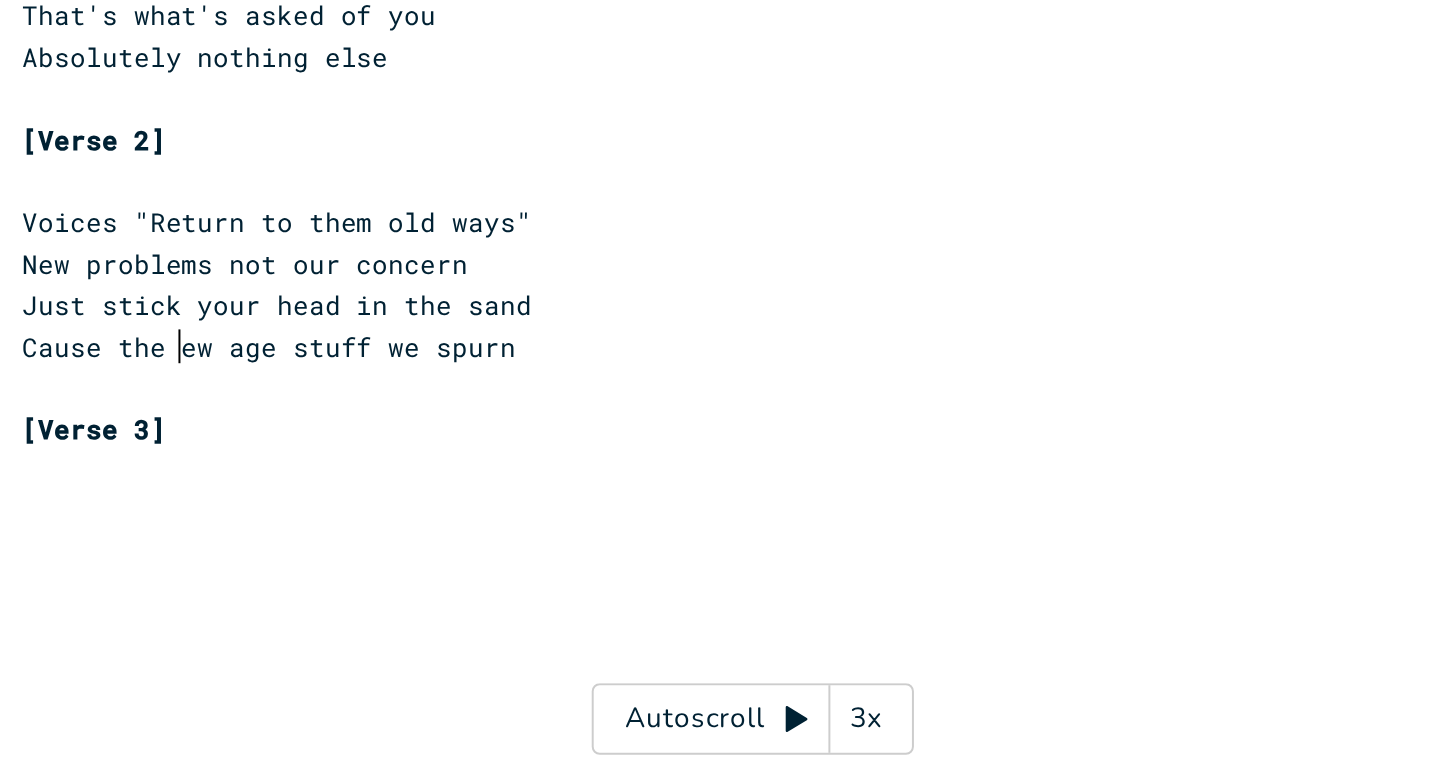 type on "n" 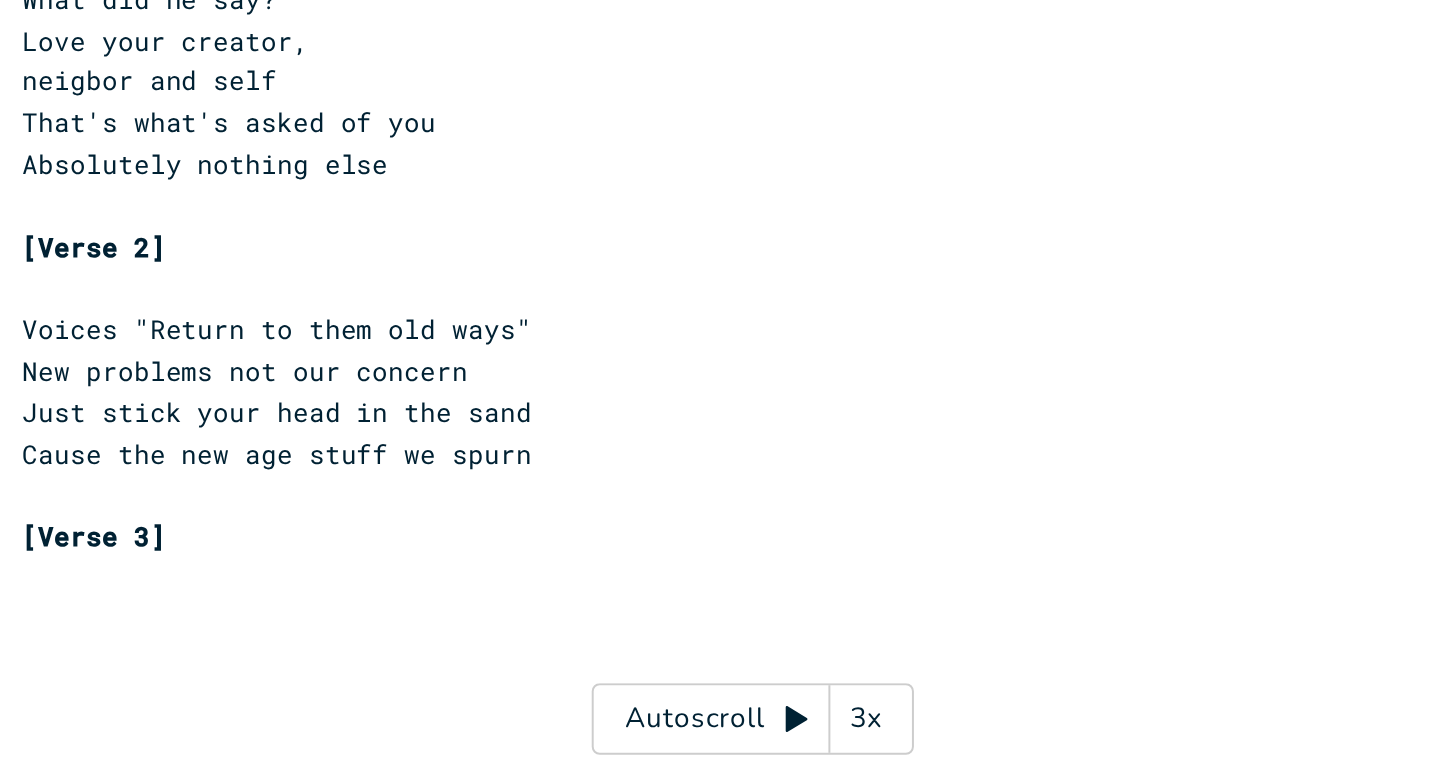 scroll, scrollTop: 0, scrollLeft: 0, axis: both 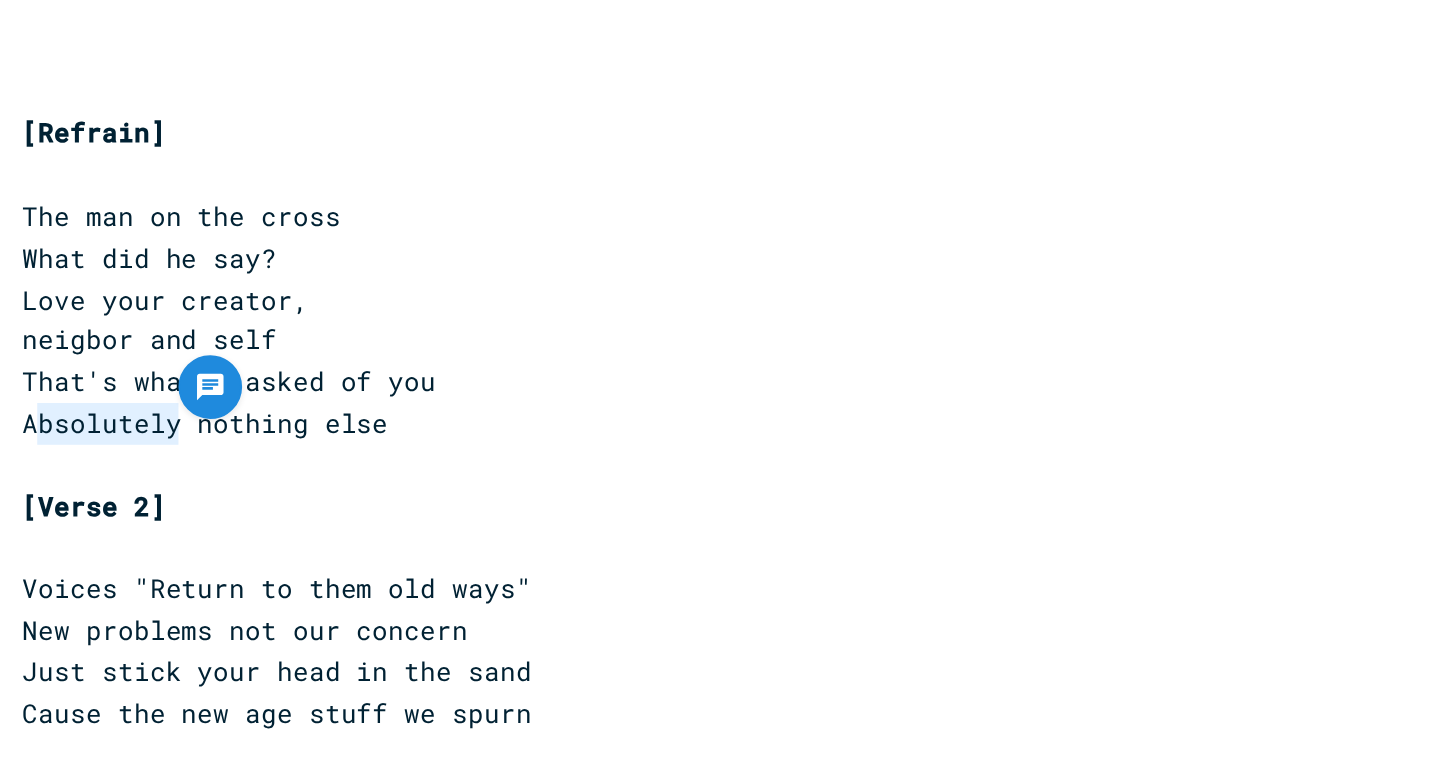 drag, startPoint x: 225, startPoint y: 472, endPoint x: 154, endPoint y: 472, distance: 71 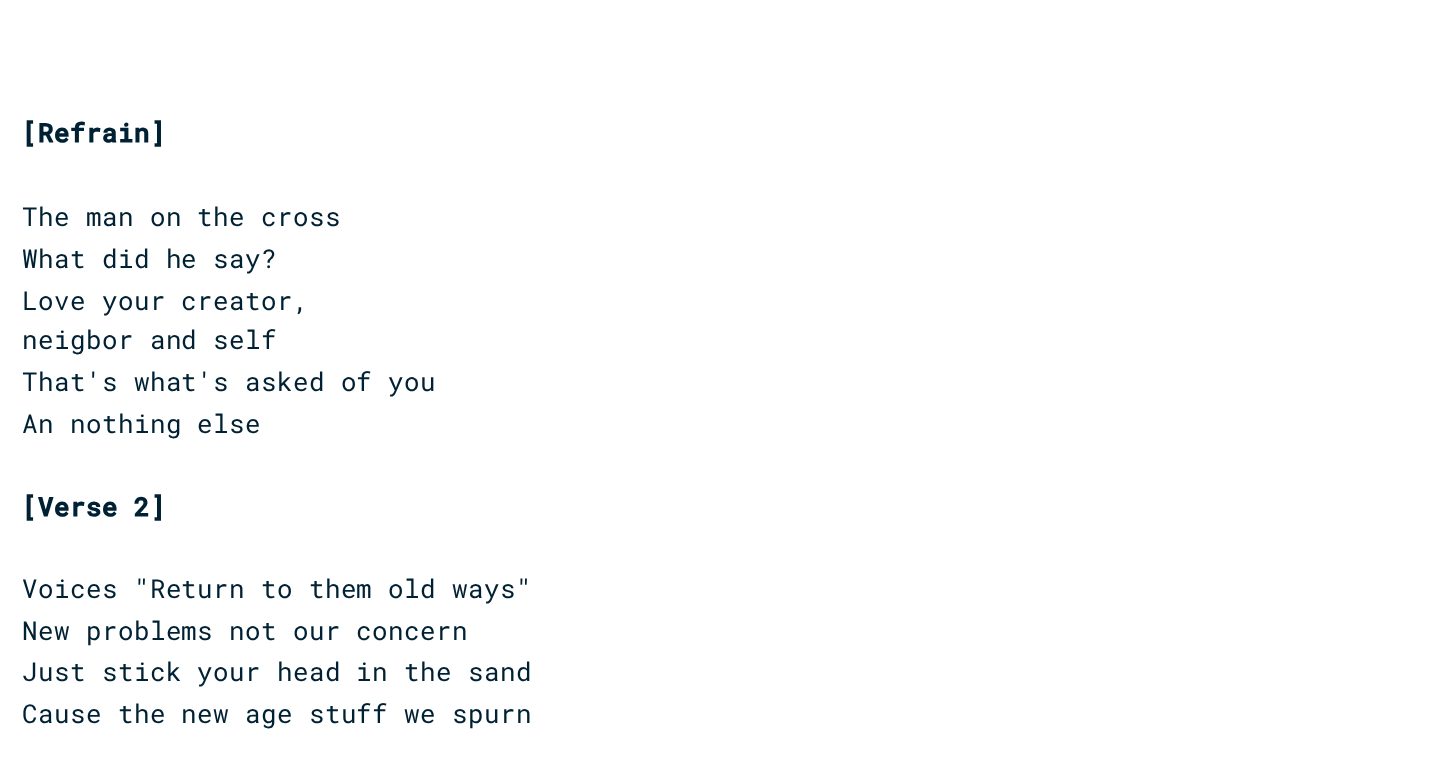 type on "nd" 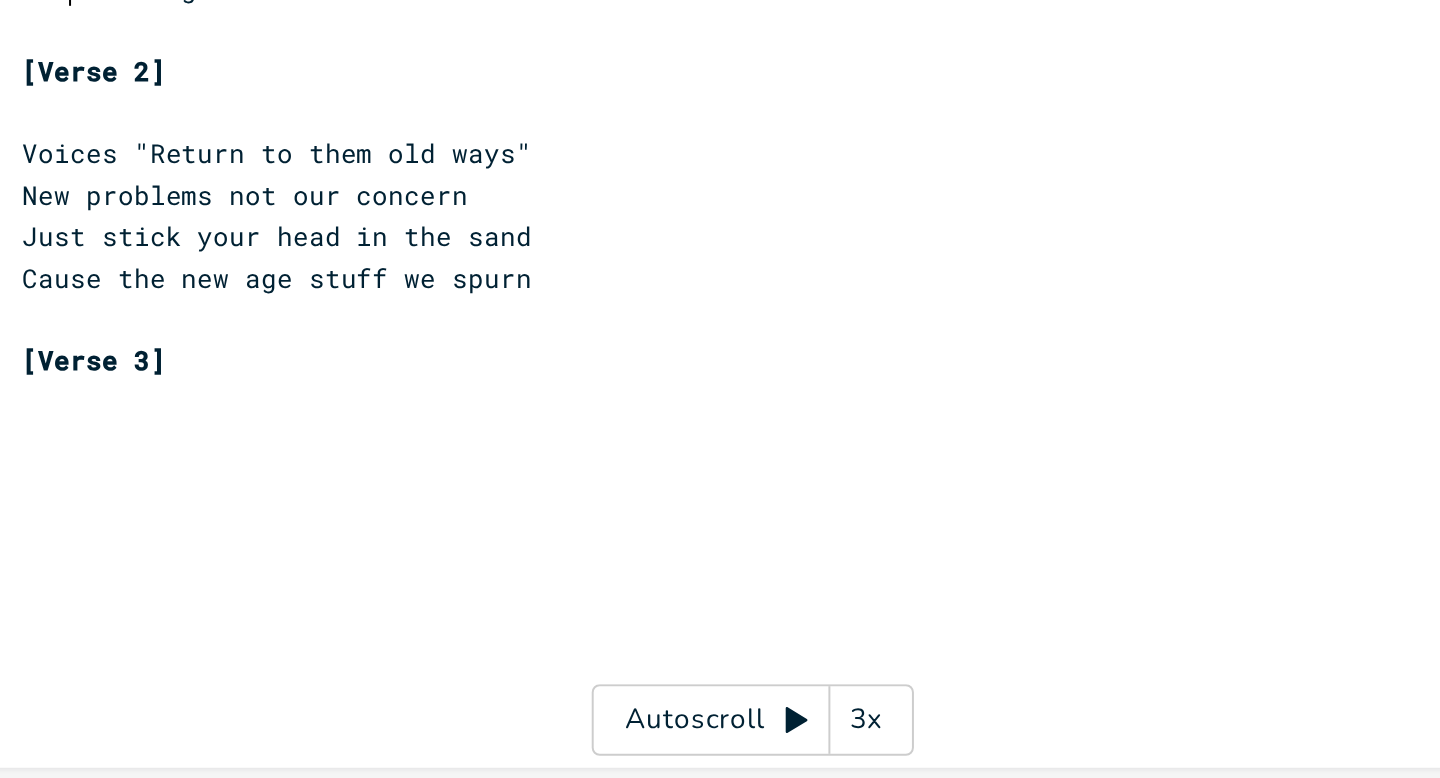 scroll, scrollTop: 96, scrollLeft: 0, axis: vertical 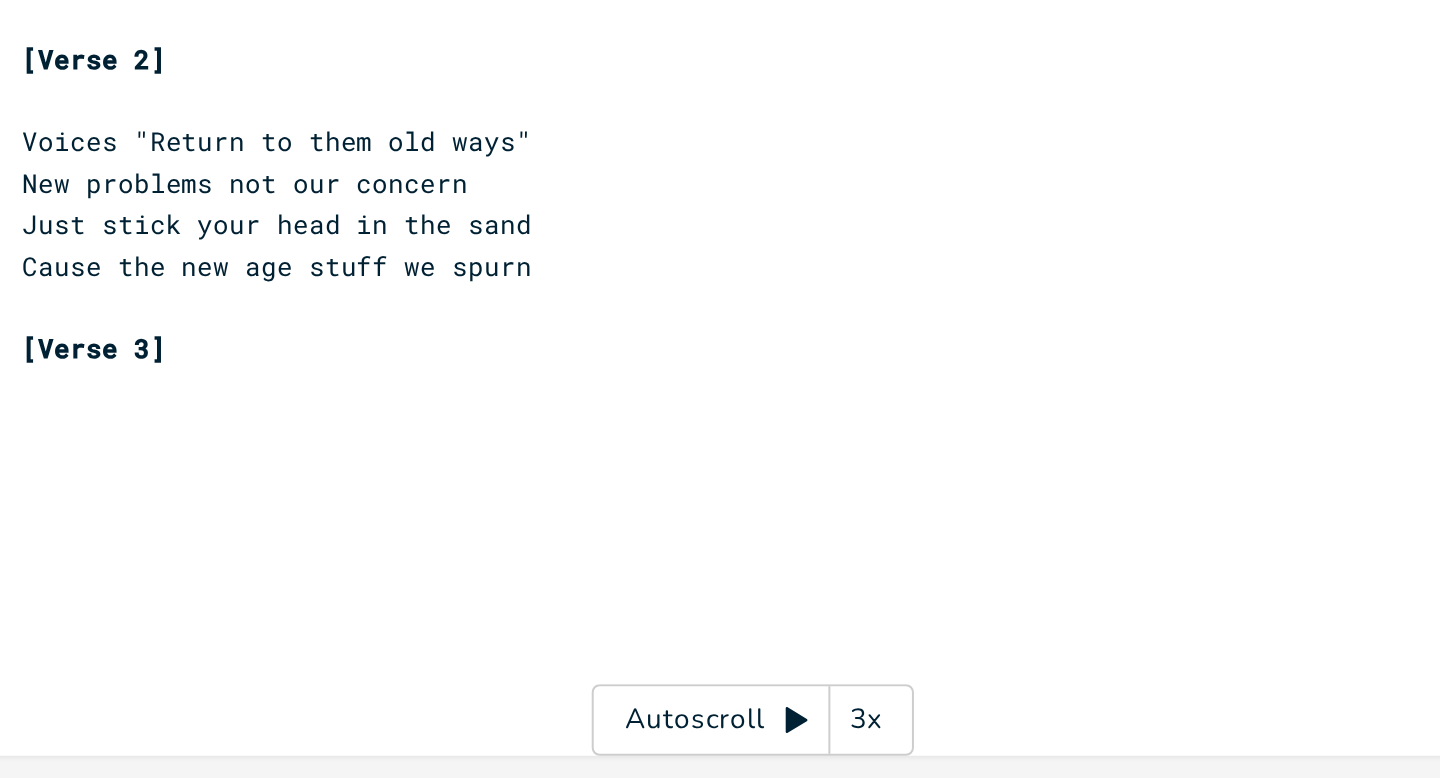 click on "[Verse 3]" at bounding box center [510, 561] 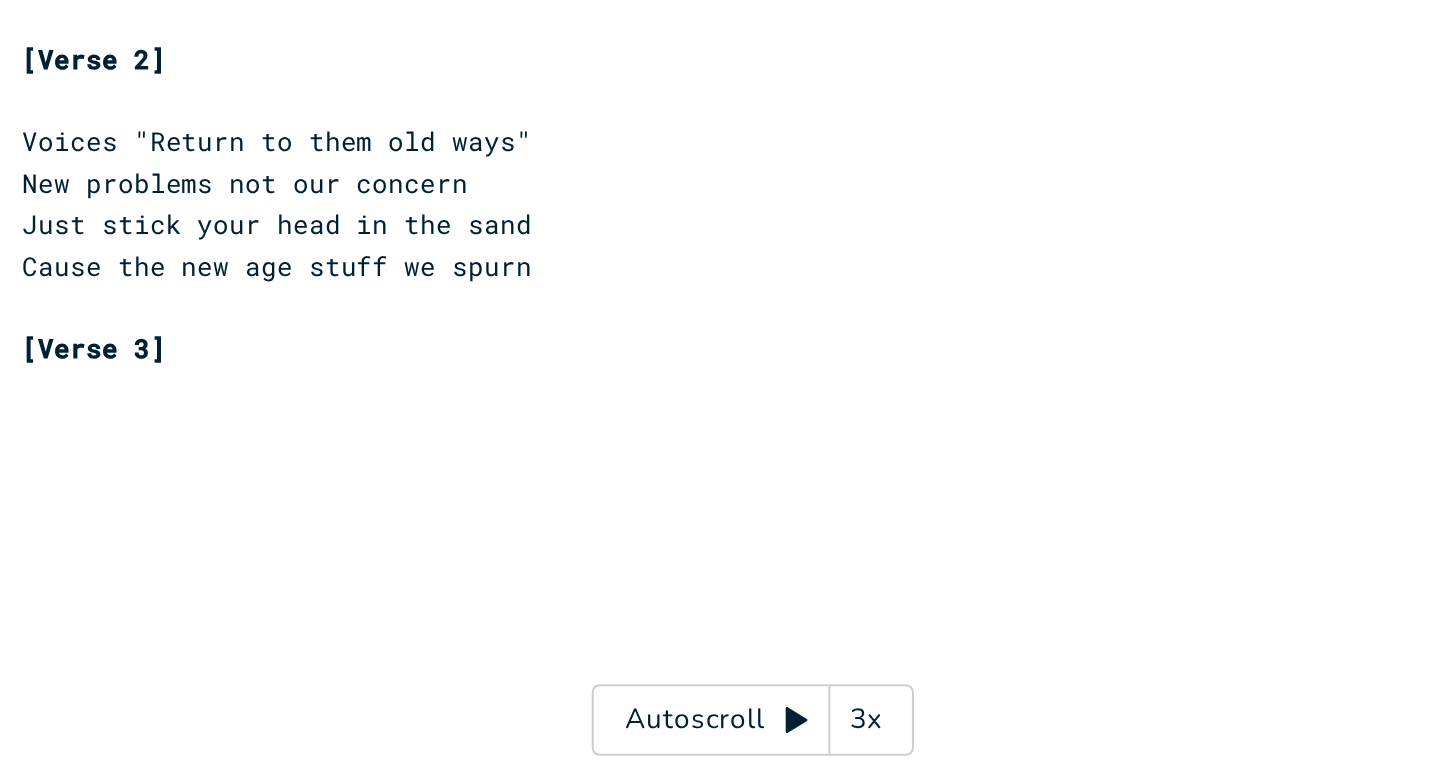 click on "New problems not our concern" at bounding box center (265, 478) 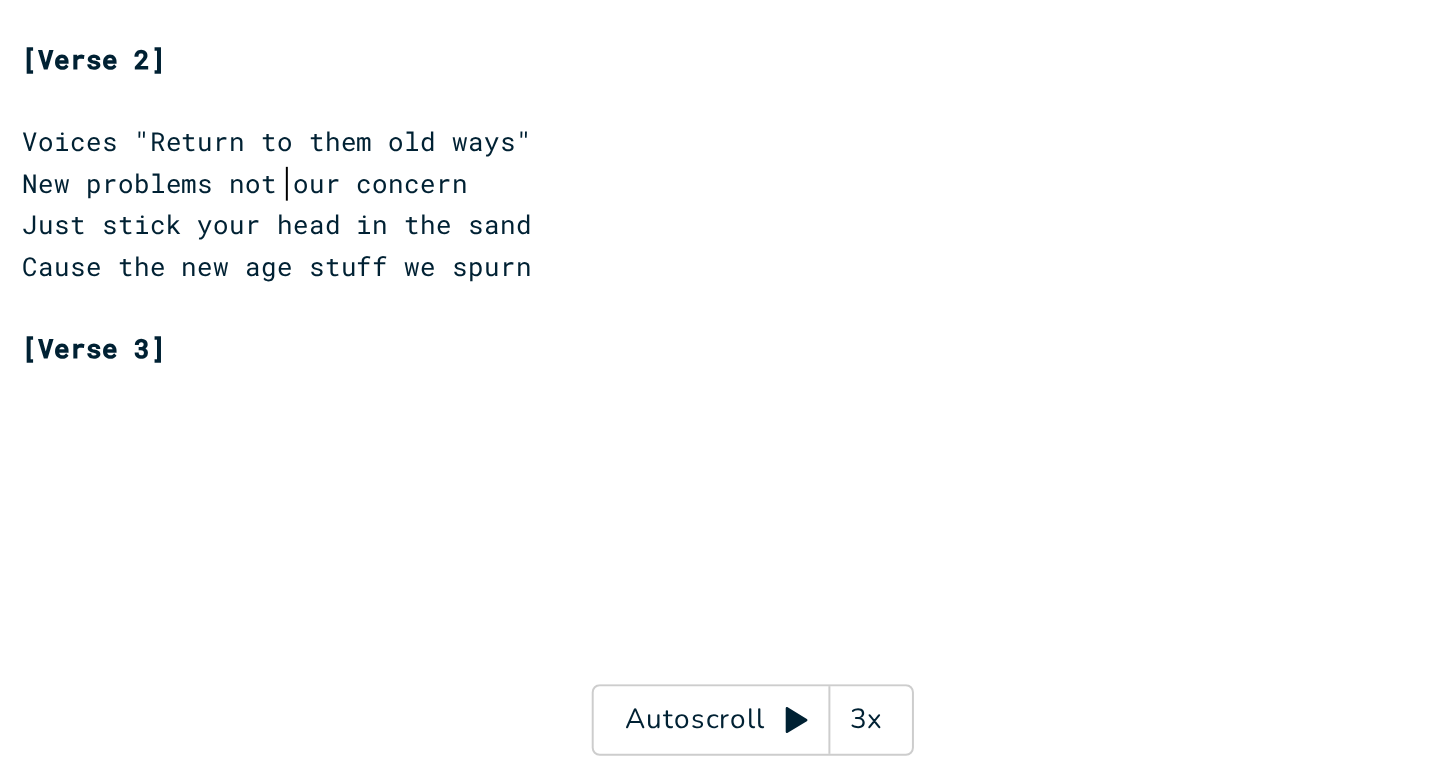 type on "y" 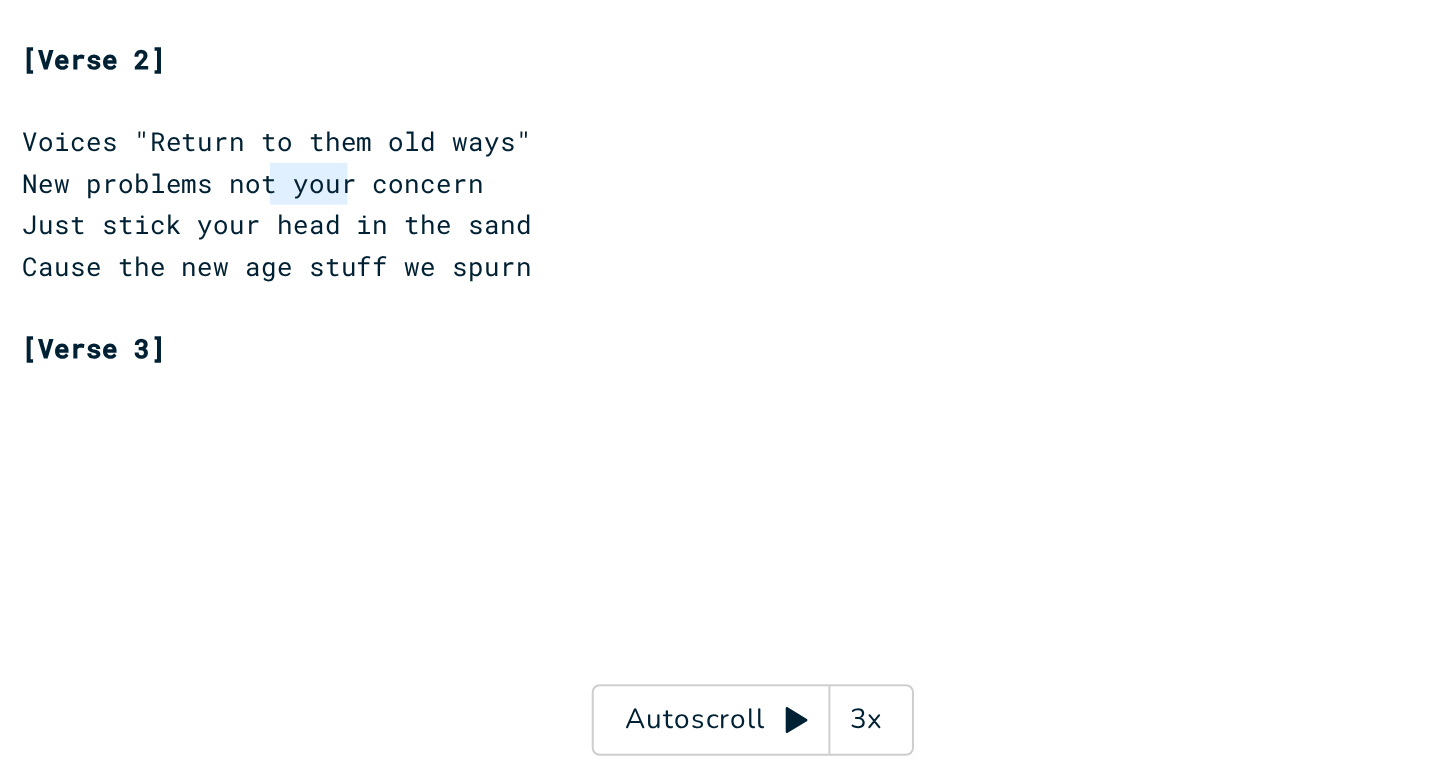type on "t your" 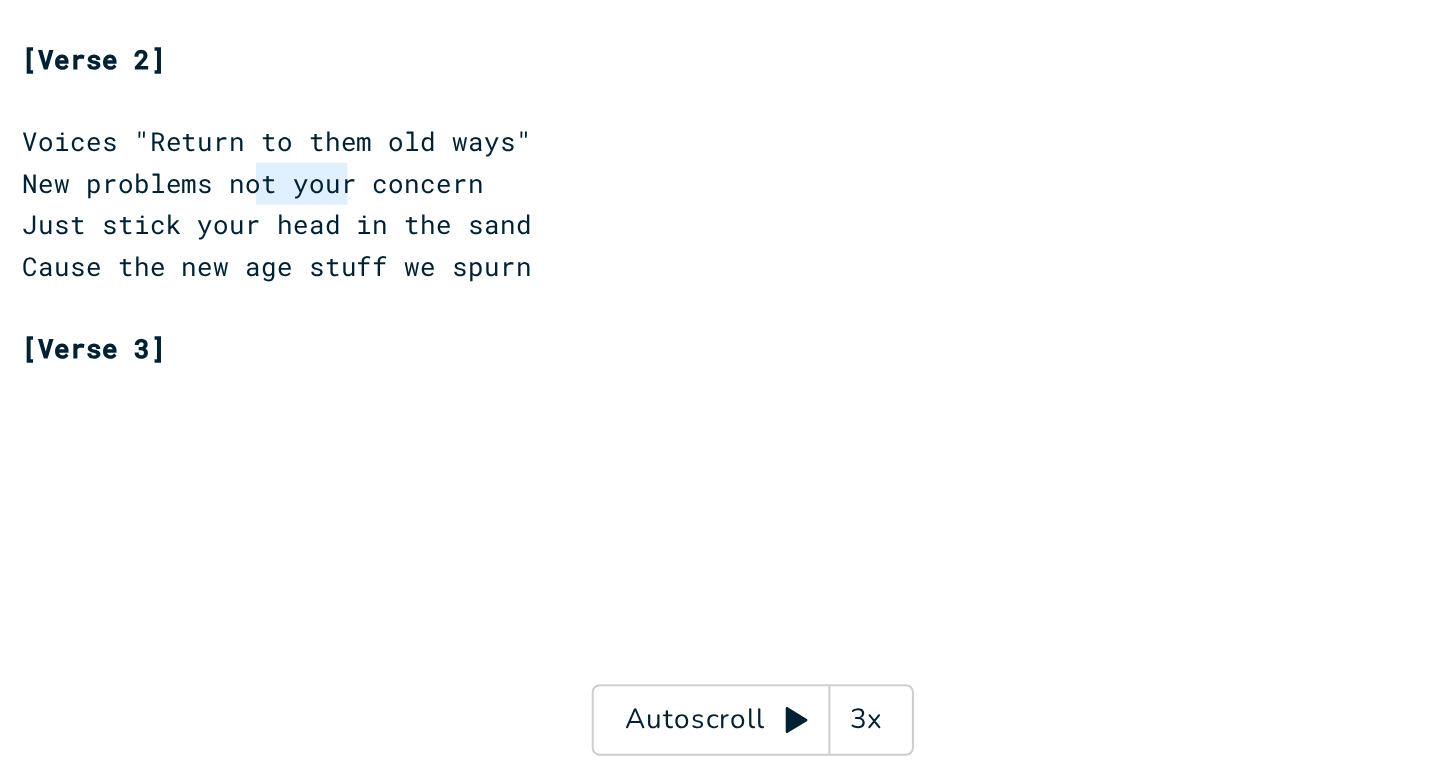 drag, startPoint x: 310, startPoint y: 480, endPoint x: 265, endPoint y: 479, distance: 45.01111 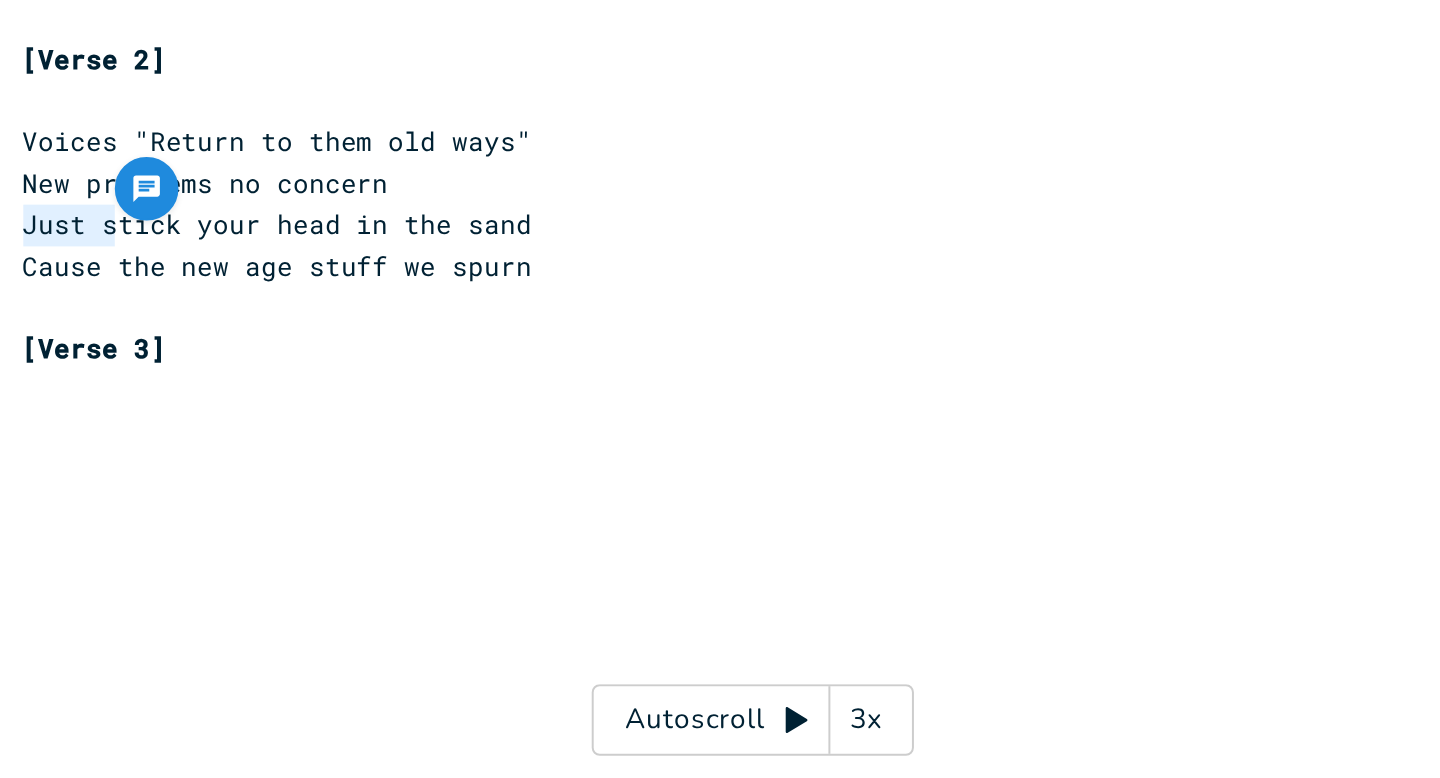 drag, startPoint x: 192, startPoint y: 501, endPoint x: 144, endPoint y: 498, distance: 48.09366 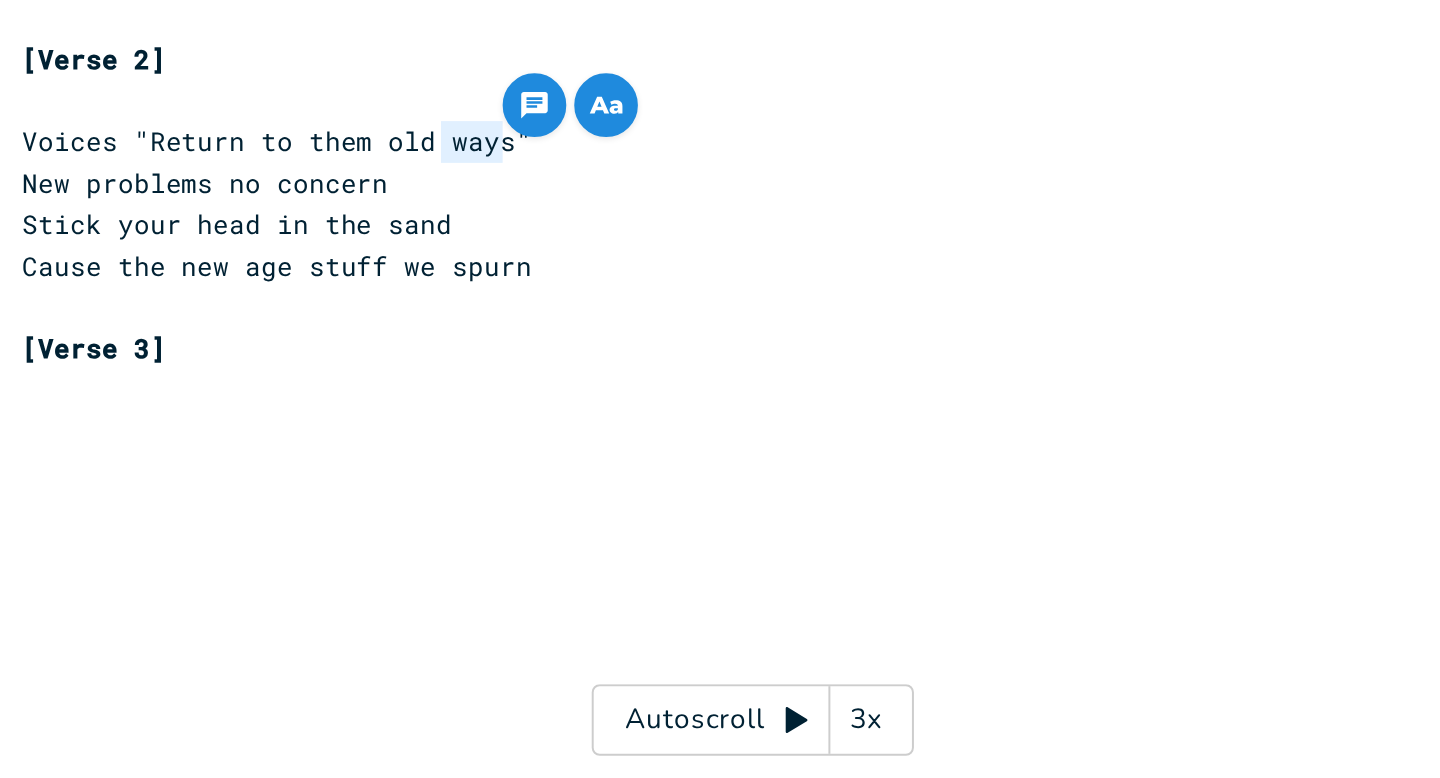 drag, startPoint x: 361, startPoint y: 458, endPoint x: 385, endPoint y: 458, distance: 24 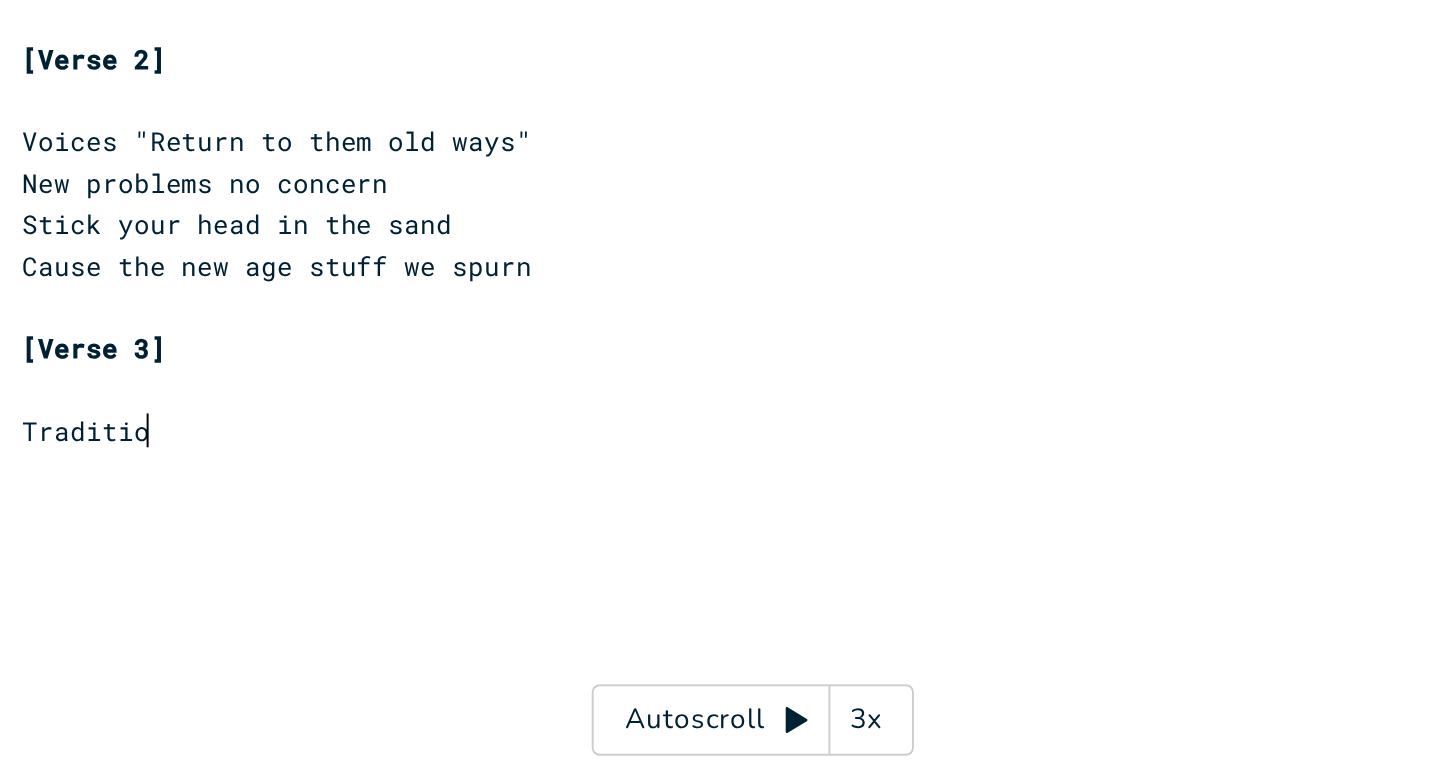 scroll, scrollTop: 0, scrollLeft: 51, axis: horizontal 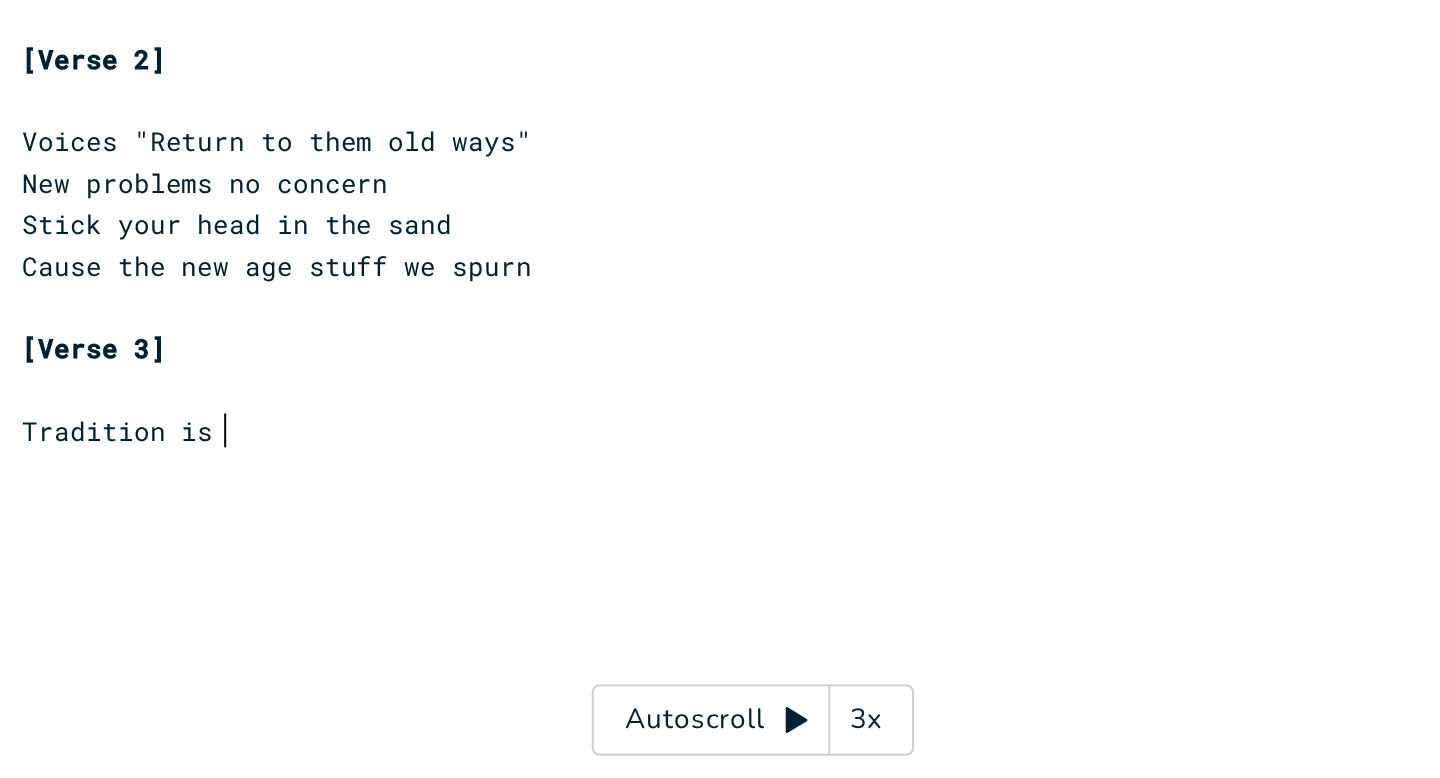 type on "Tradition is h" 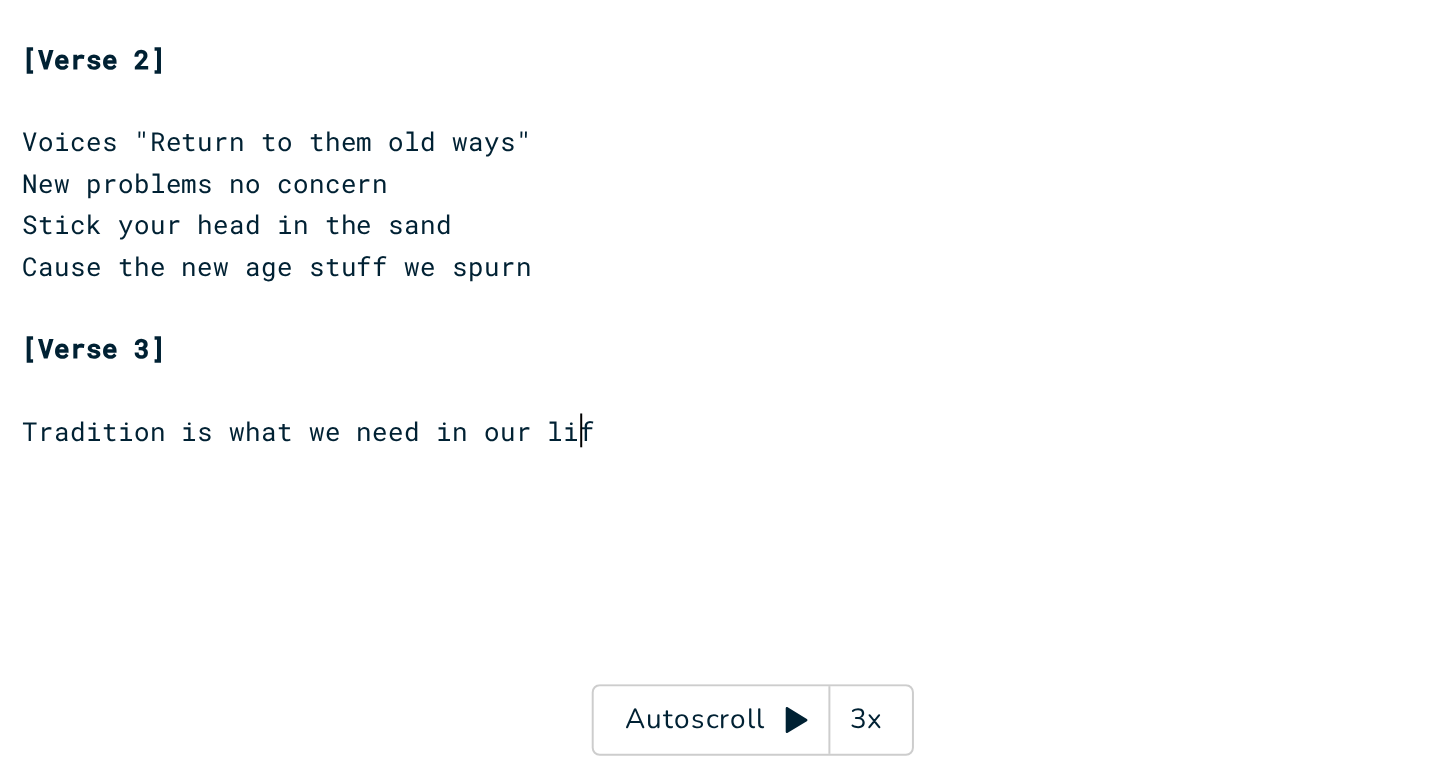 type on "what we need in our life" 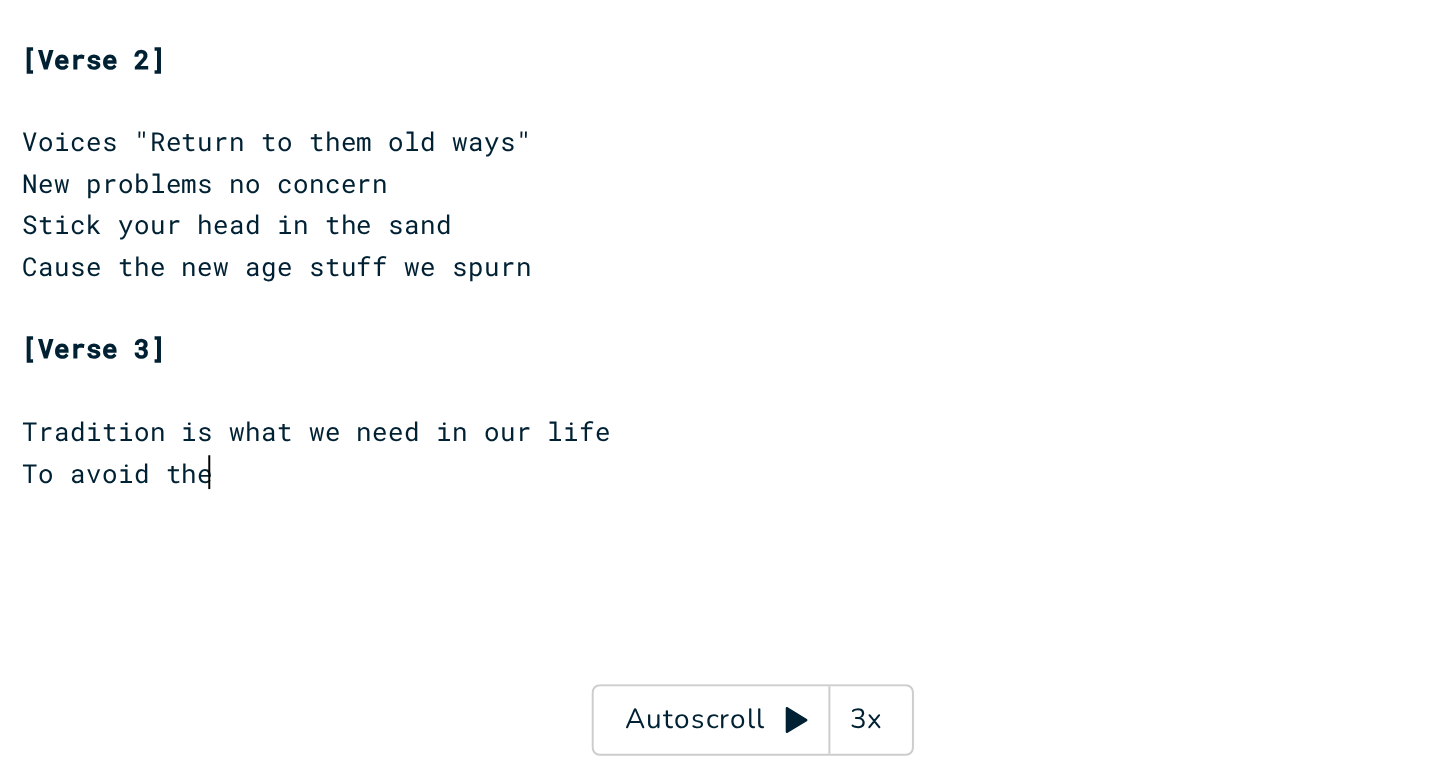 scroll, scrollTop: 0, scrollLeft: 74, axis: horizontal 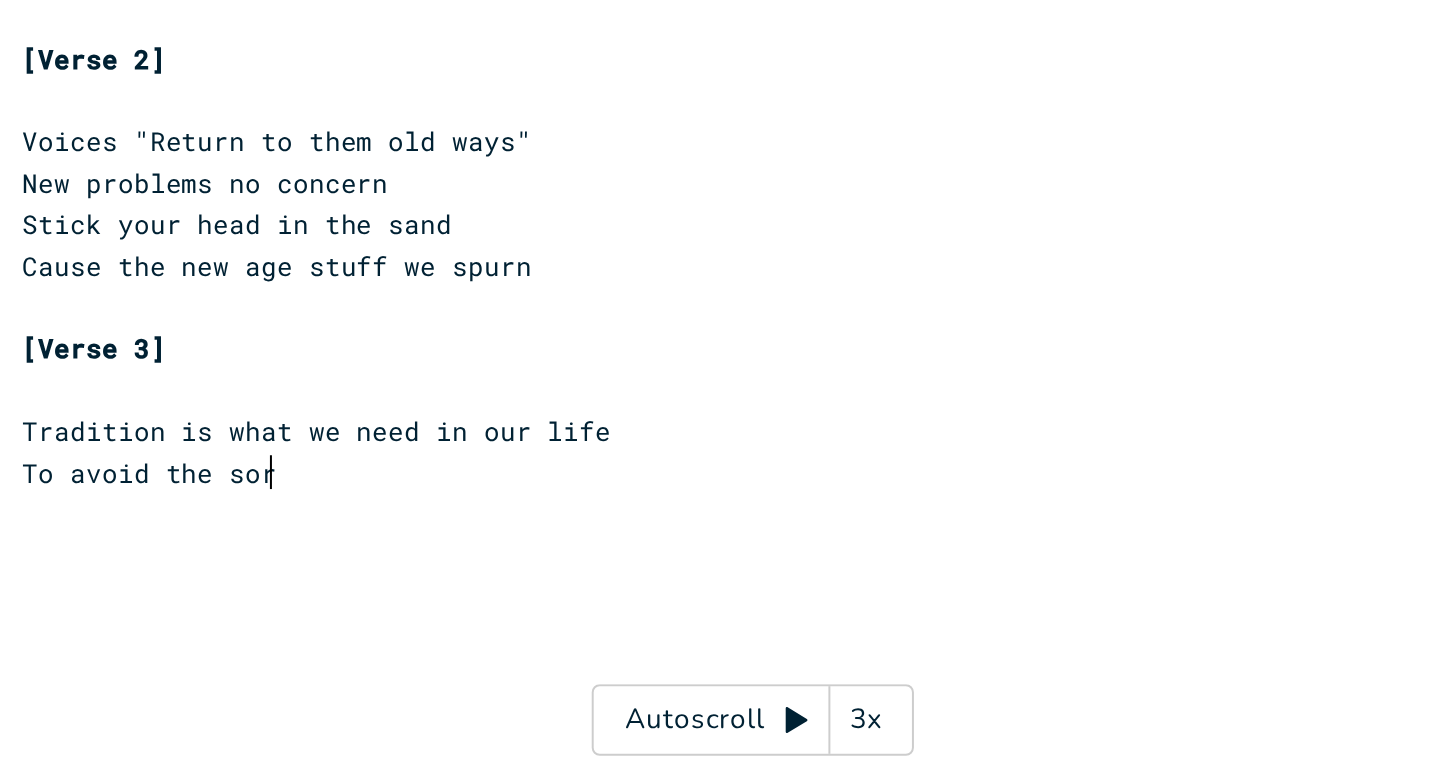 type on "To avoid the soro" 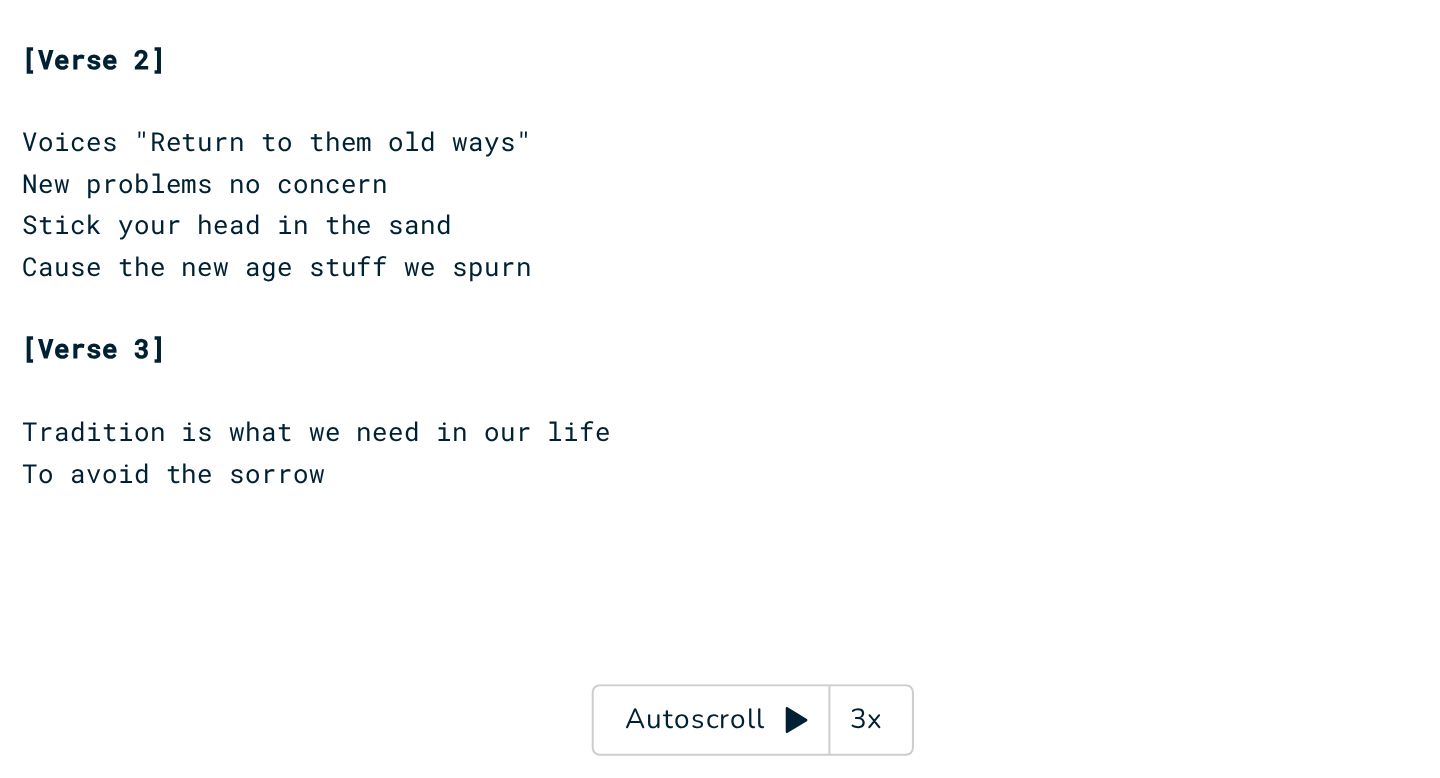 type on "row s" 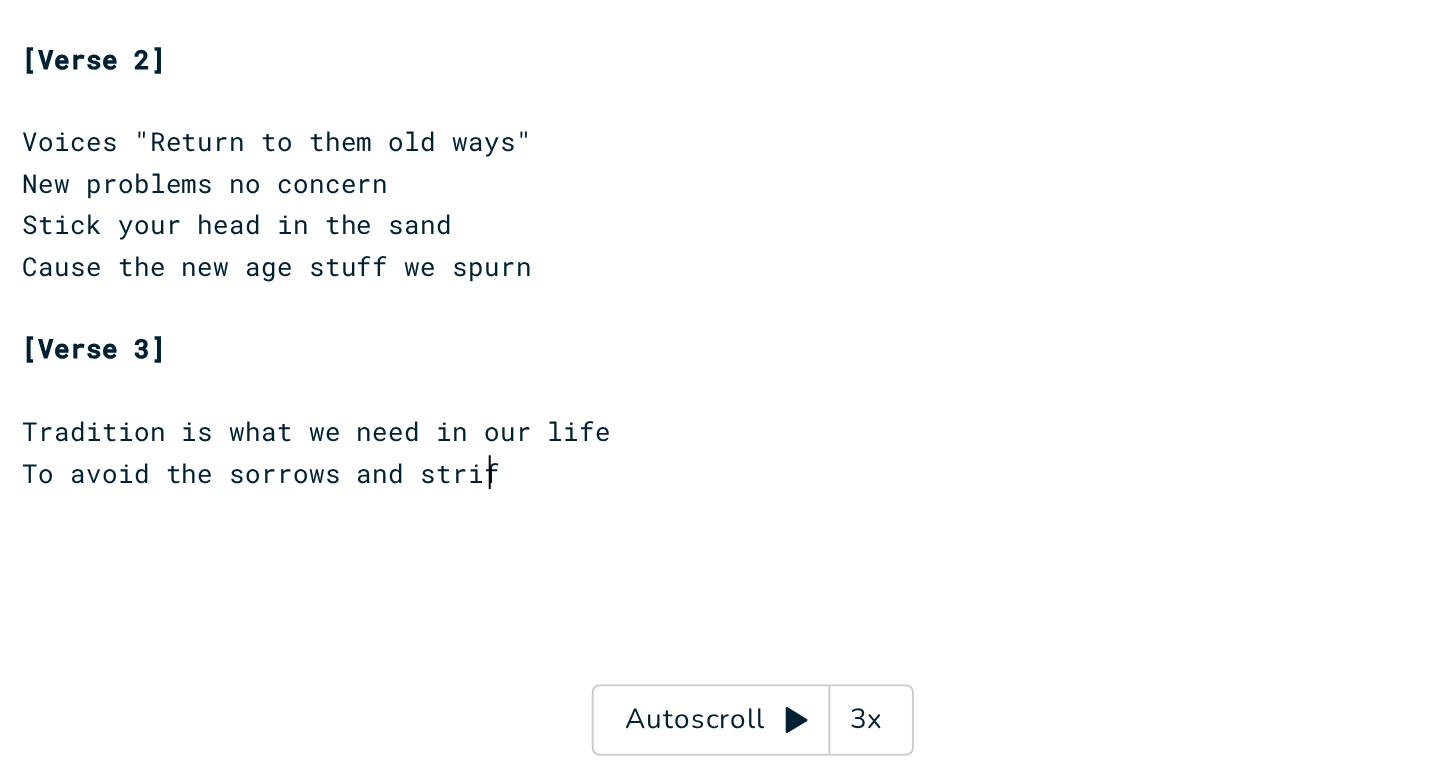 type on "s and strife" 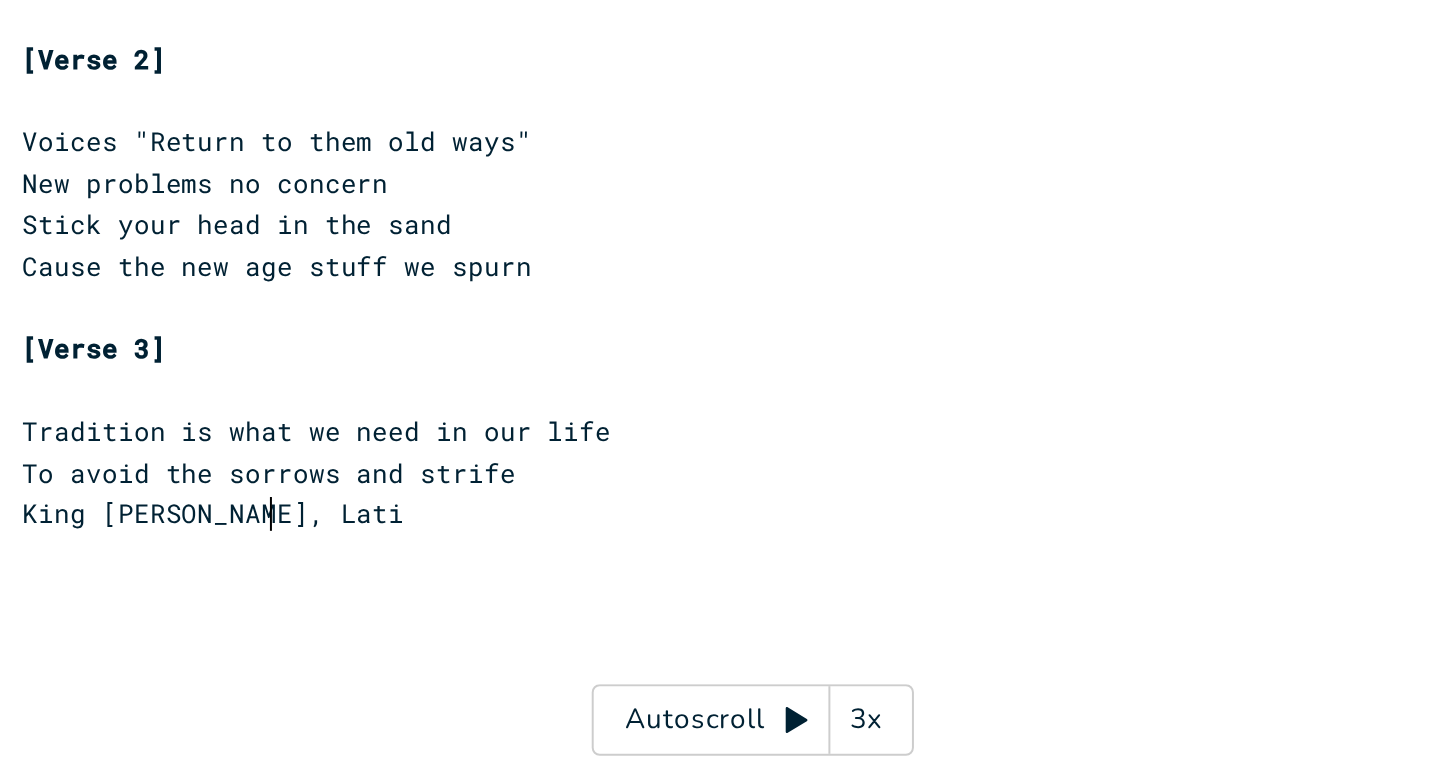 type on "King [PERSON_NAME], Latin" 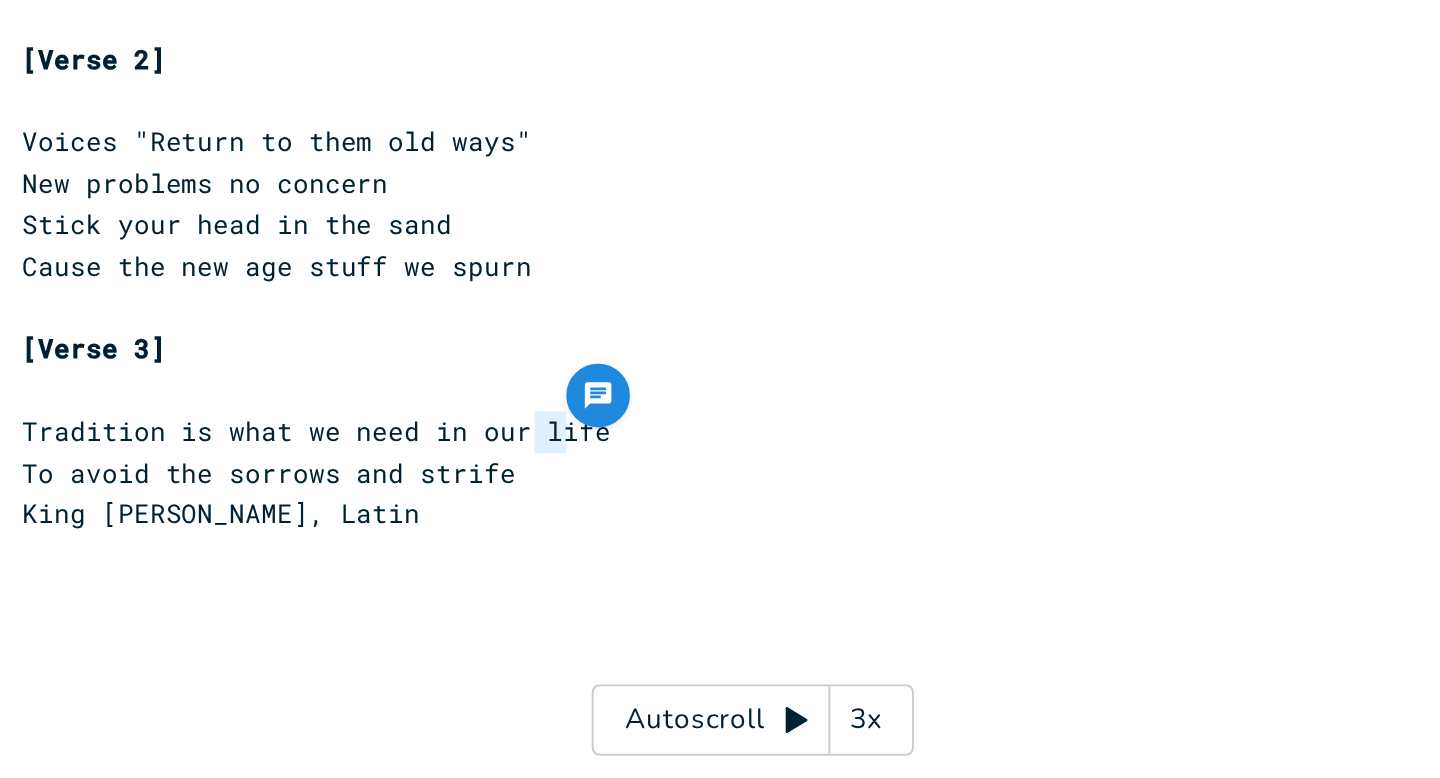 type on "lif" 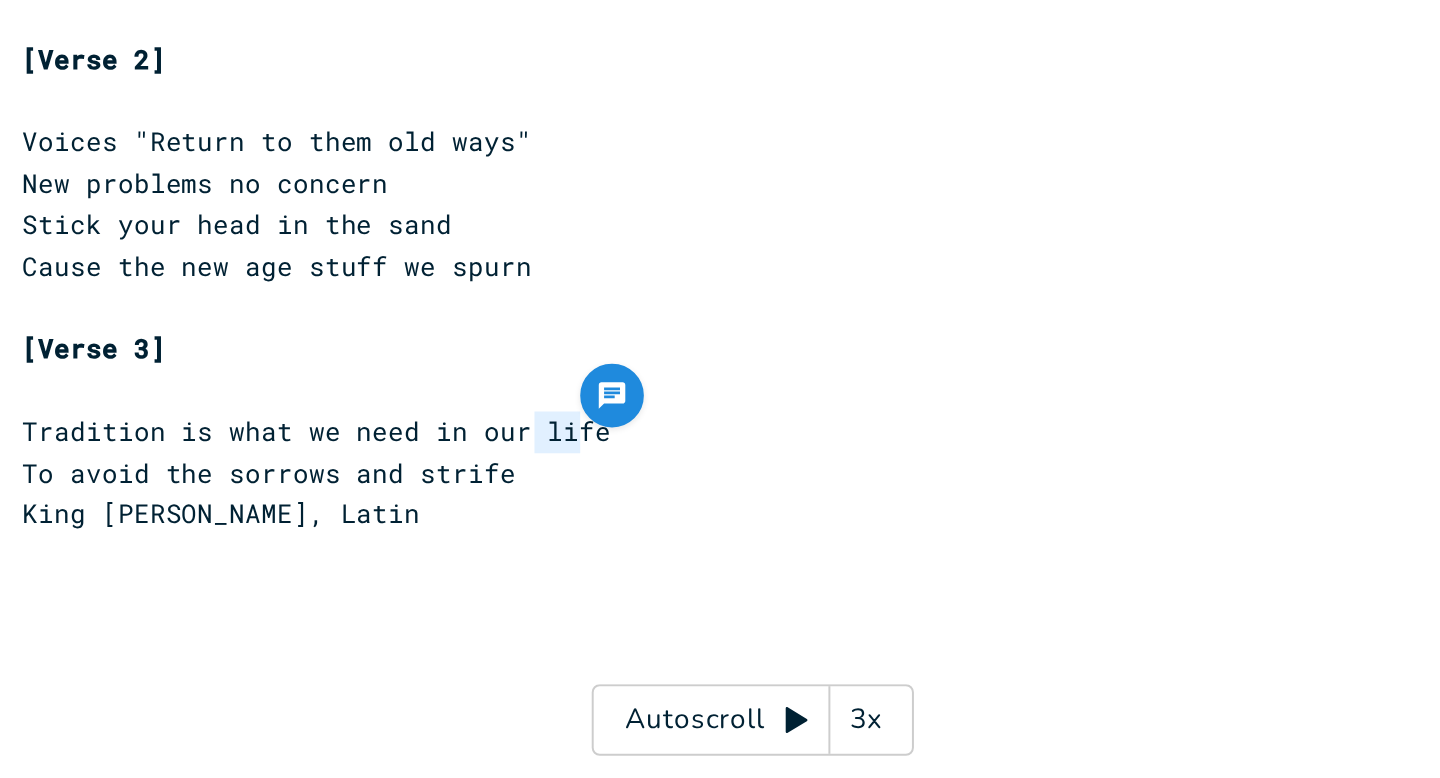 drag, startPoint x: 405, startPoint y: 604, endPoint x: 429, endPoint y: 605, distance: 24.020824 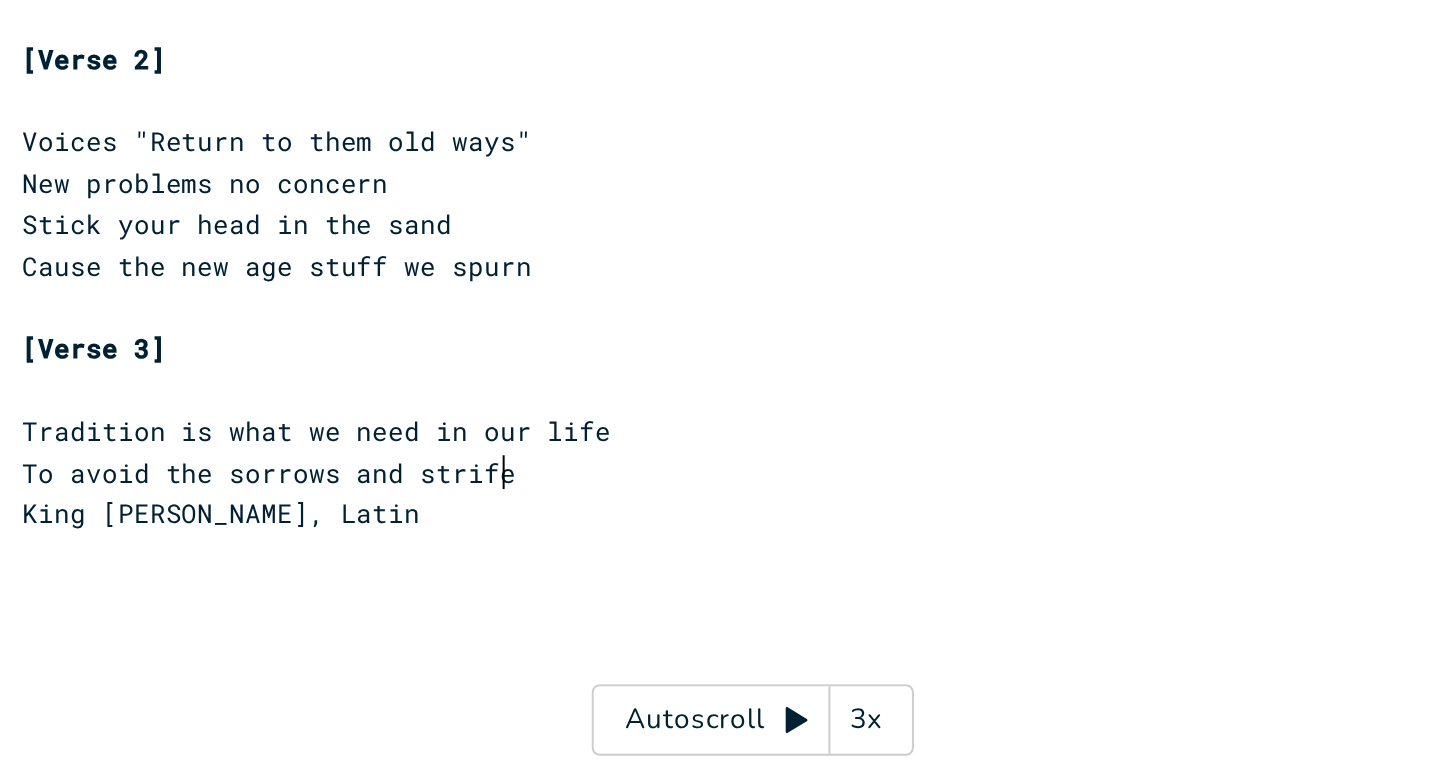 click on "To avoid the sorrows and strife" at bounding box center (510, 624) 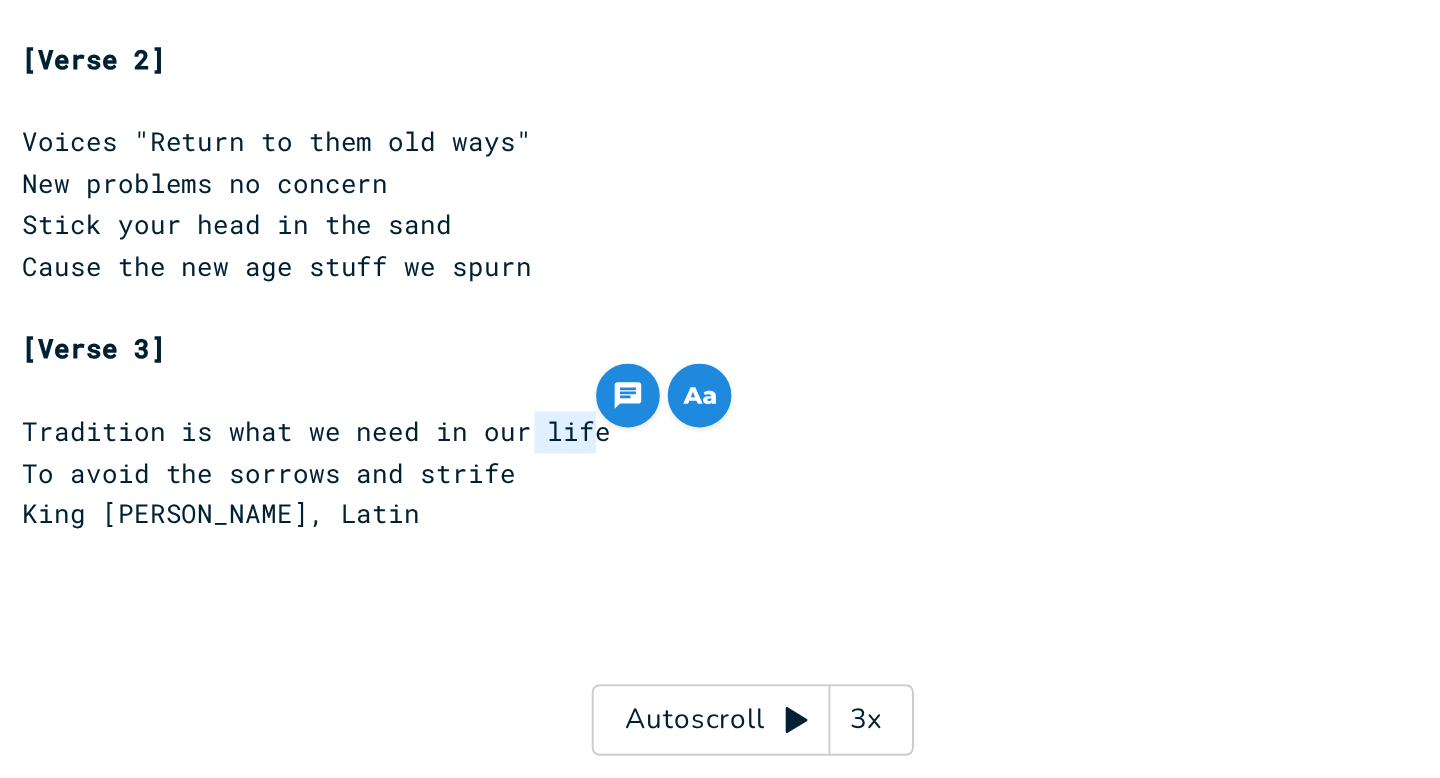 drag, startPoint x: 406, startPoint y: 603, endPoint x: 438, endPoint y: 605, distance: 32.06244 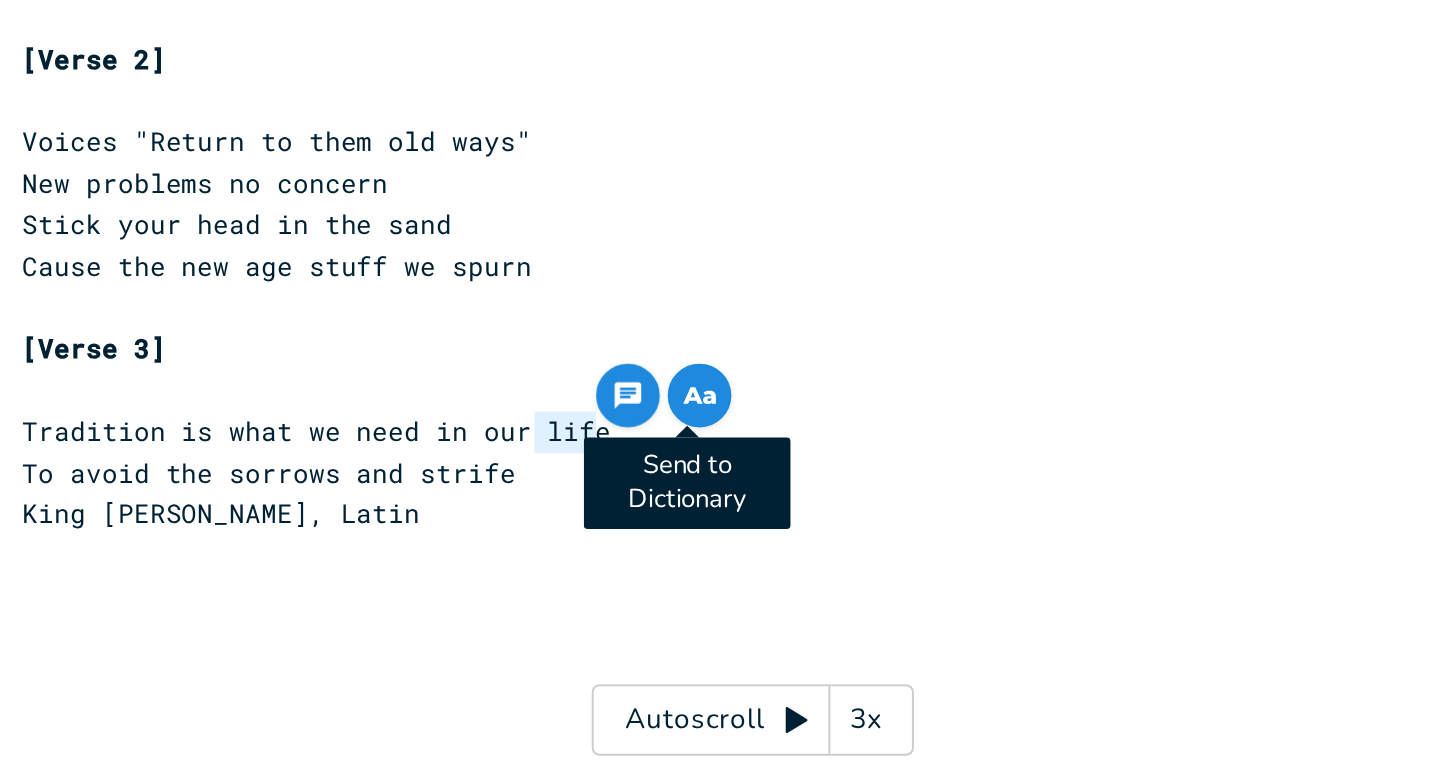 type on "life" 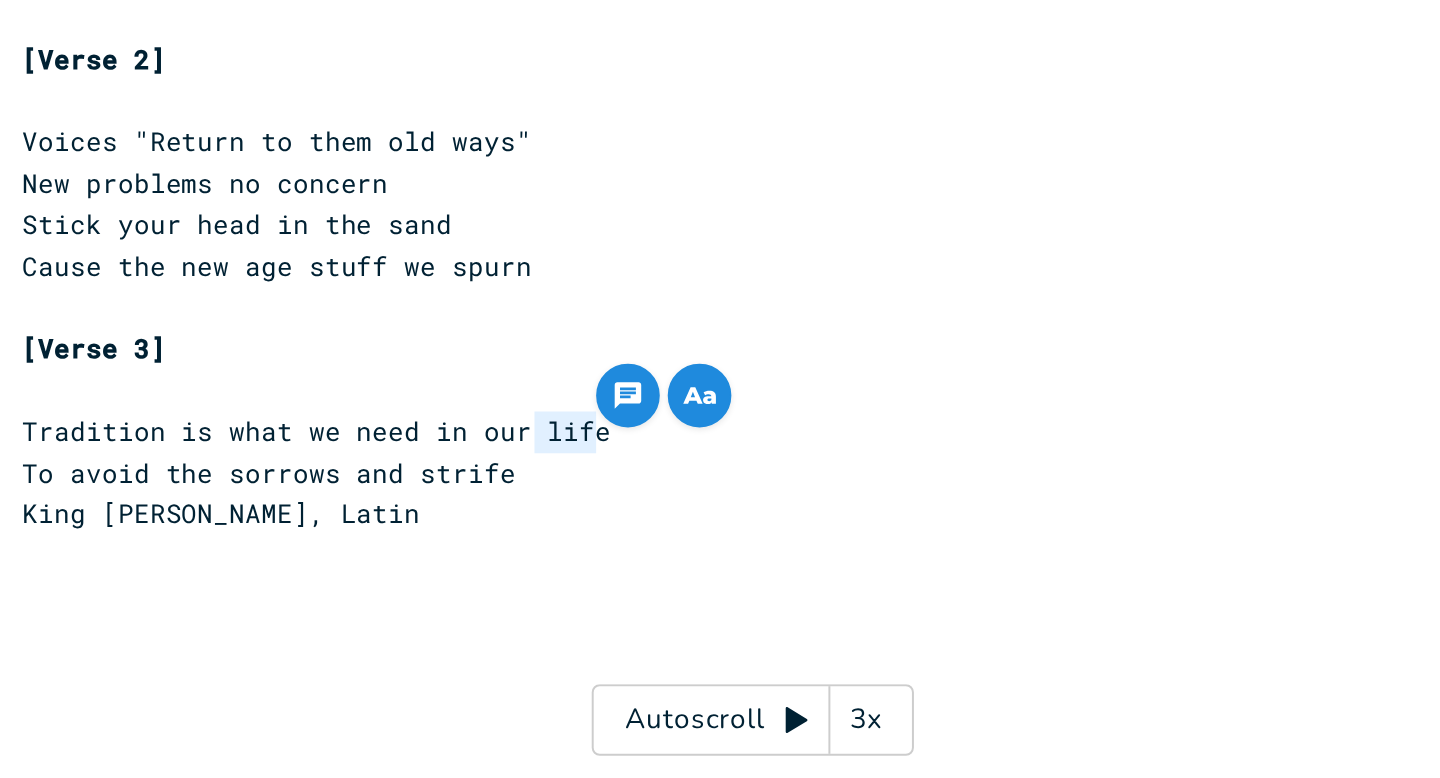 click 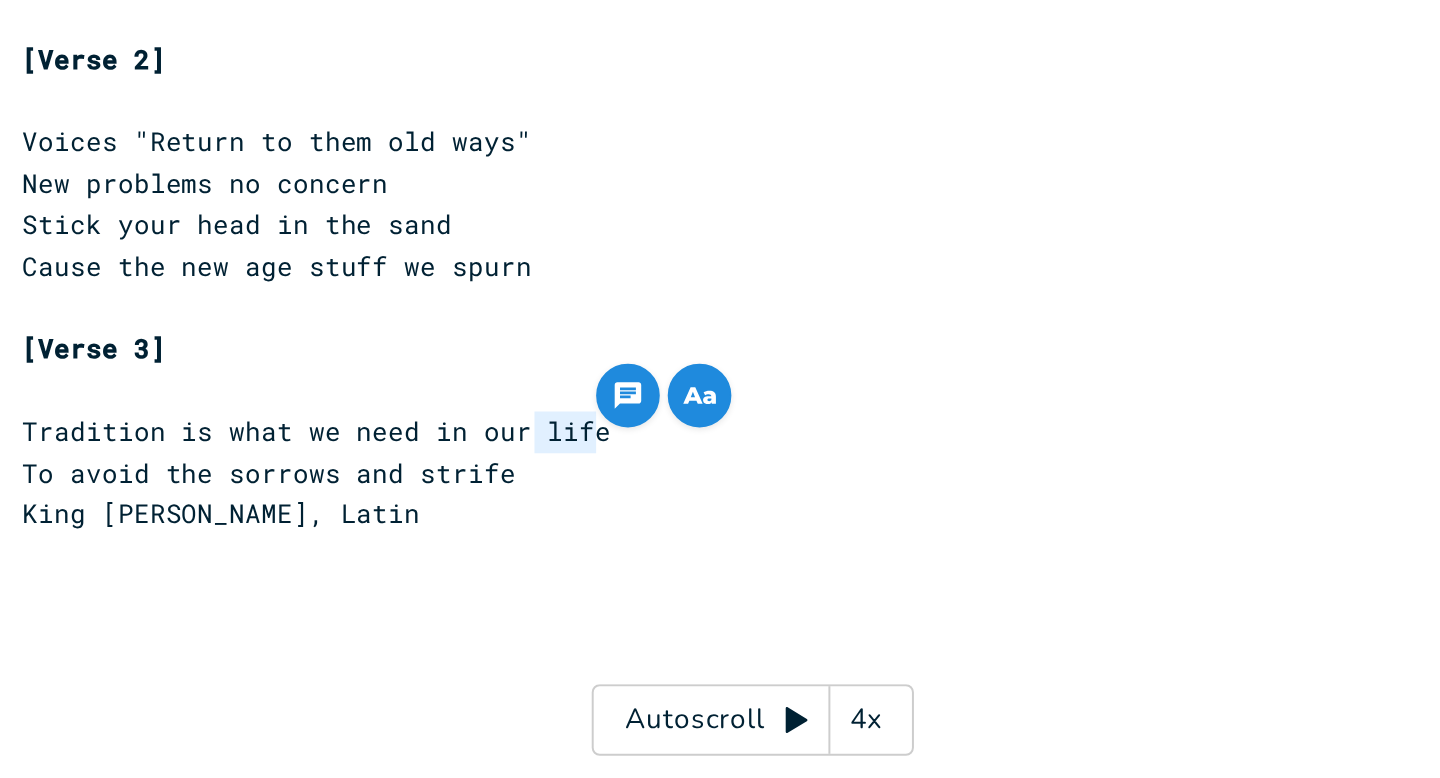 click on "4x" at bounding box center (577, 748) 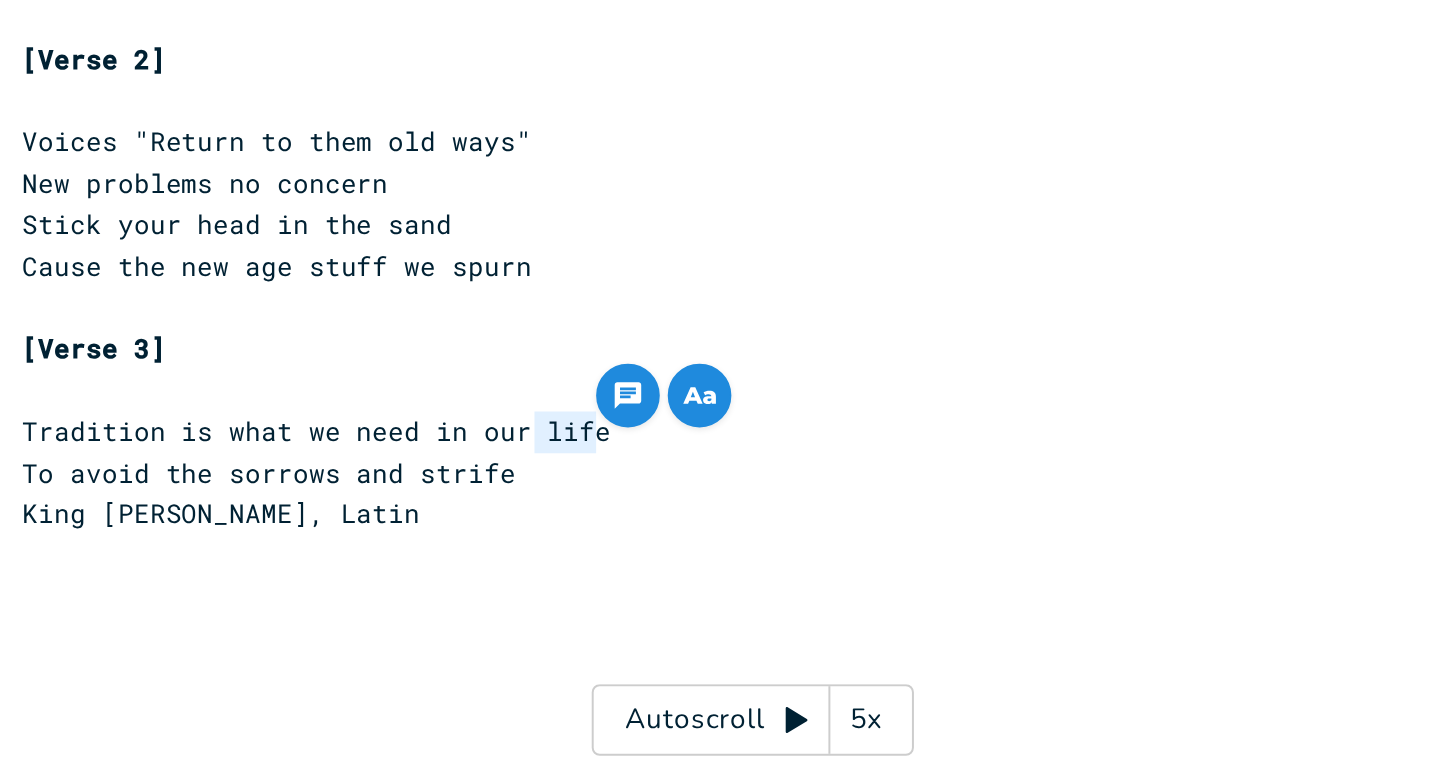 click on "5x" at bounding box center [577, 748] 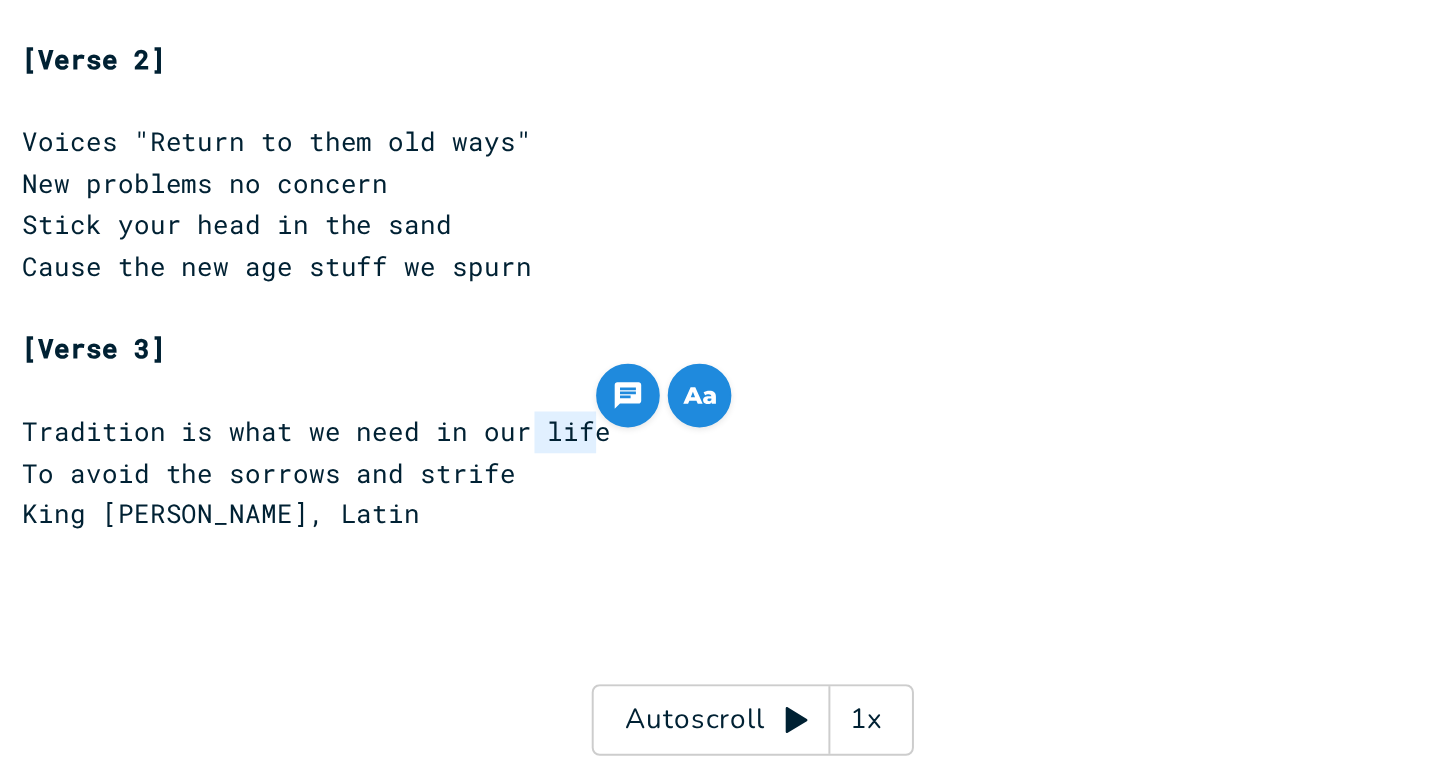 click on "​" at bounding box center (510, 707) 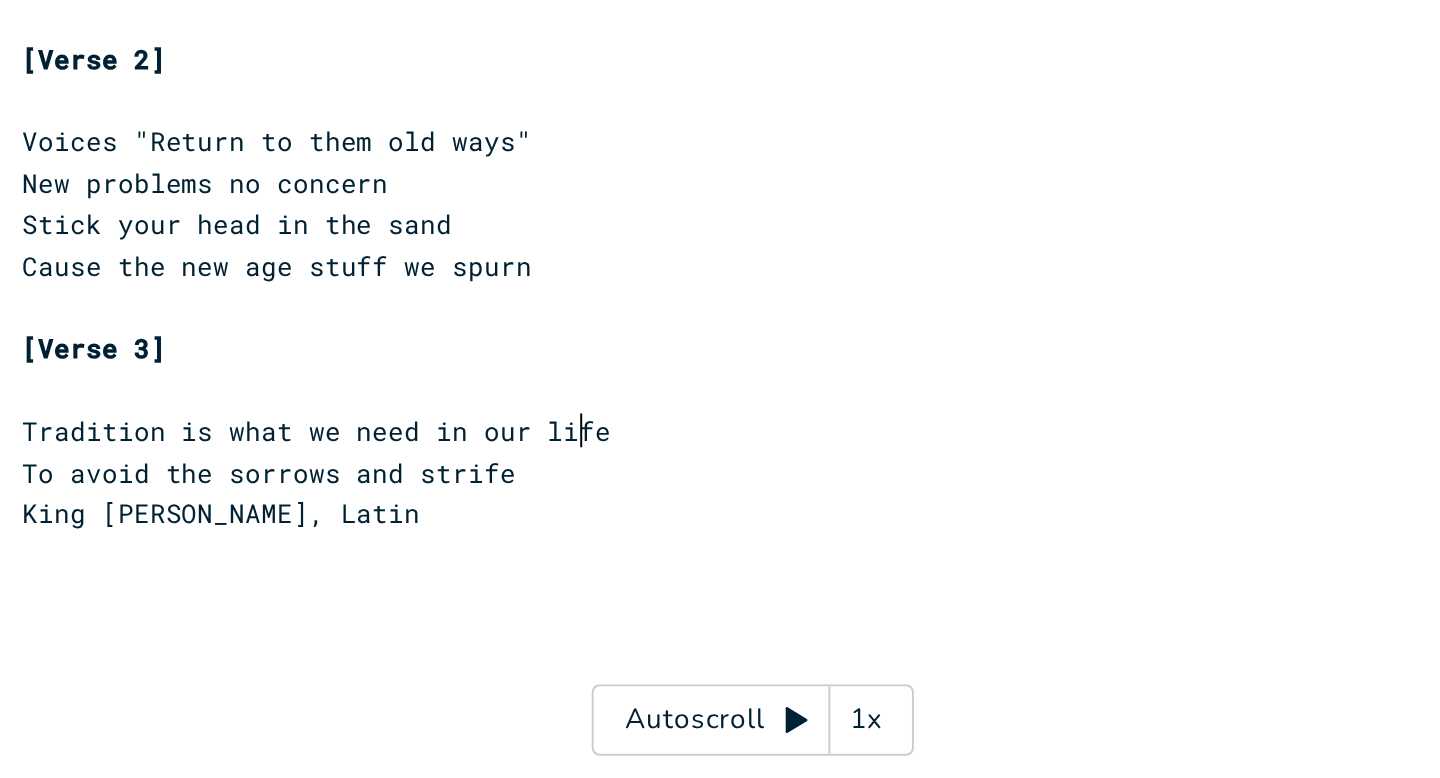 click on "Tradition is what we need in our life" at bounding box center (301, 603) 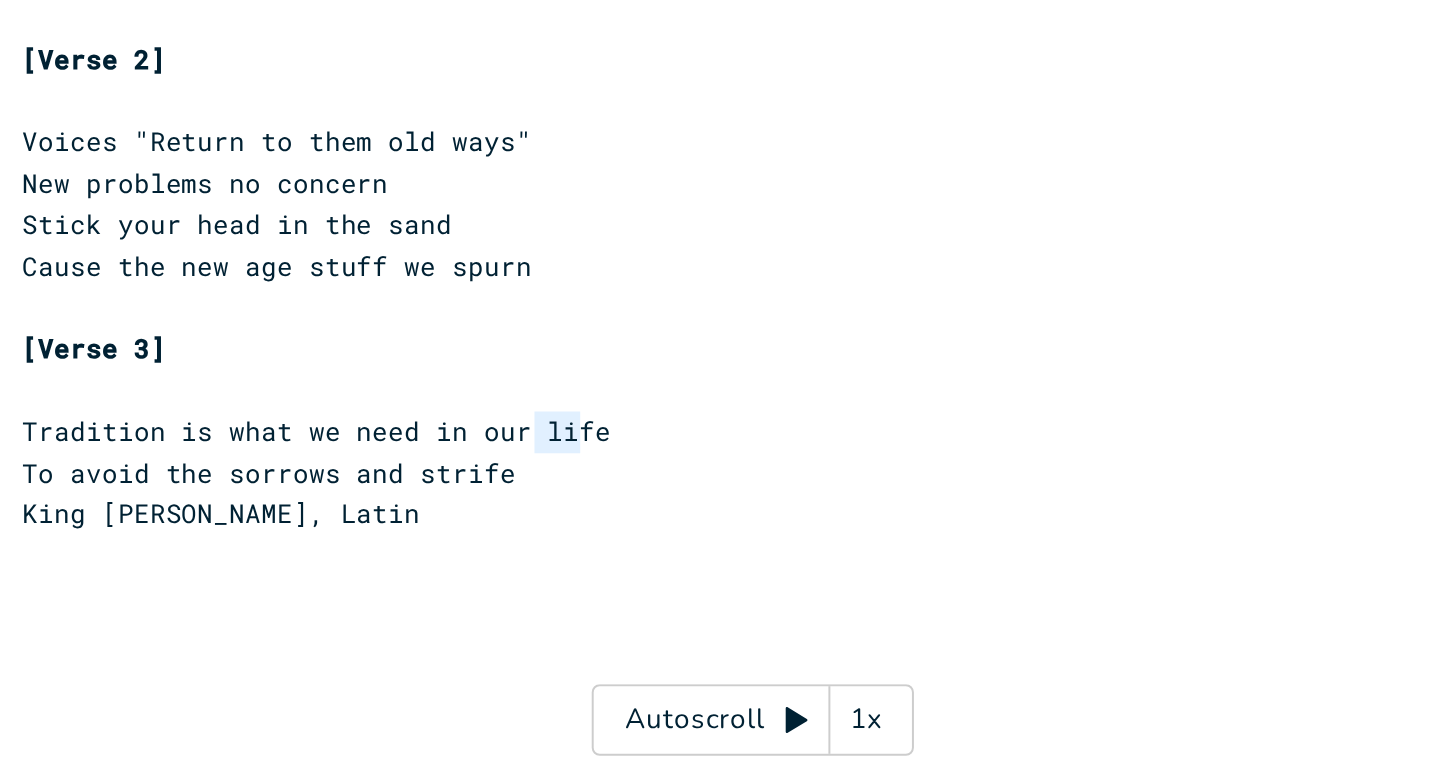 type on "life" 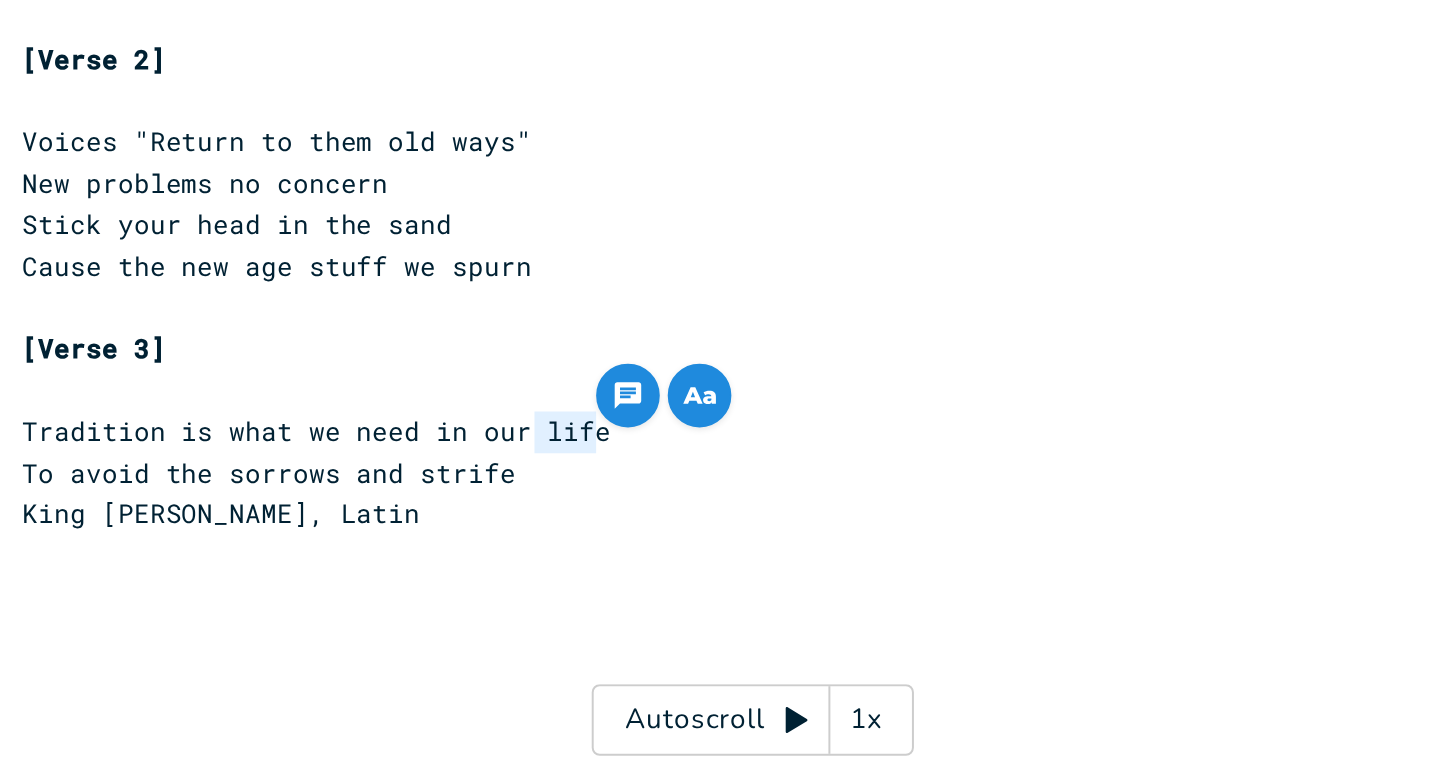 drag, startPoint x: 406, startPoint y: 603, endPoint x: 434, endPoint y: 604, distance: 28.01785 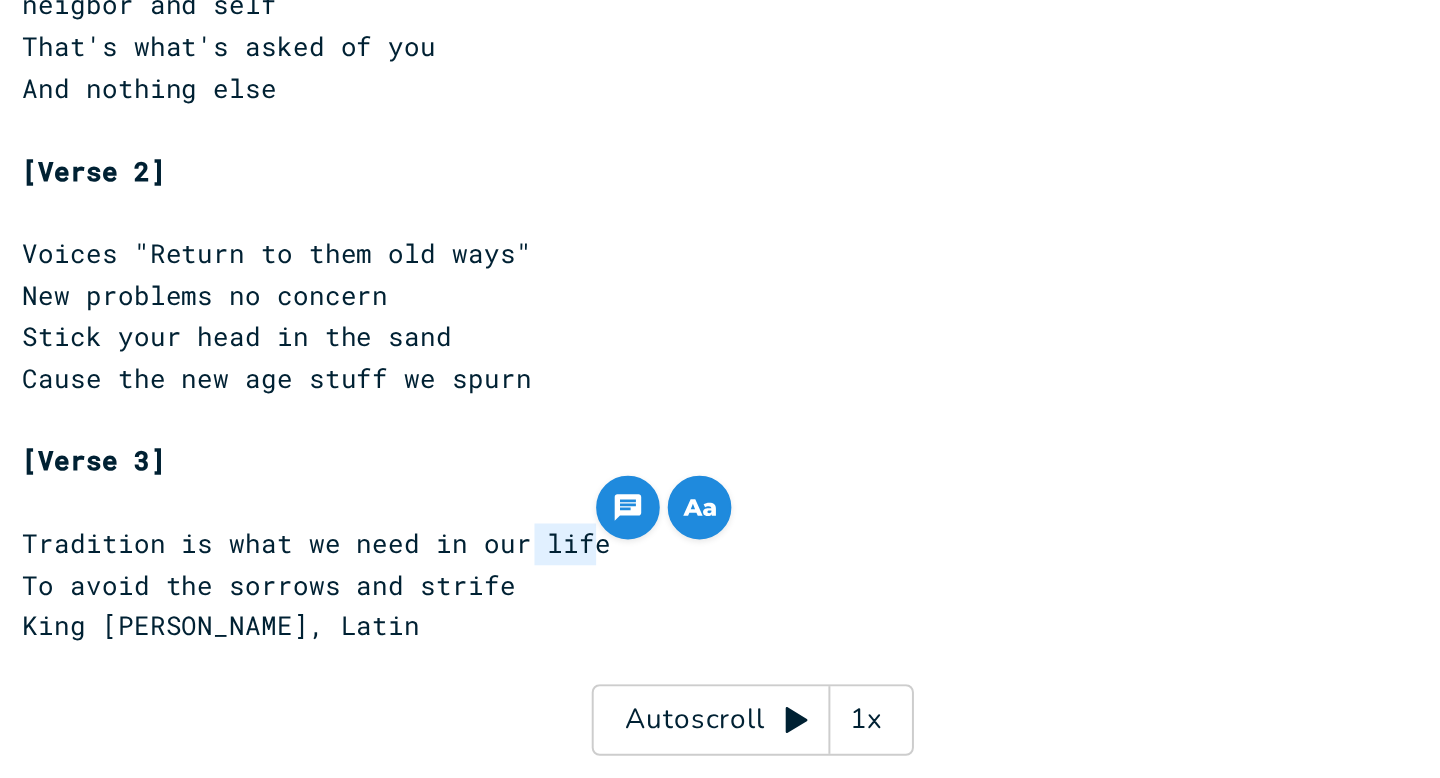 scroll, scrollTop: 0, scrollLeft: 0, axis: both 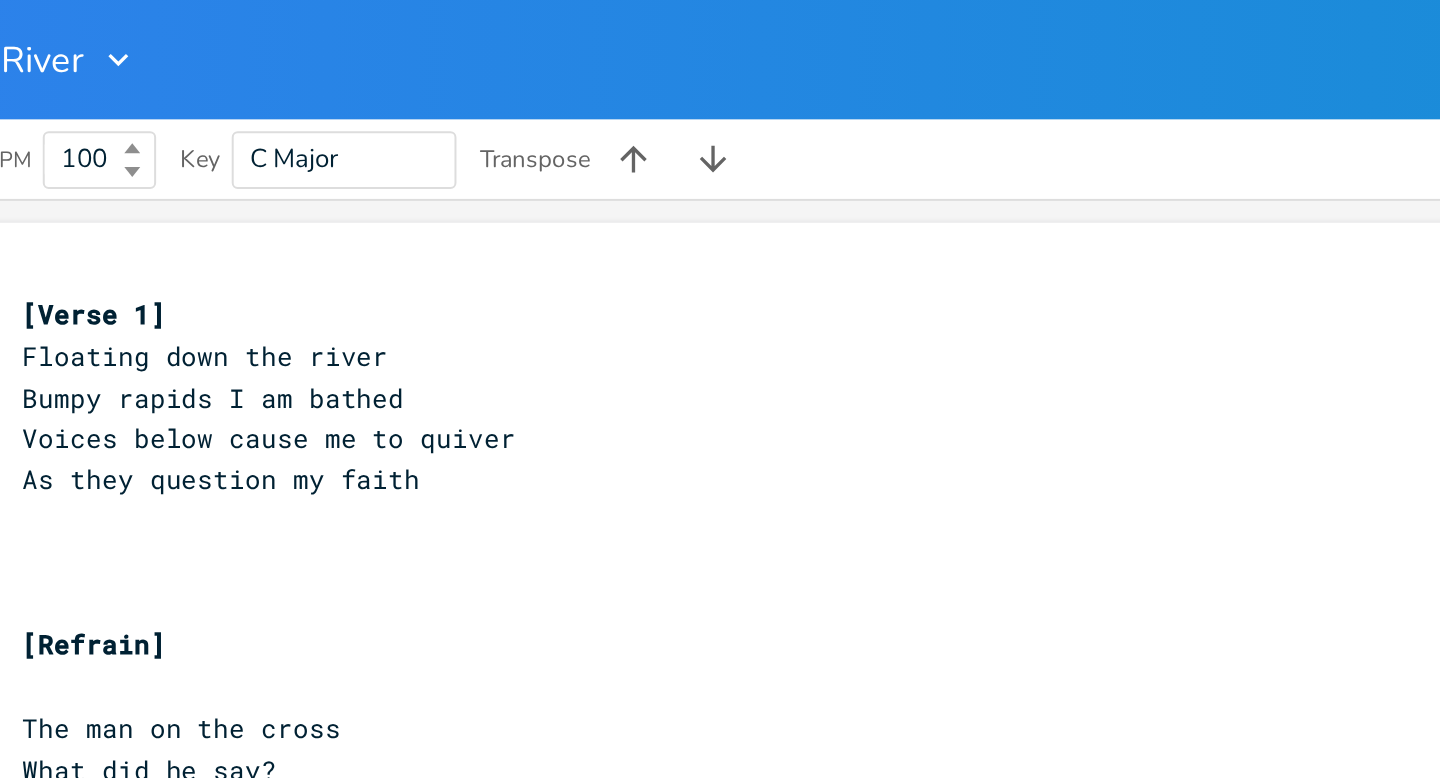 drag, startPoint x: 549, startPoint y: 76, endPoint x: 585, endPoint y: 75, distance: 36.013885 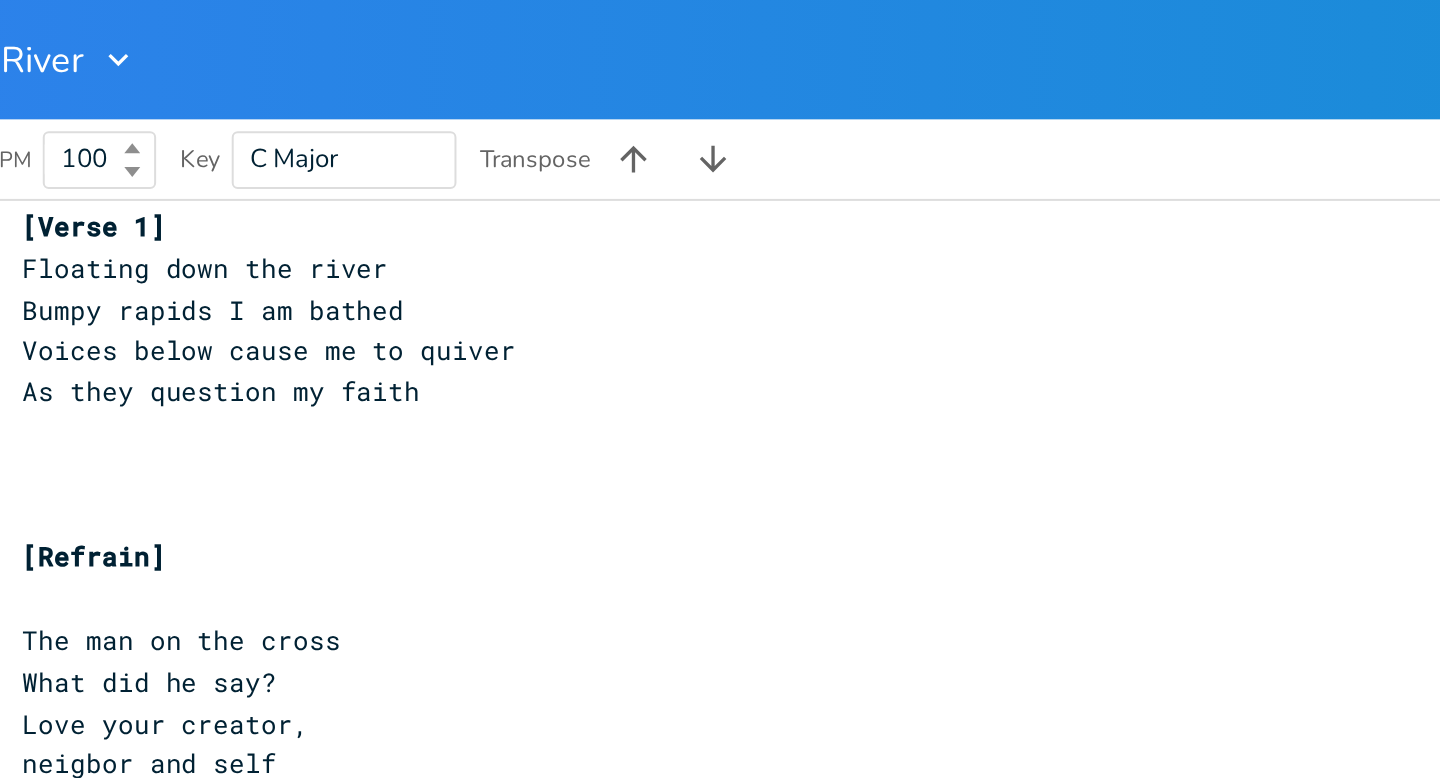 scroll, scrollTop: 180, scrollLeft: 0, axis: vertical 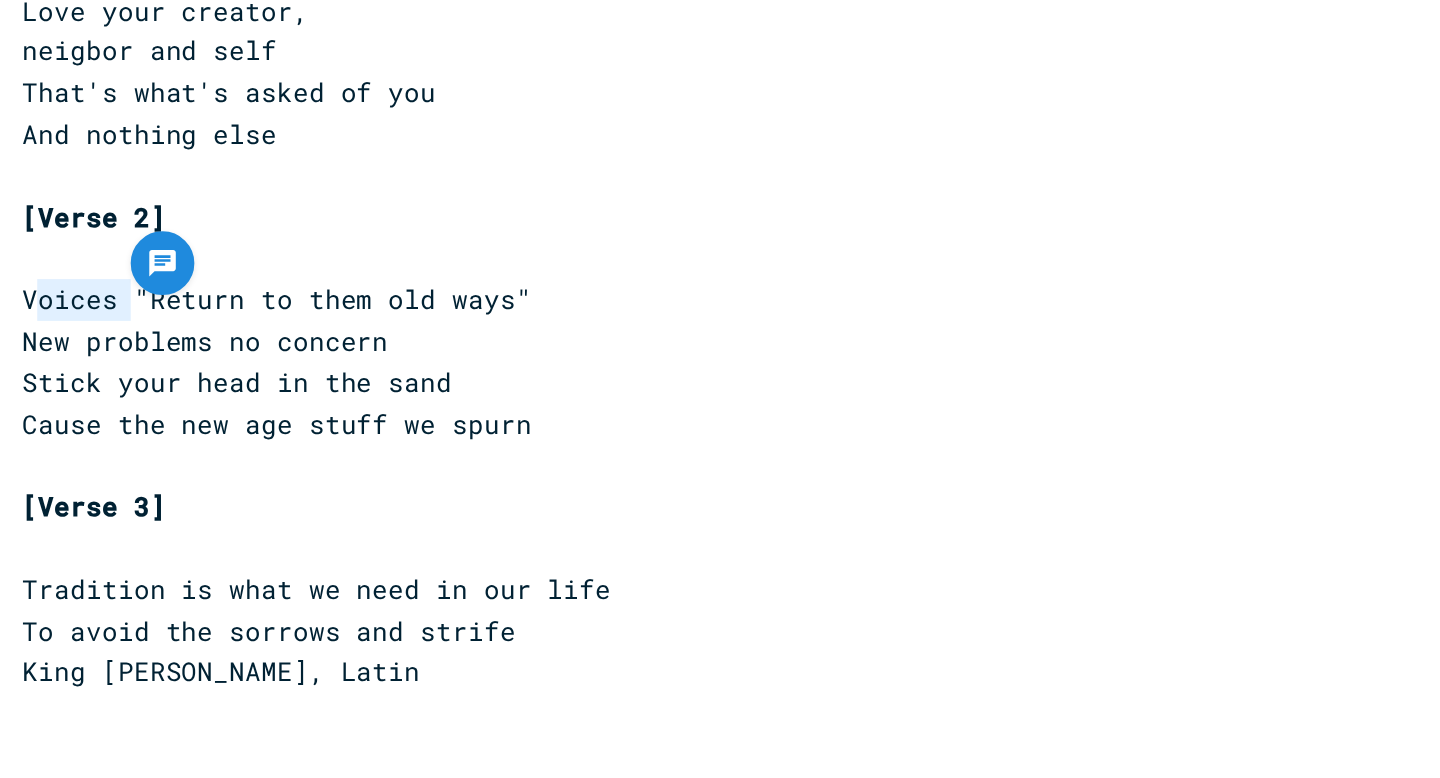type on "Voices" 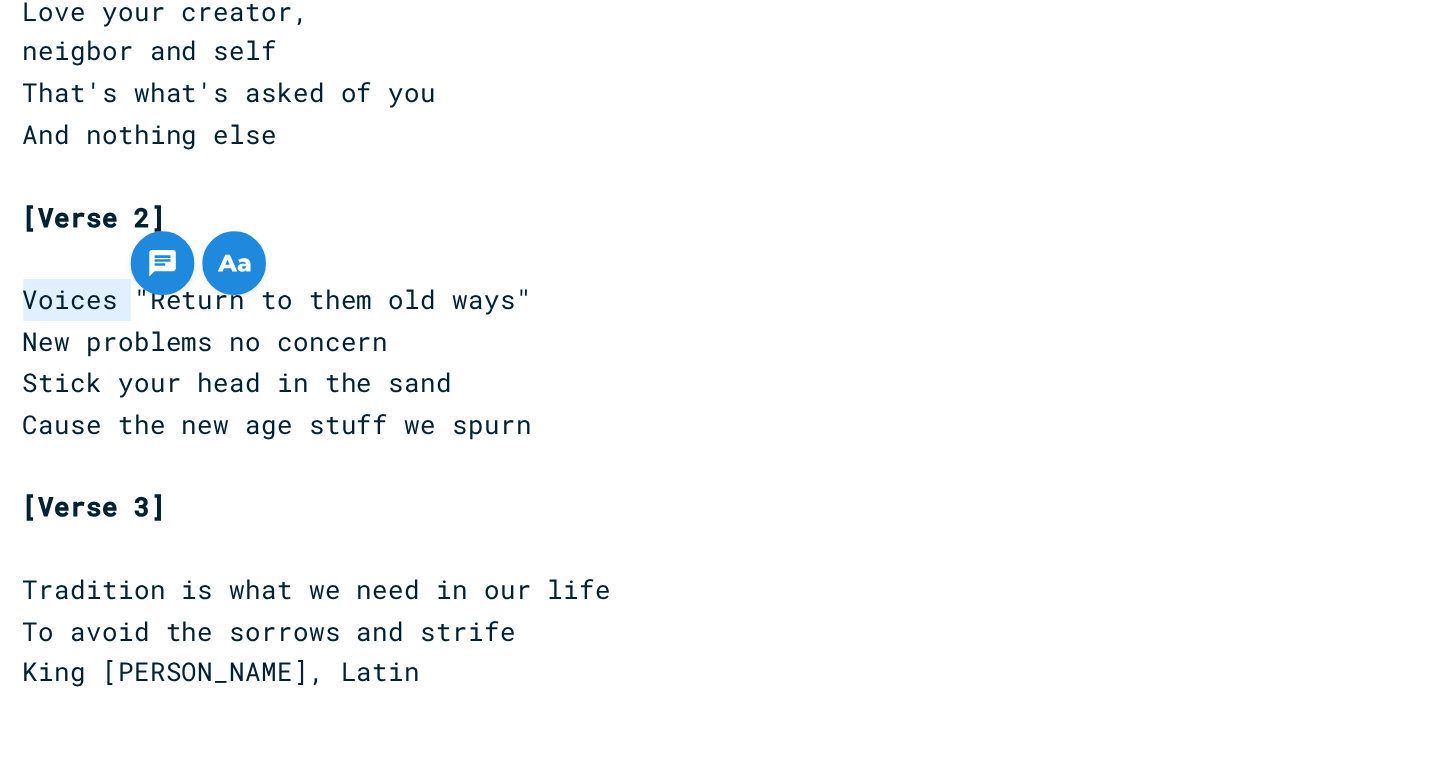drag, startPoint x: 203, startPoint y: 373, endPoint x: 146, endPoint y: 374, distance: 57.00877 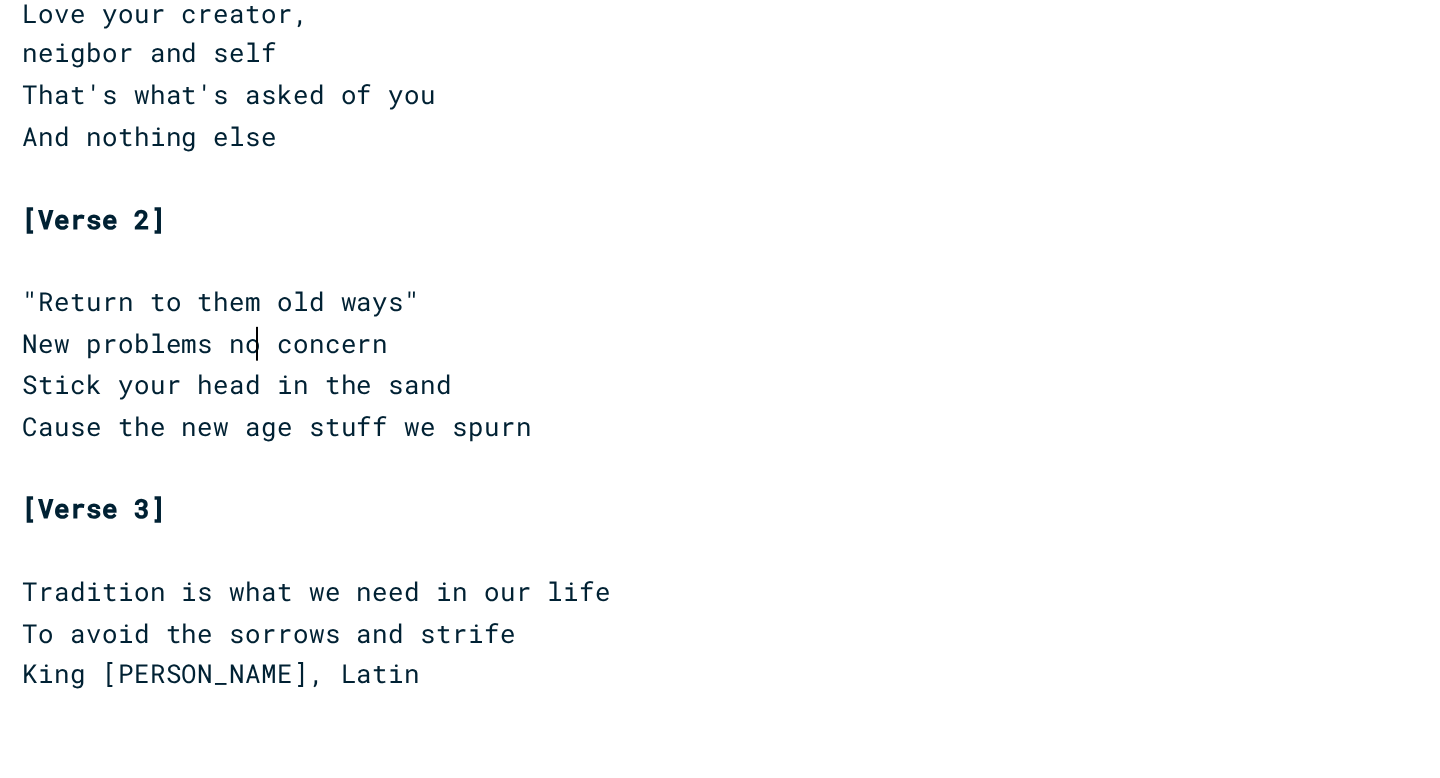 click on "New problems no concern" at bounding box center (245, 395) 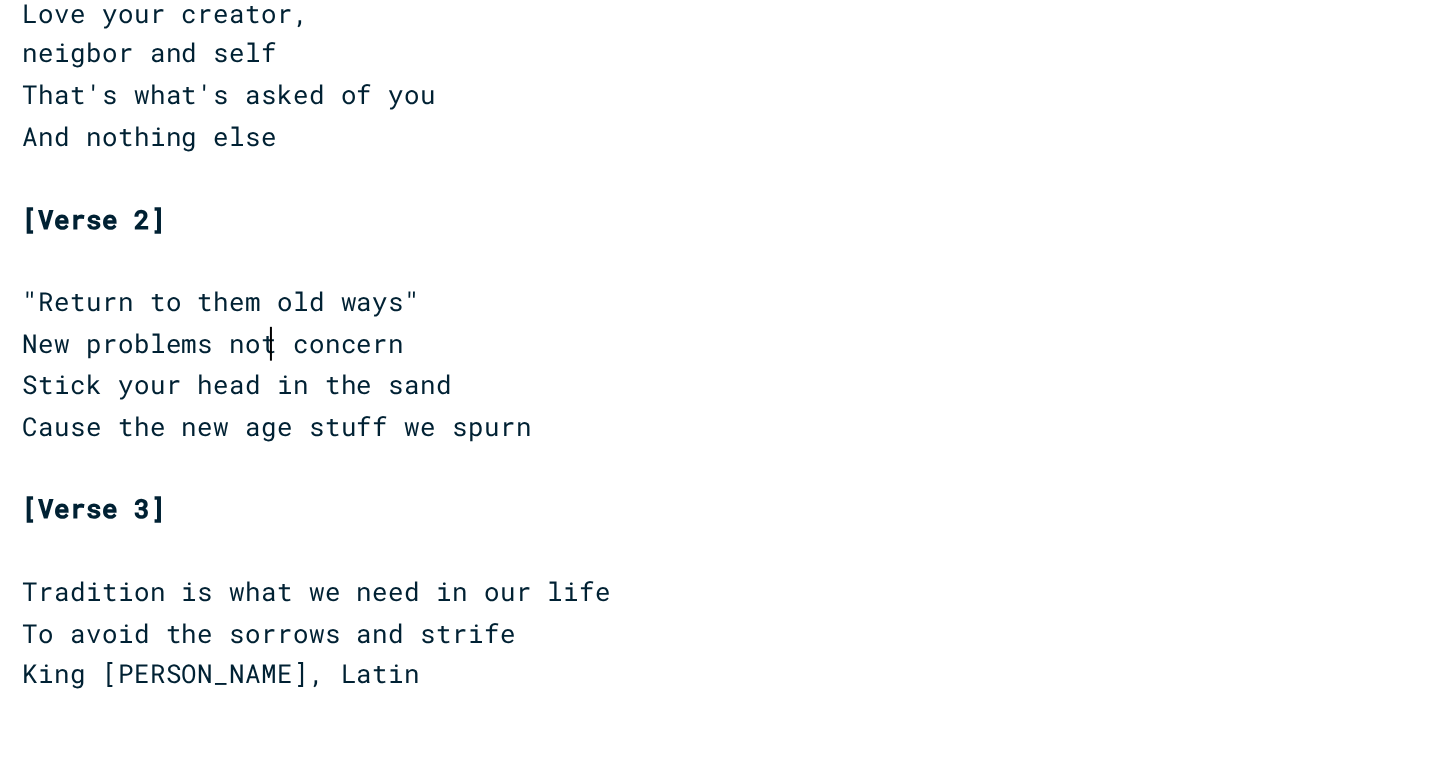 scroll, scrollTop: 0, scrollLeft: 4, axis: horizontal 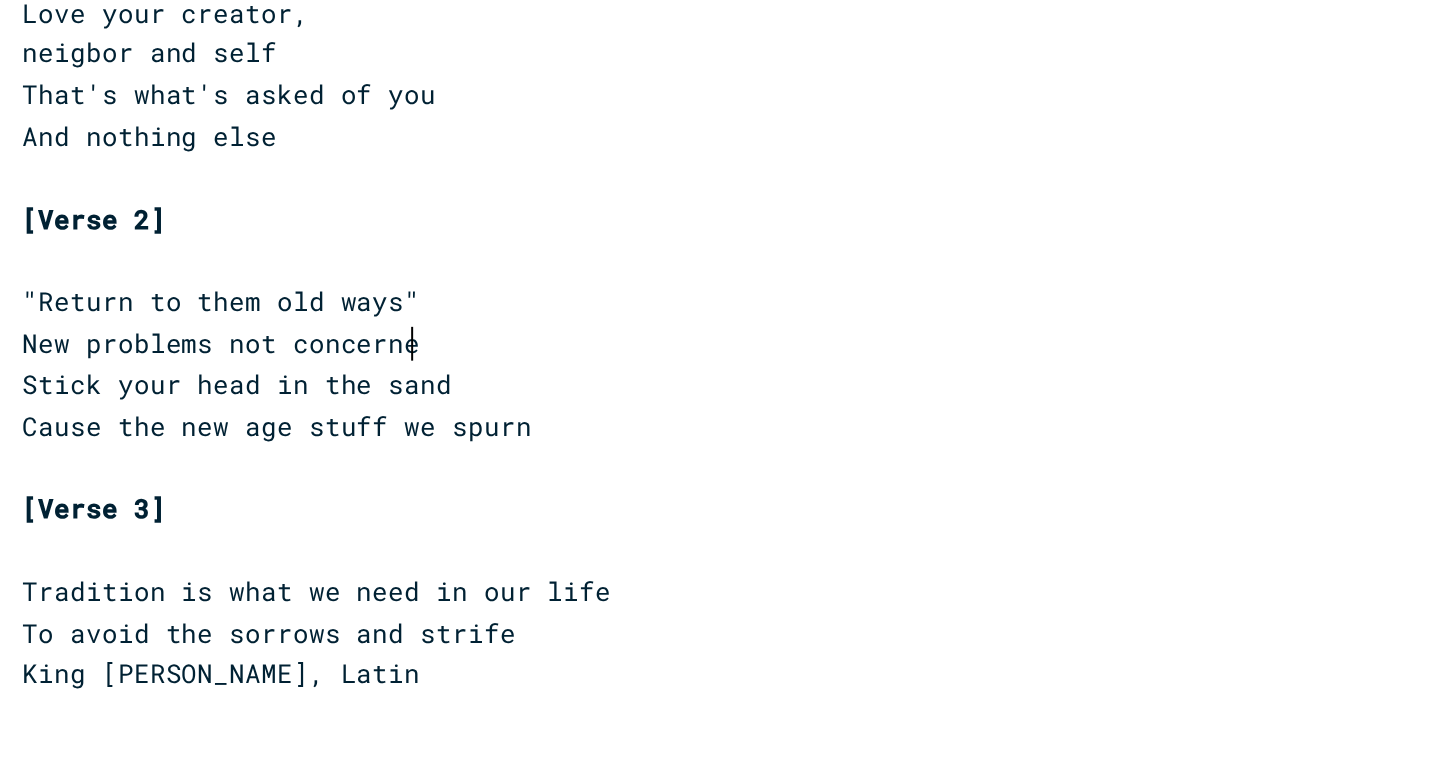 type on "ed" 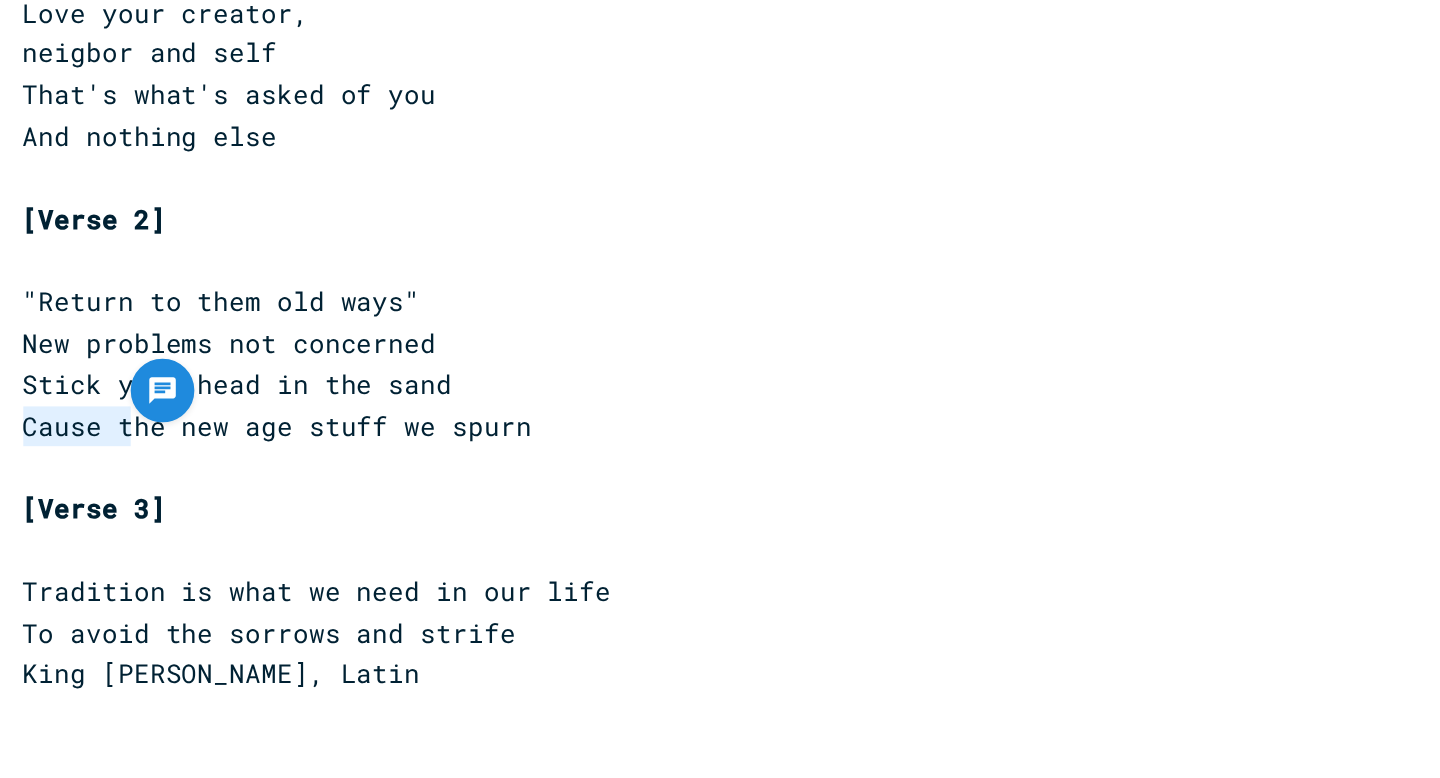 drag, startPoint x: 199, startPoint y: 438, endPoint x: 146, endPoint y: 435, distance: 53.08484 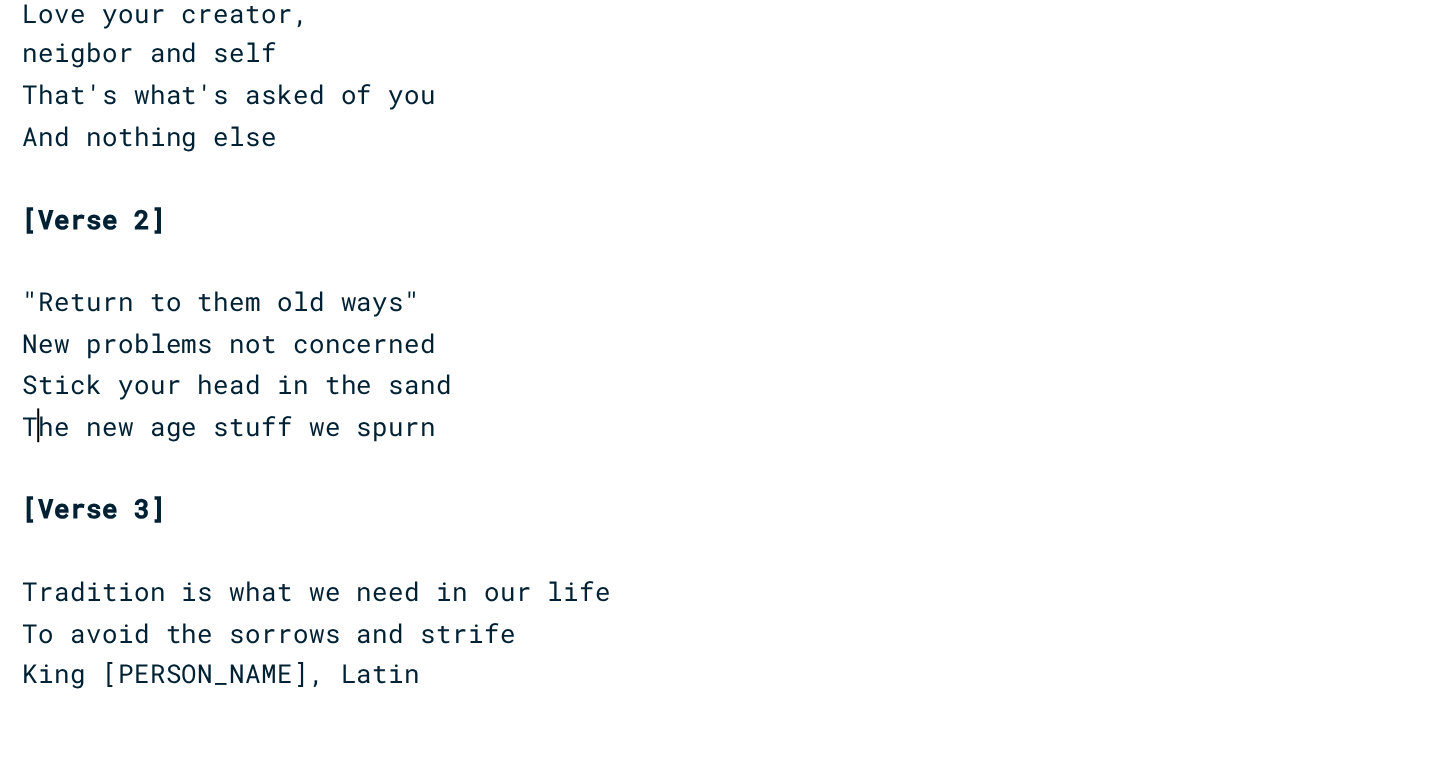 scroll, scrollTop: 0, scrollLeft: 8, axis: horizontal 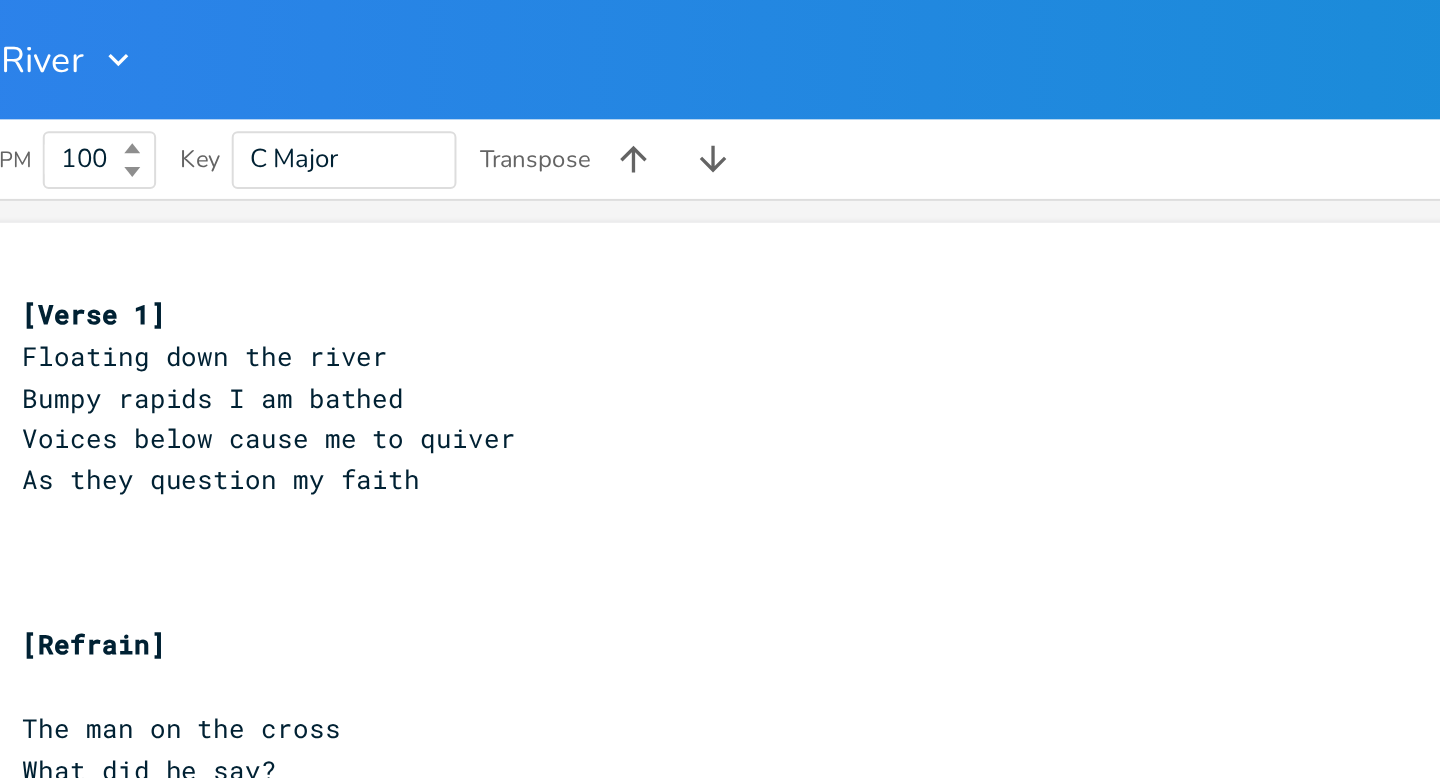 type on "T" 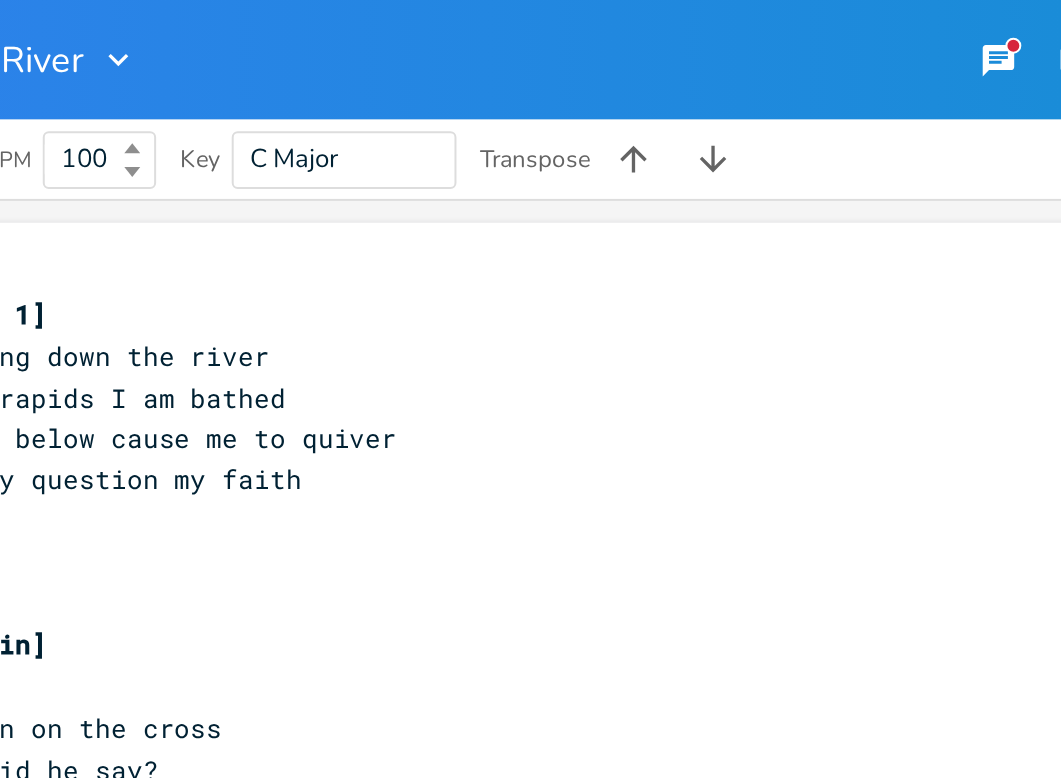 type on "​" 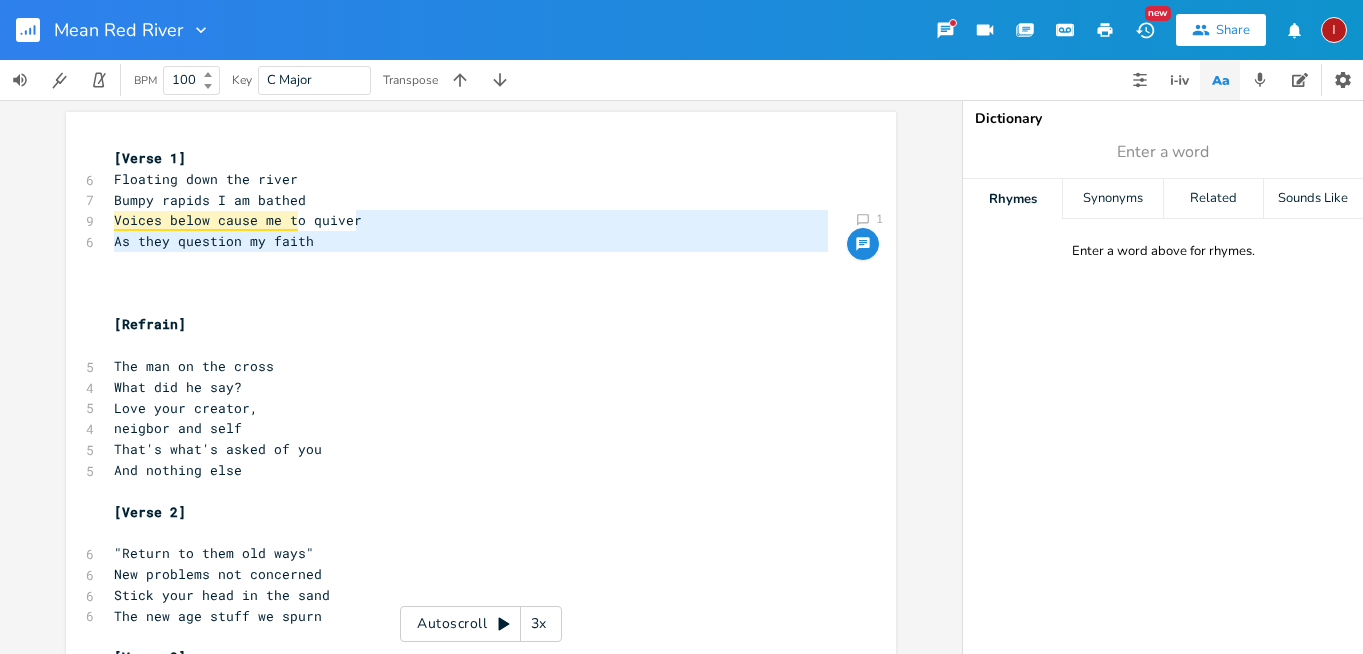 scroll, scrollTop: 0, scrollLeft: 0, axis: both 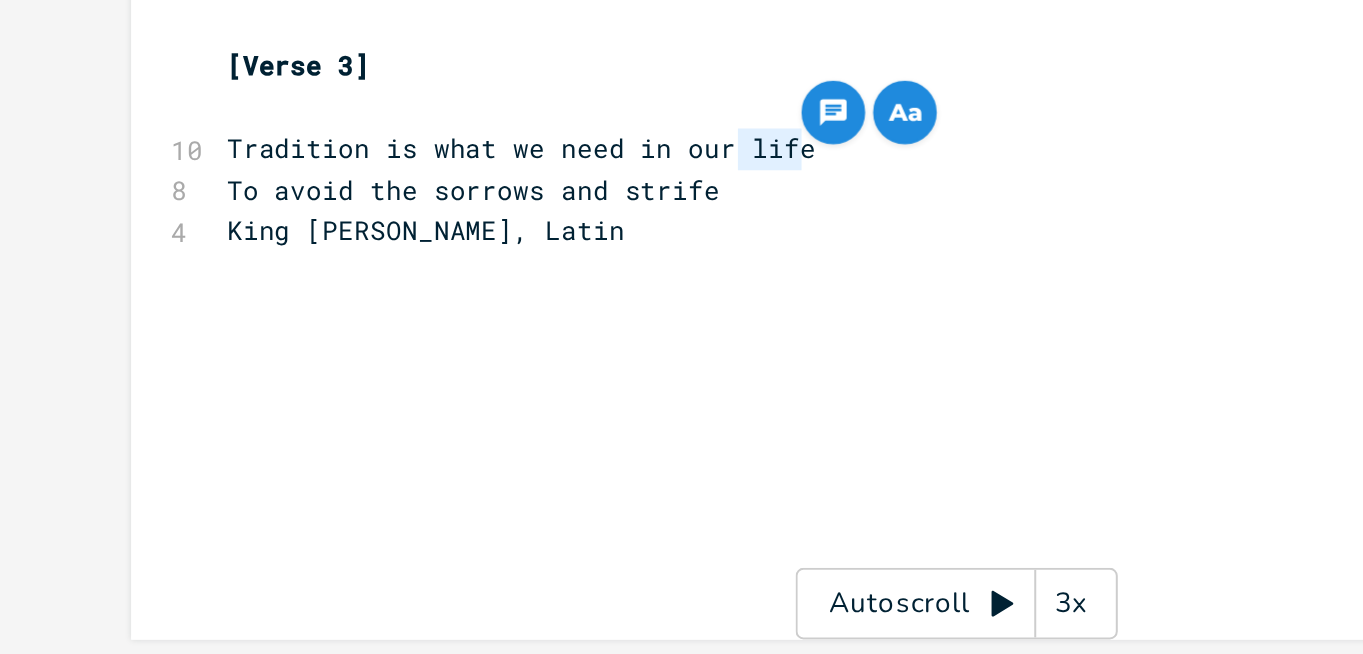 drag, startPoint x: 365, startPoint y: 397, endPoint x: 399, endPoint y: 397, distance: 34 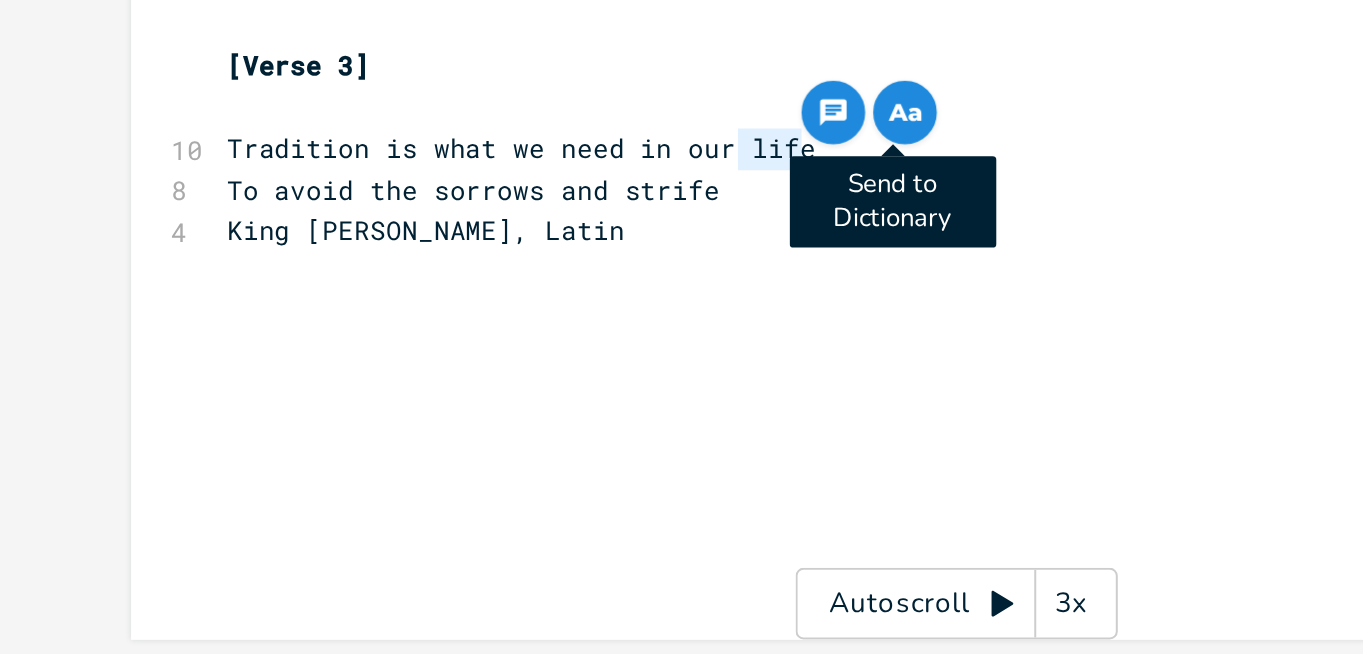 click 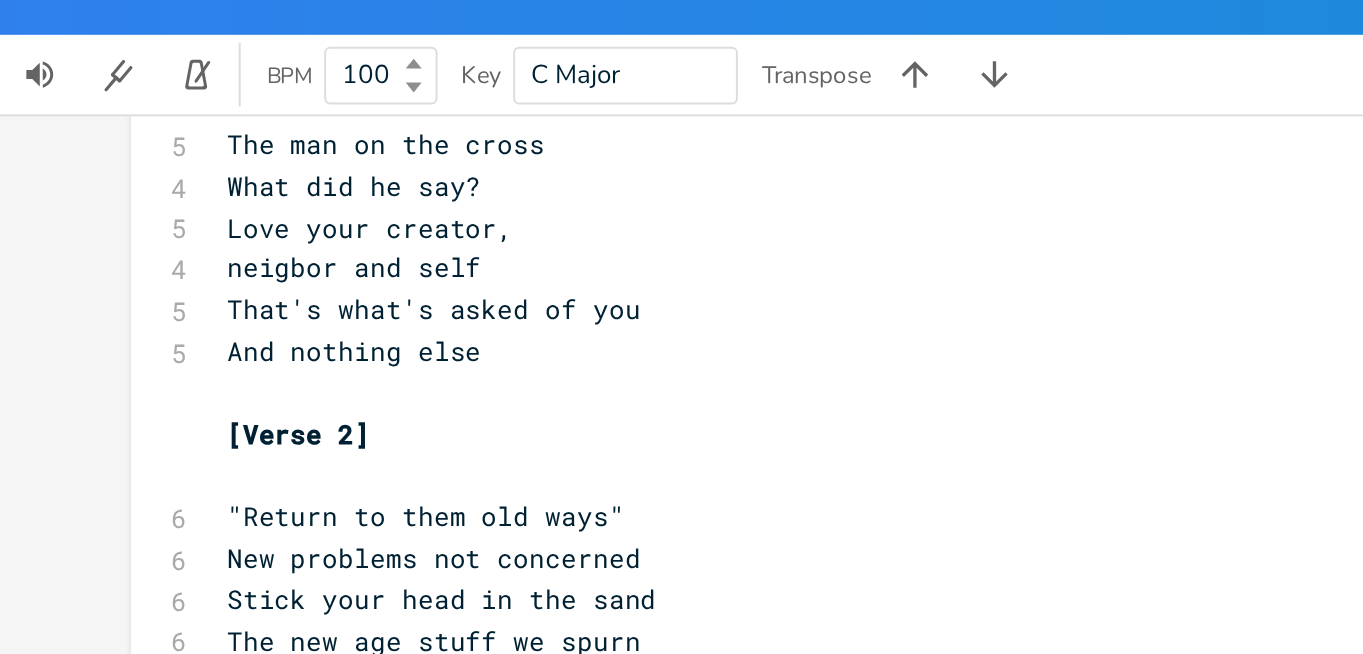 scroll, scrollTop: 304, scrollLeft: 0, axis: vertical 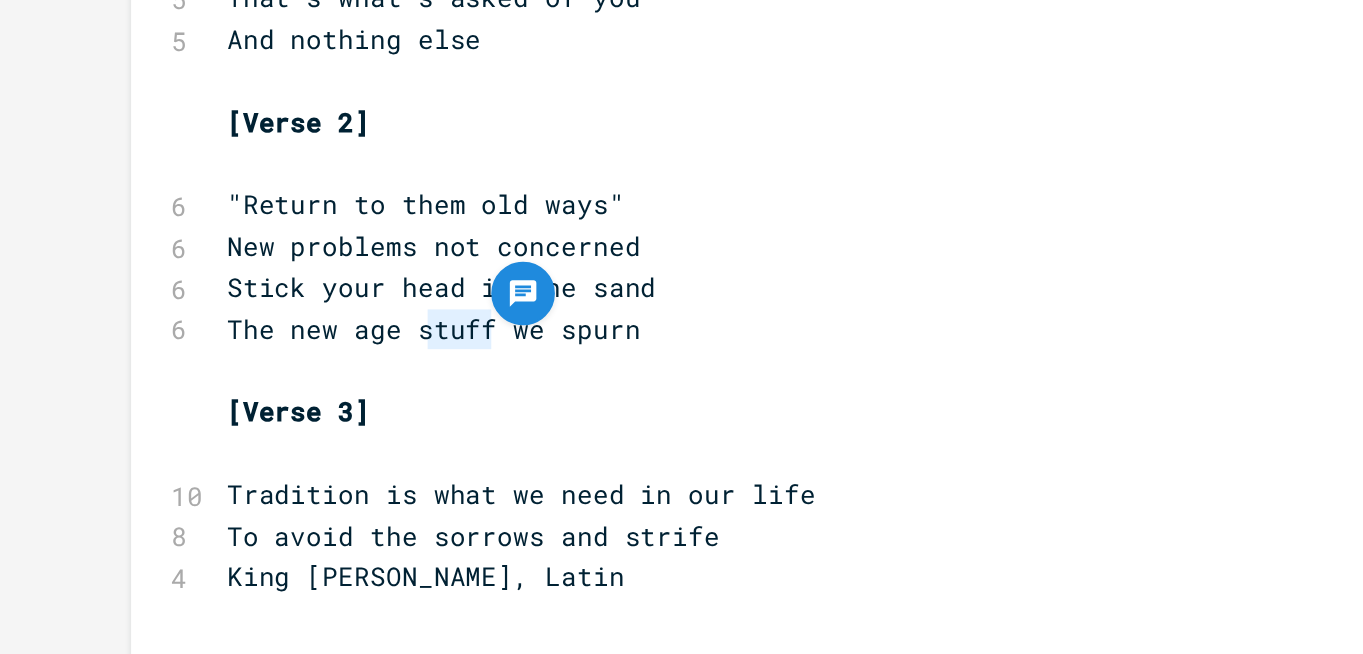 type on "stuff" 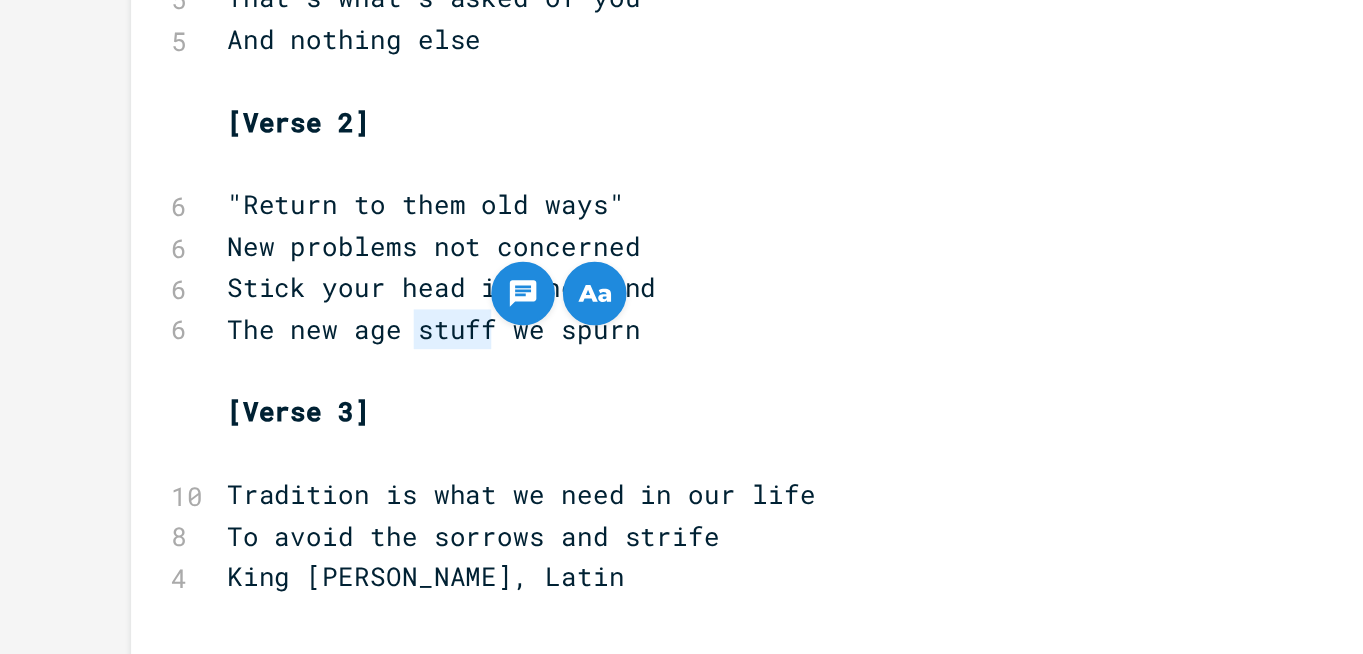 drag, startPoint x: 241, startPoint y: 310, endPoint x: 204, endPoint y: 311, distance: 37.01351 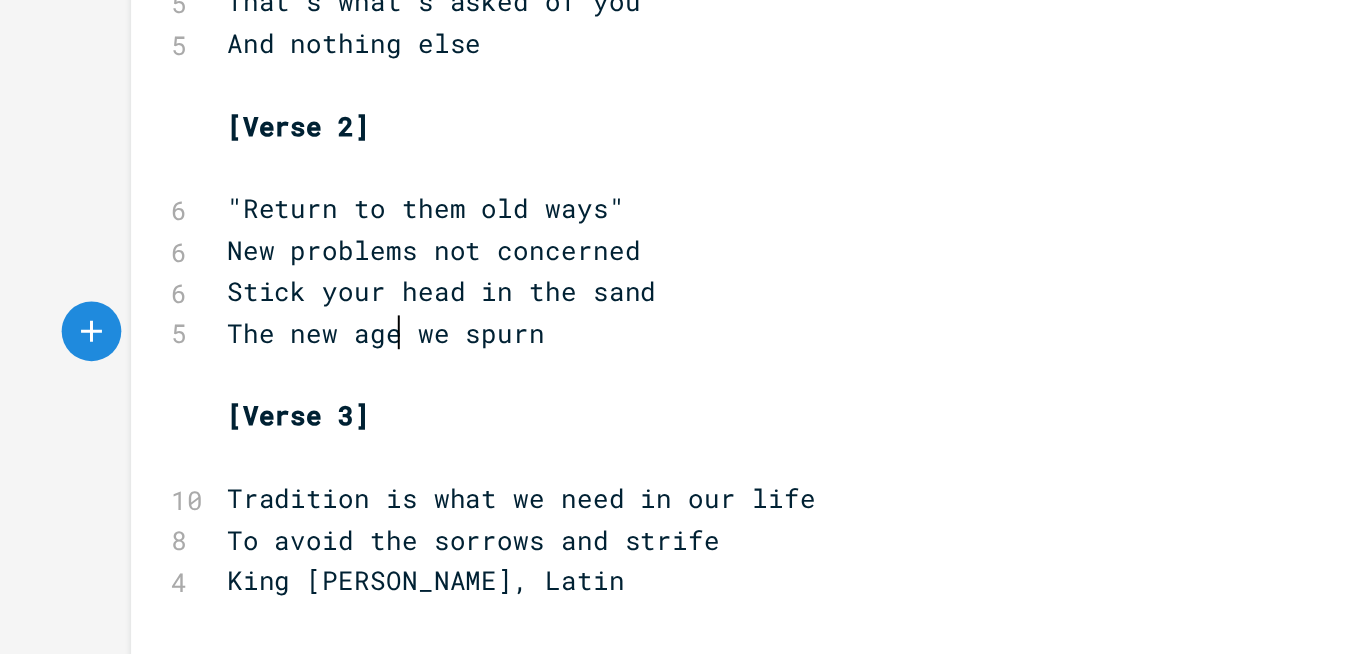 scroll, scrollTop: 304, scrollLeft: 0, axis: vertical 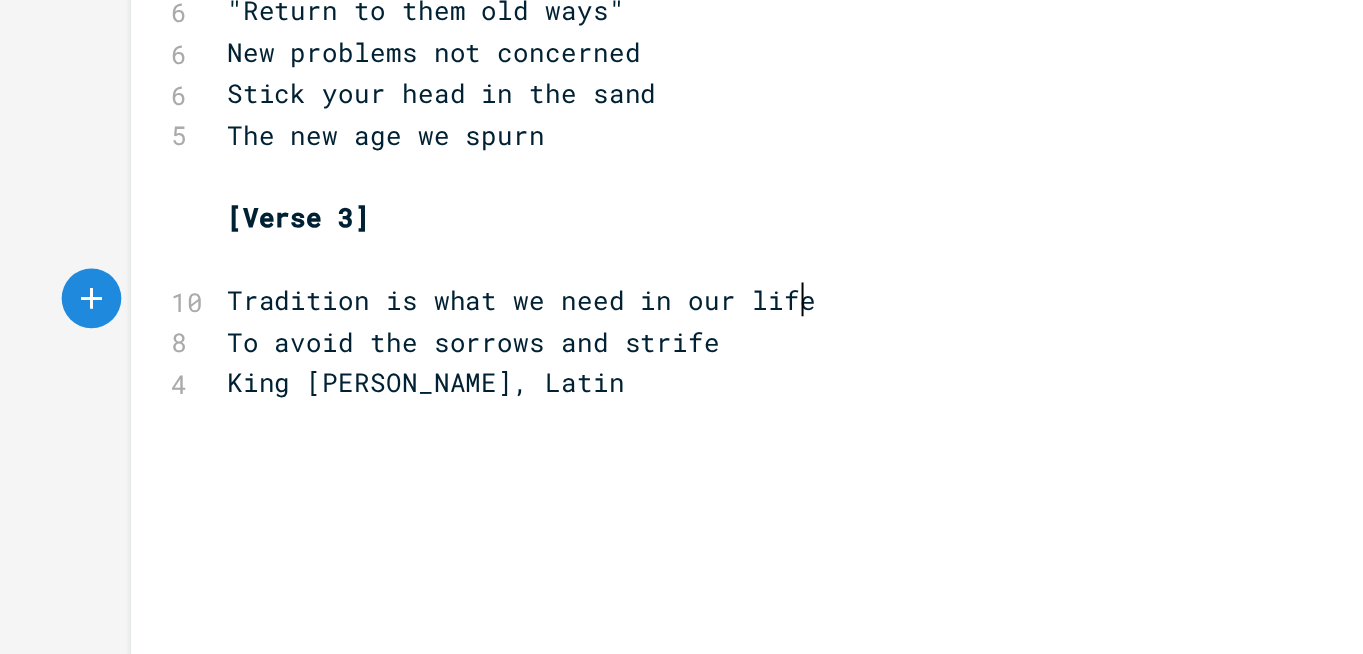 click on "Tradition is what we need in our life" at bounding box center [471, 395] 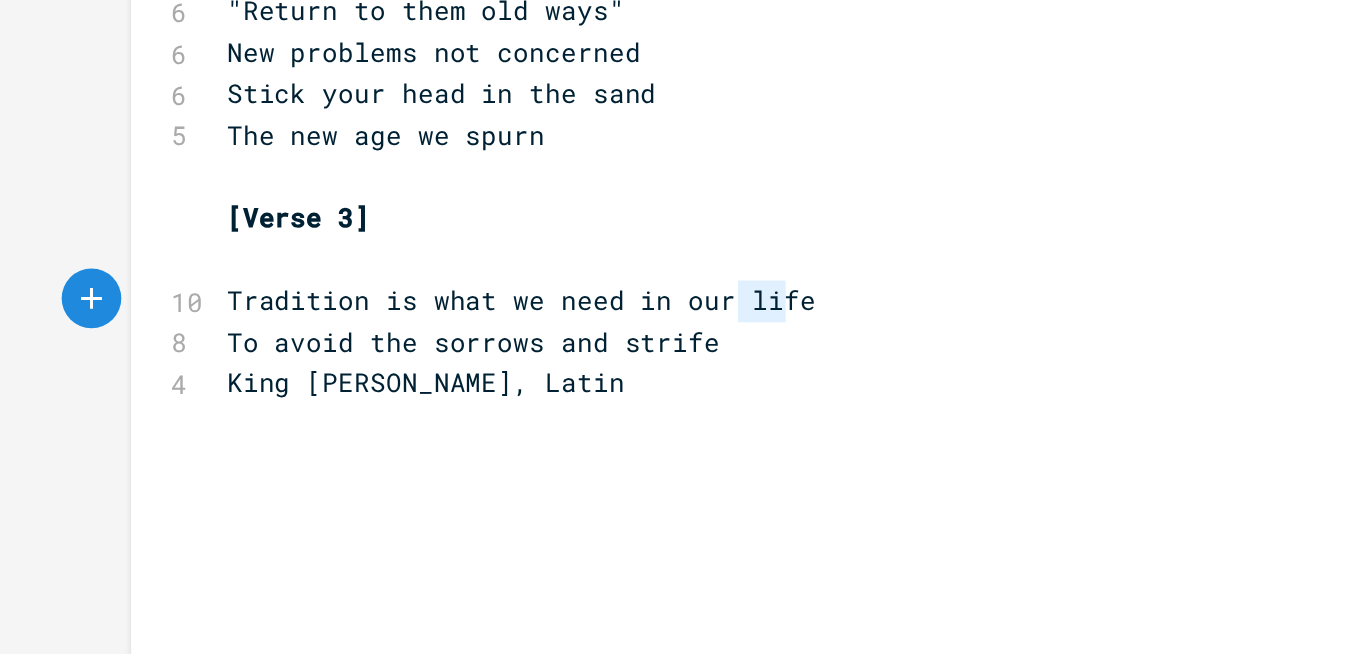 type on "life" 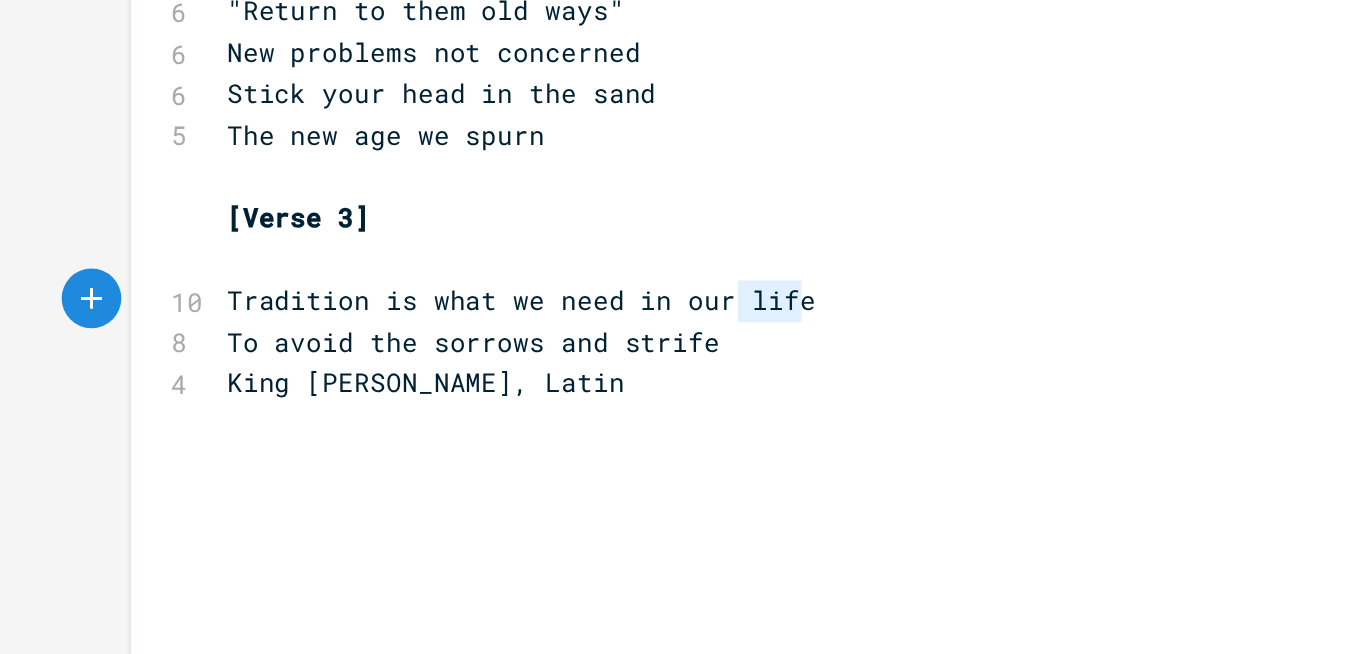 drag, startPoint x: 367, startPoint y: 396, endPoint x: 395, endPoint y: 393, distance: 28.160255 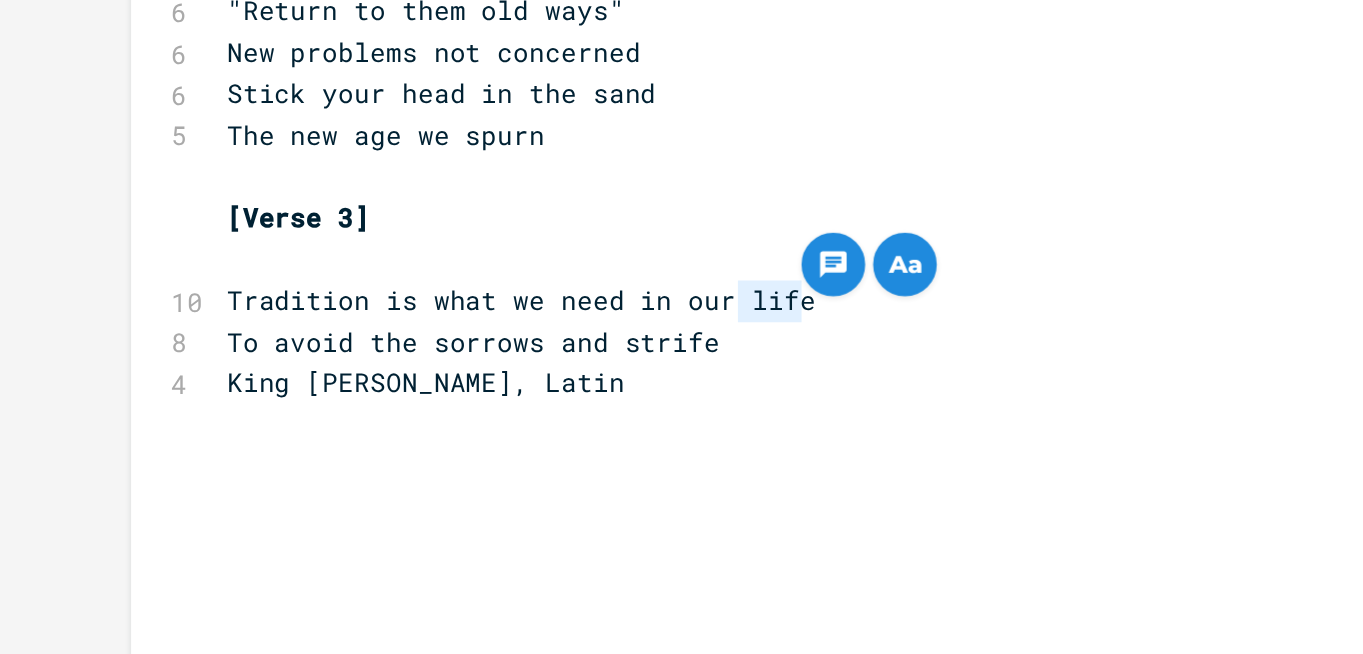 click 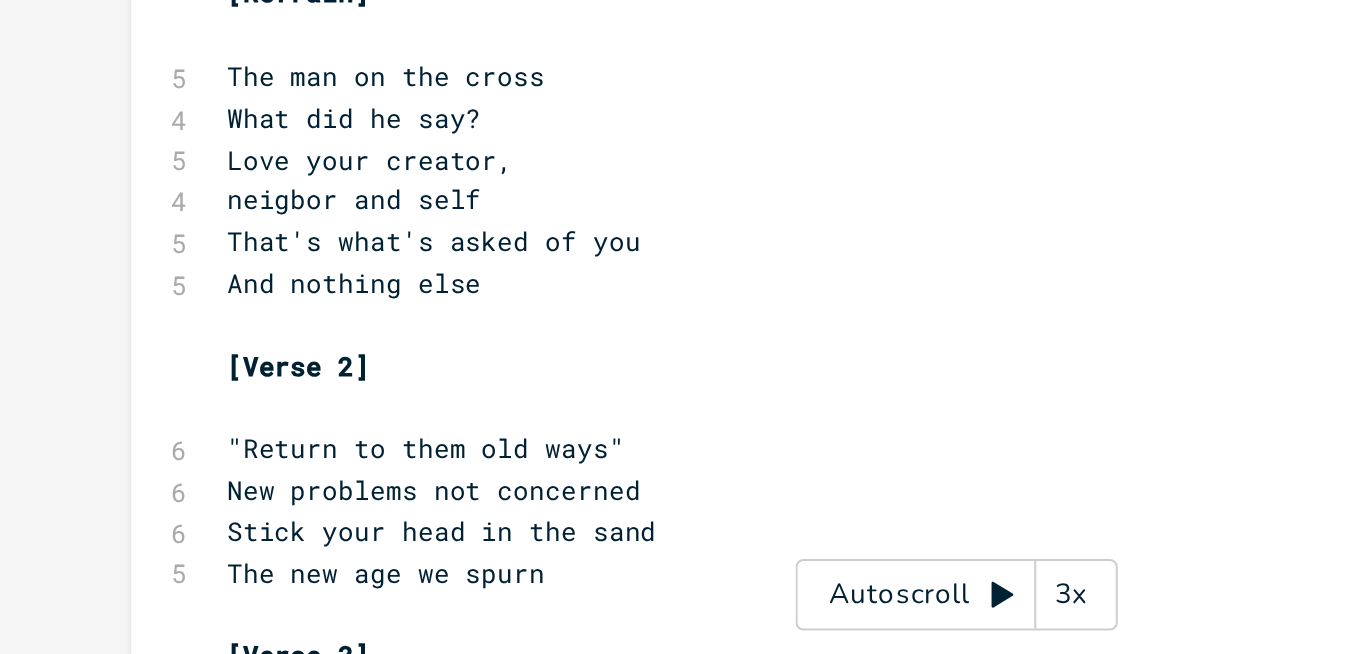 scroll, scrollTop: 0, scrollLeft: 0, axis: both 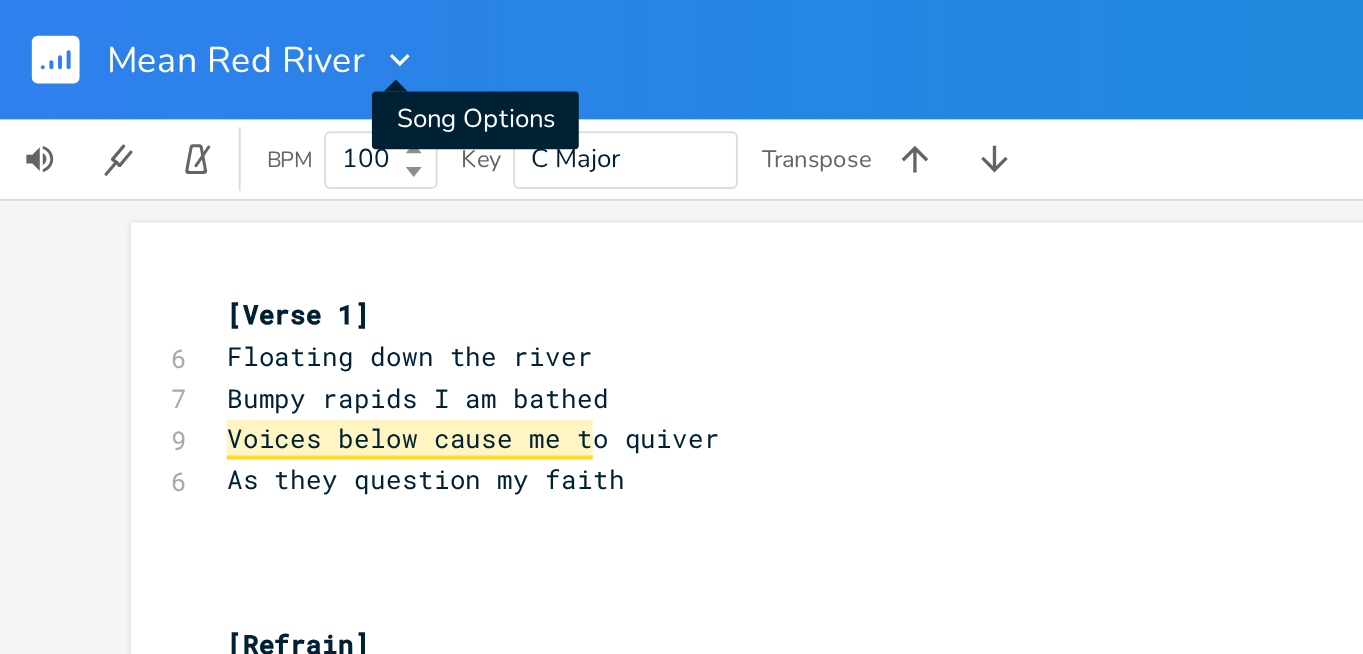 click 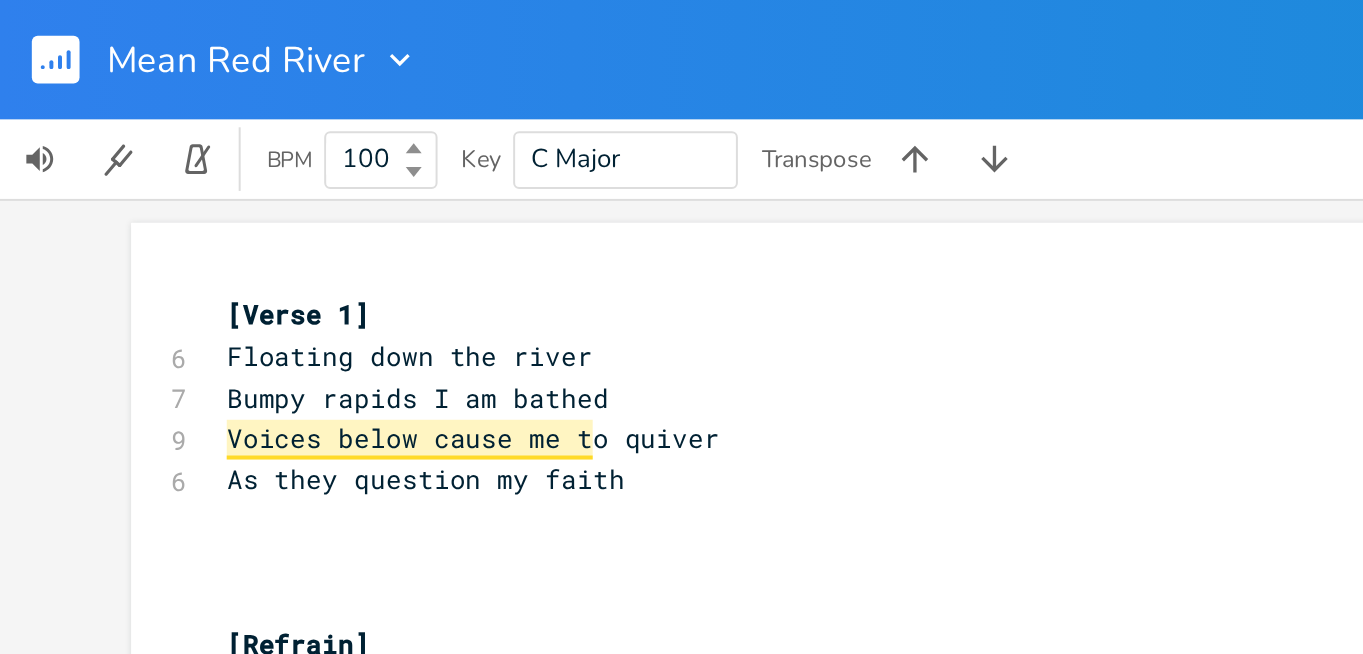click on "Comment 1 life xxxxxxxxxx [Verse 1] 6 Floating down the river 7 Bumpy rapids I am bathed 9 Voices below cause me t o quiver 6 As they question my faith ​ ​ ​ [Refrain] ​ 5 The man on the cross 4 What did he say? 5 Love your creator,  4 neigbor and self 5 That's what's asked of you 5 And nothing else ​ [Verse 2] ​ 6 "Return to them old ways" 6 New problems not concerned 6 Stick your head in the sand 5 The new age we spurn ​ [Verse 3] ​ 10 Tradition is what we need in our life 8 To avoid the sorrows and strife 4 King James, Latin ​ ​ ​ ​ ​ ​ ​ ​ Autoscroll 3x" at bounding box center [481, 377] 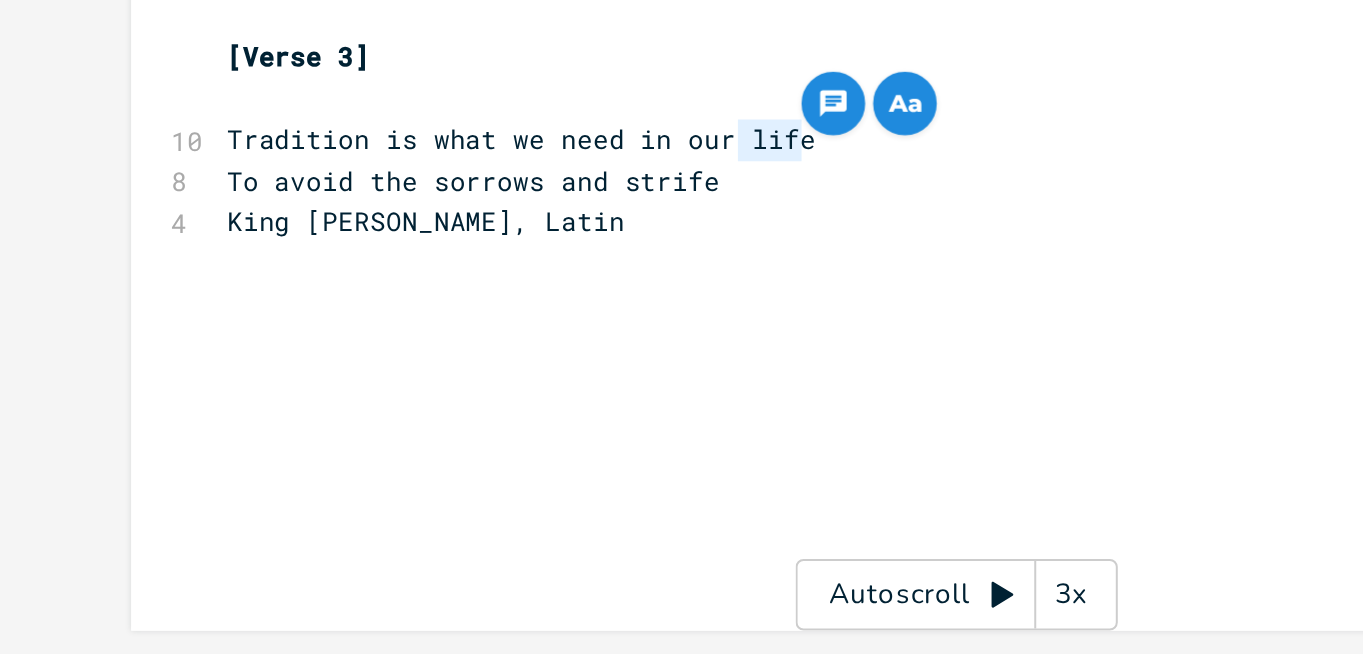 scroll, scrollTop: 0, scrollLeft: 0, axis: both 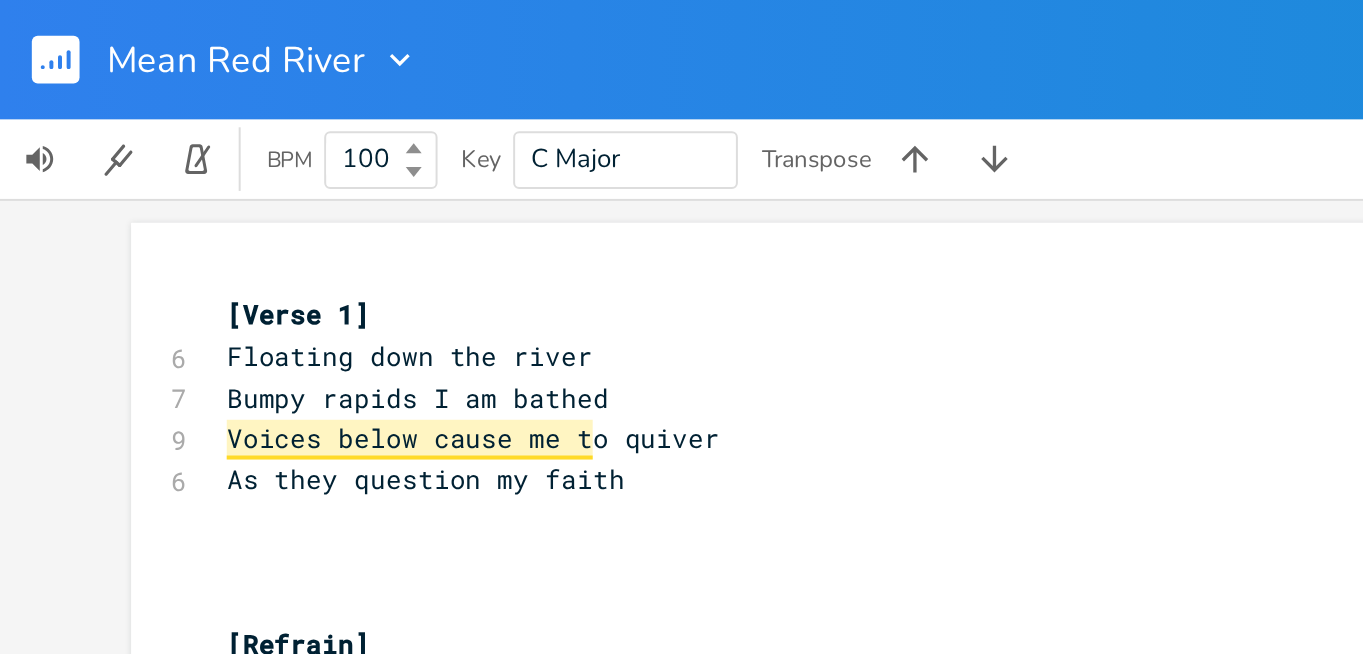 click 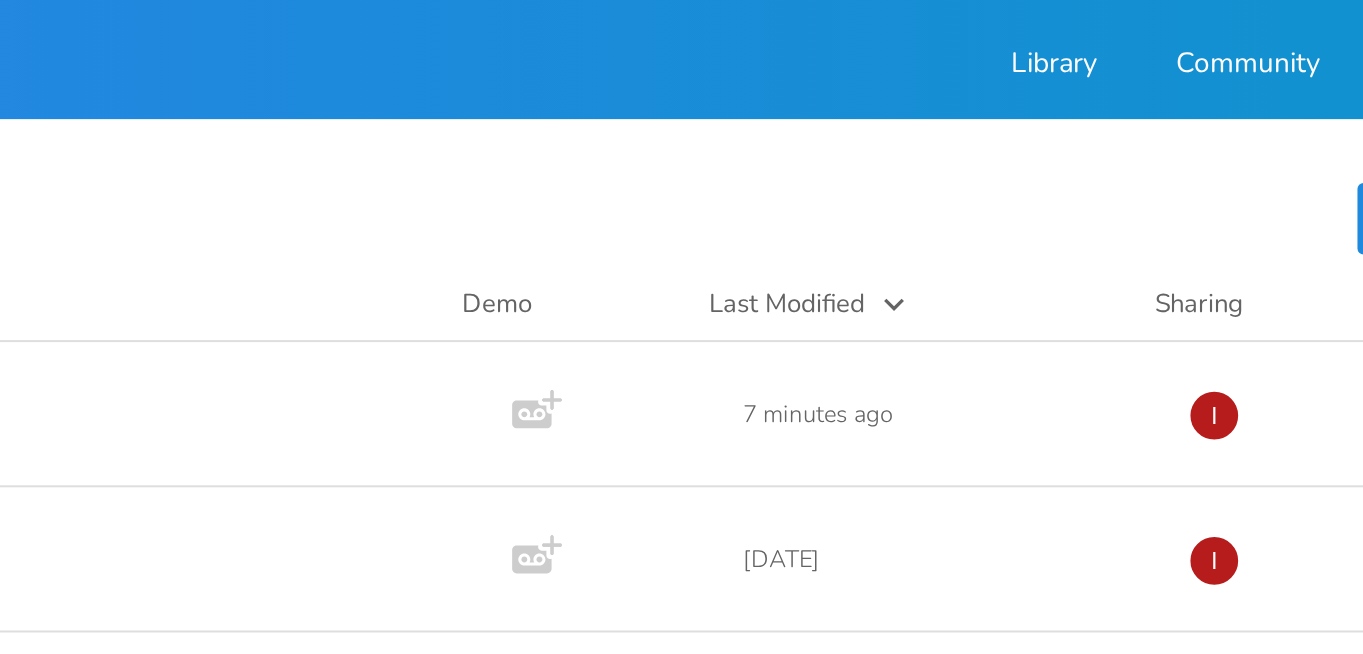 scroll, scrollTop: 0, scrollLeft: 0, axis: both 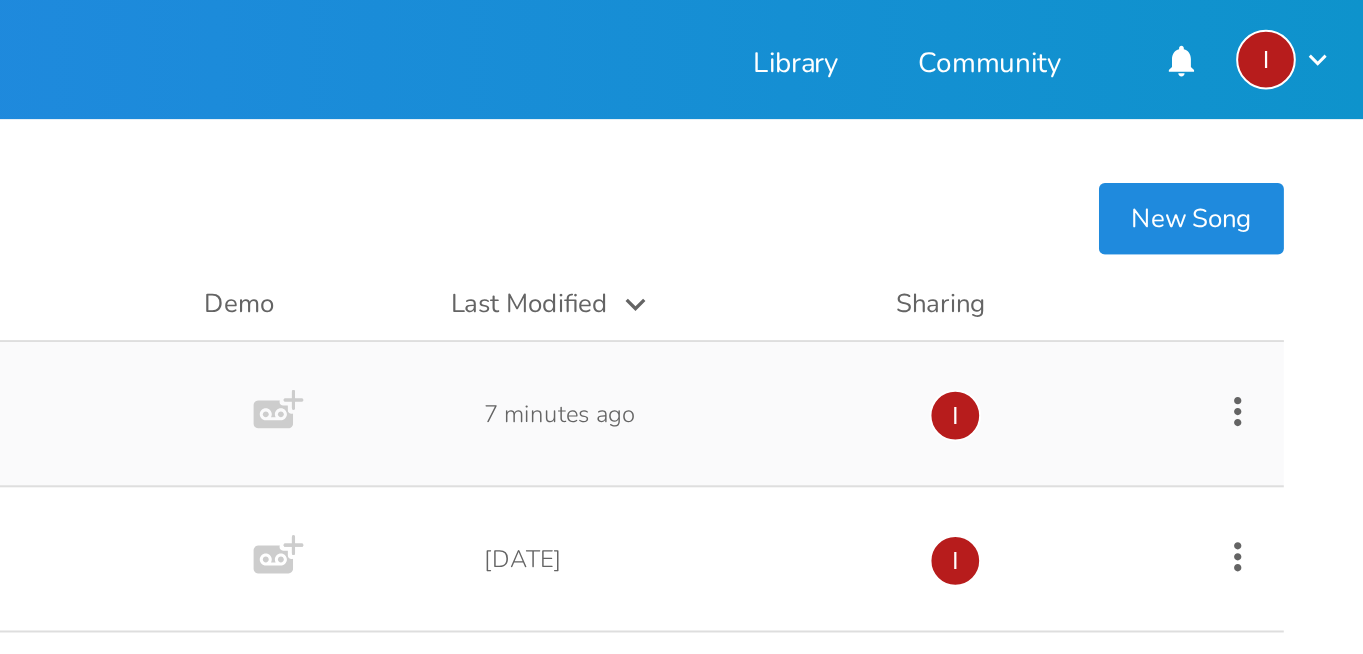click 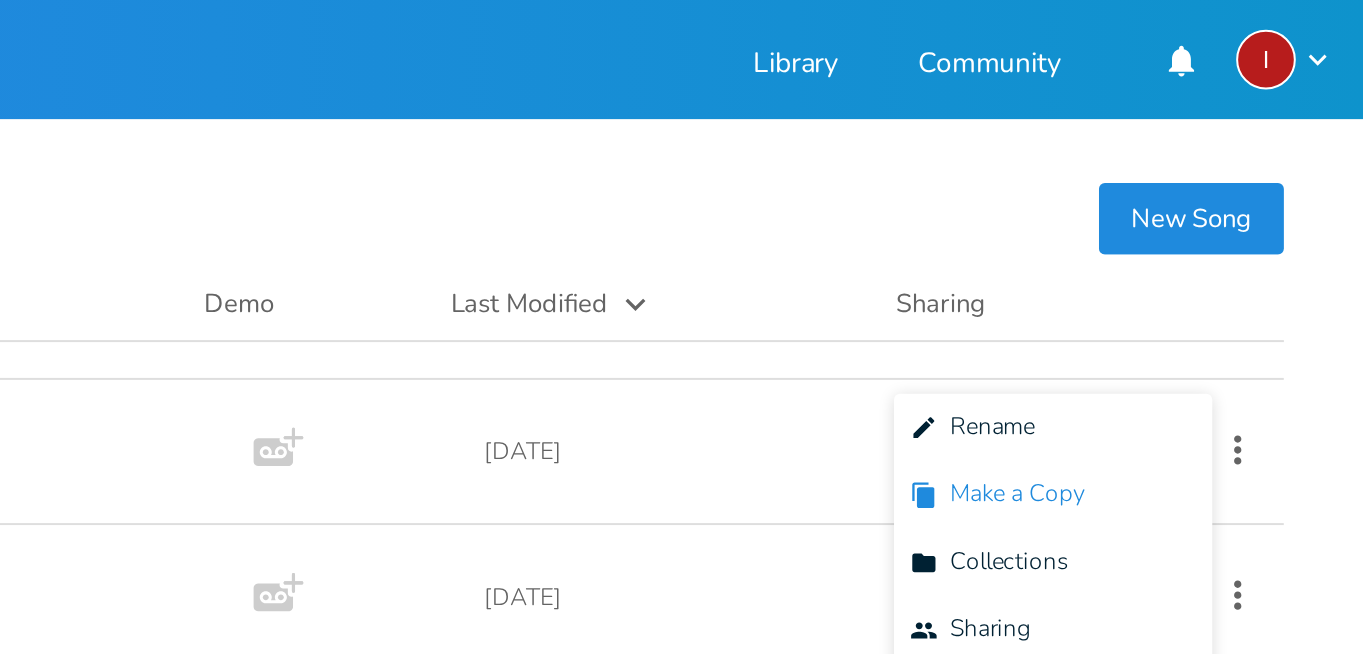 scroll, scrollTop: 0, scrollLeft: 0, axis: both 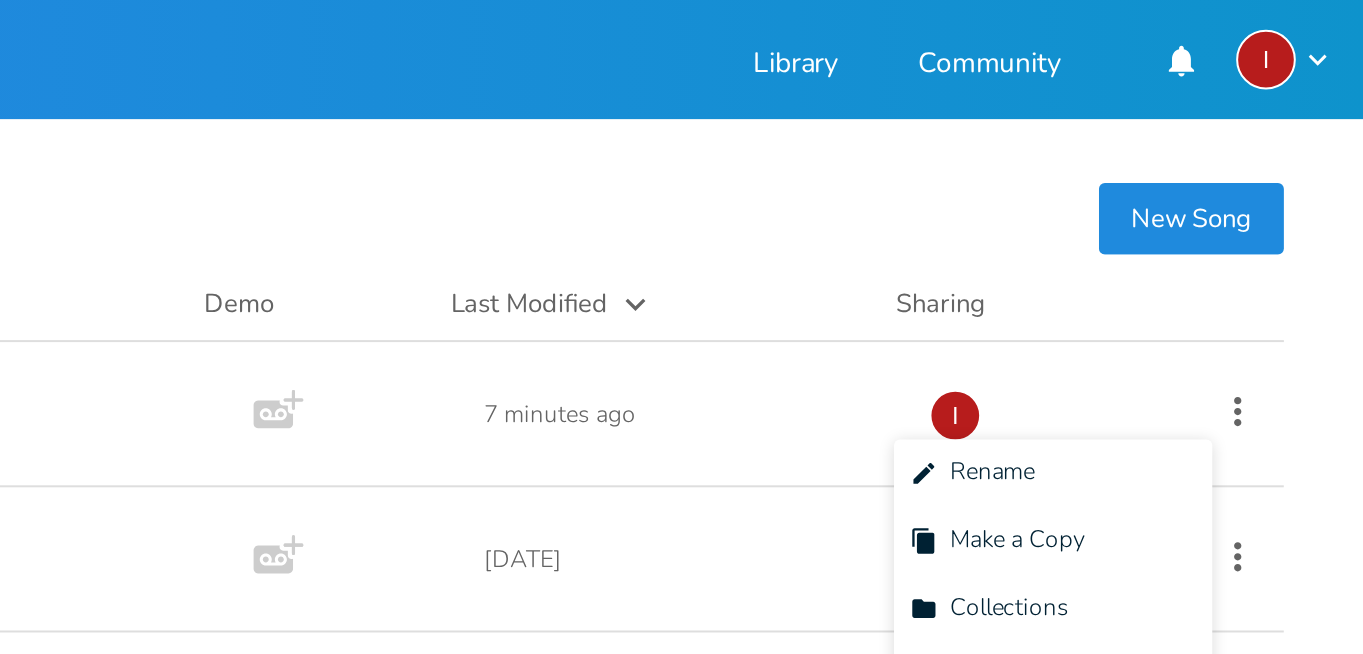 click on "All Songs" at bounding box center [801, 109] 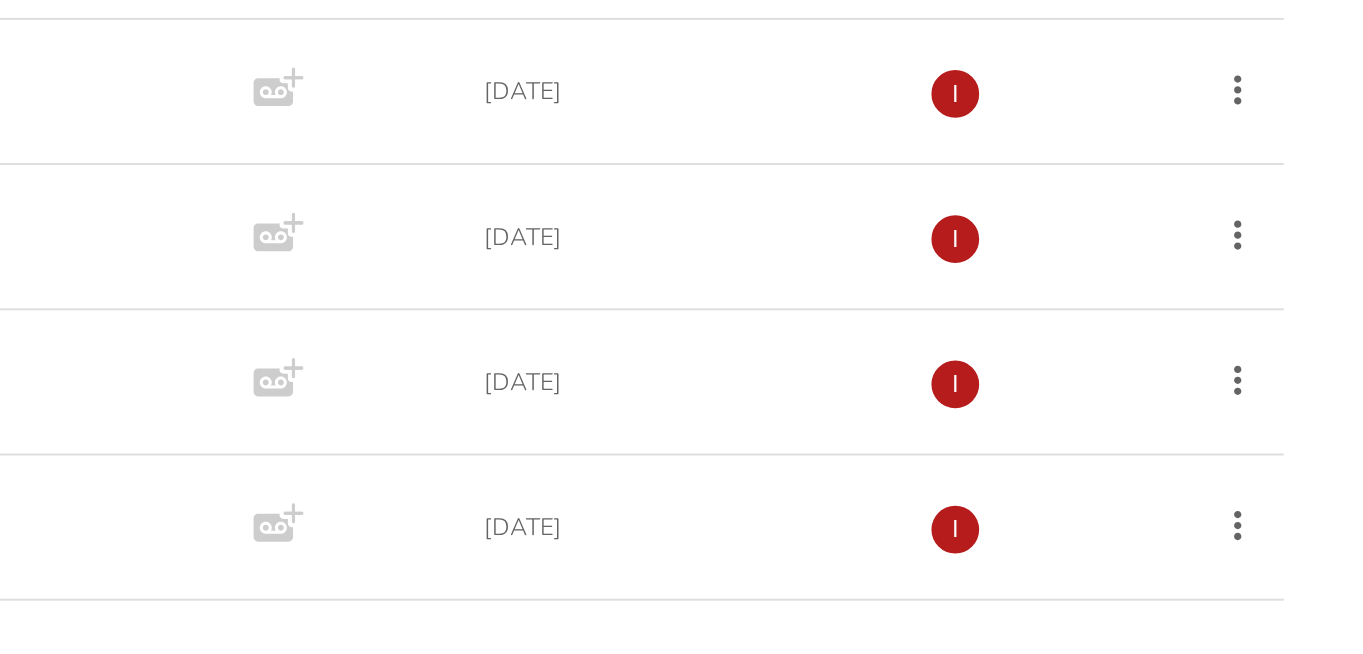 scroll, scrollTop: 0, scrollLeft: 0, axis: both 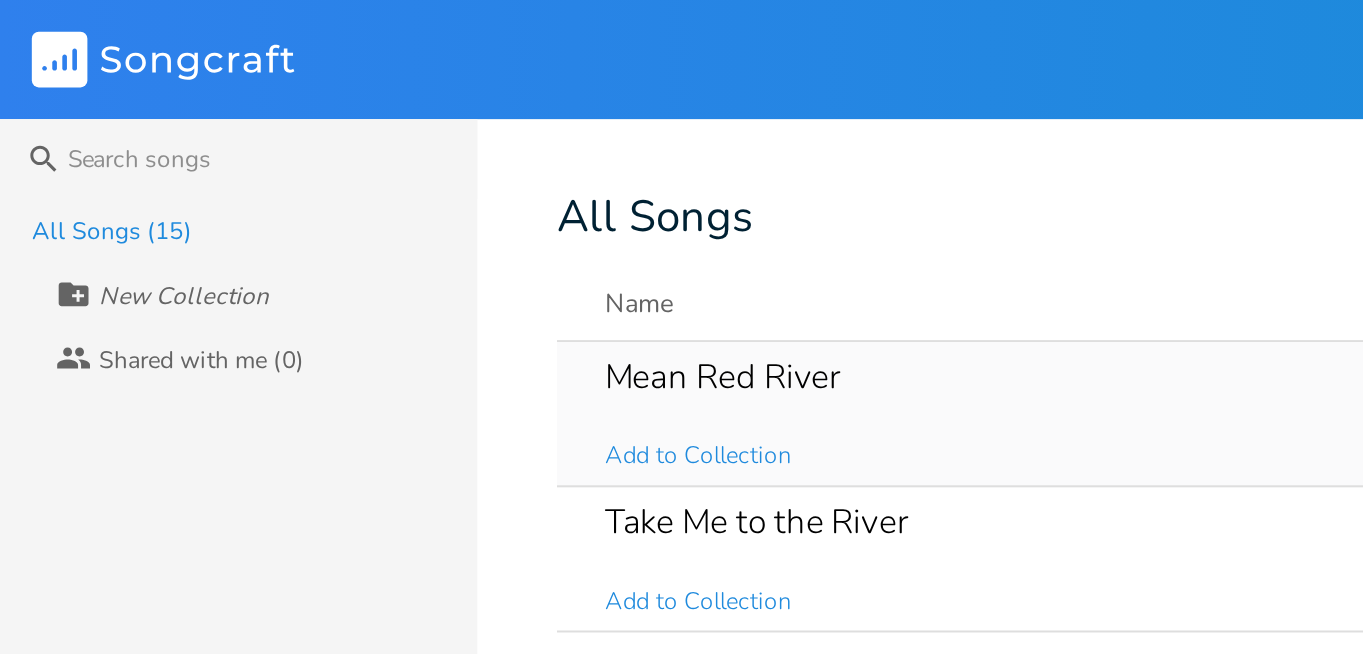 click on "Mean Red River" at bounding box center (363, 189) 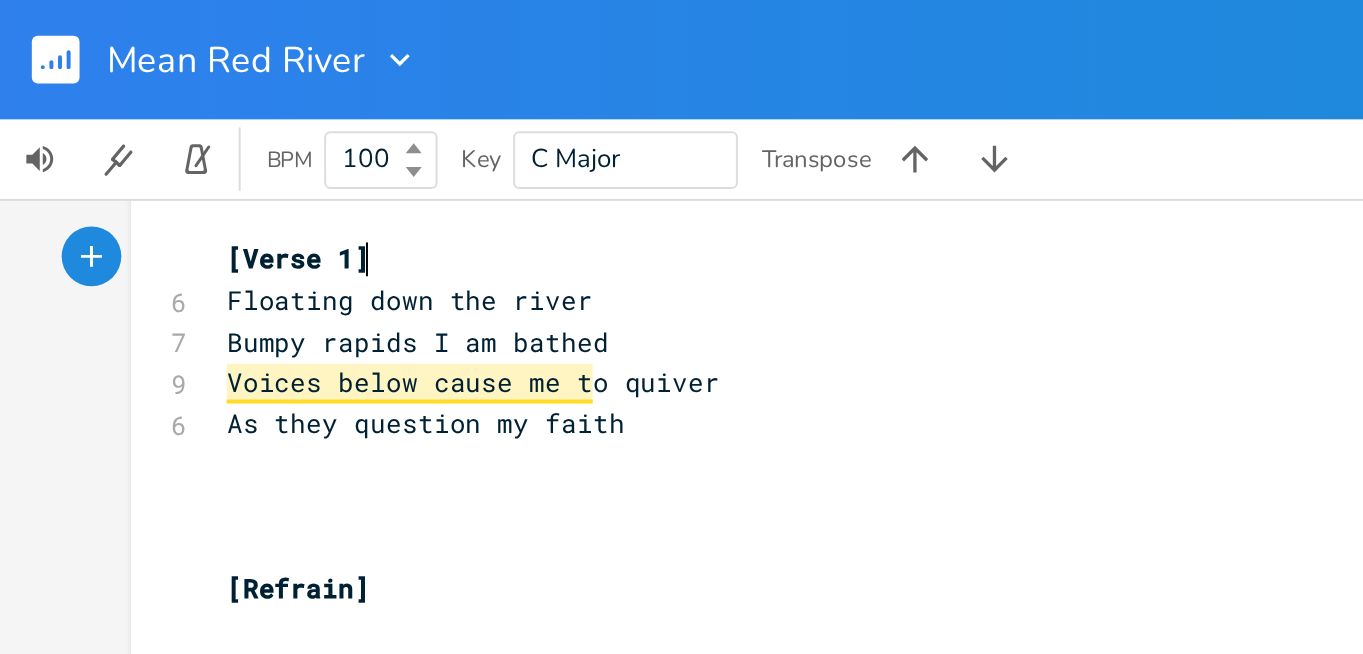 scroll, scrollTop: 0, scrollLeft: 0, axis: both 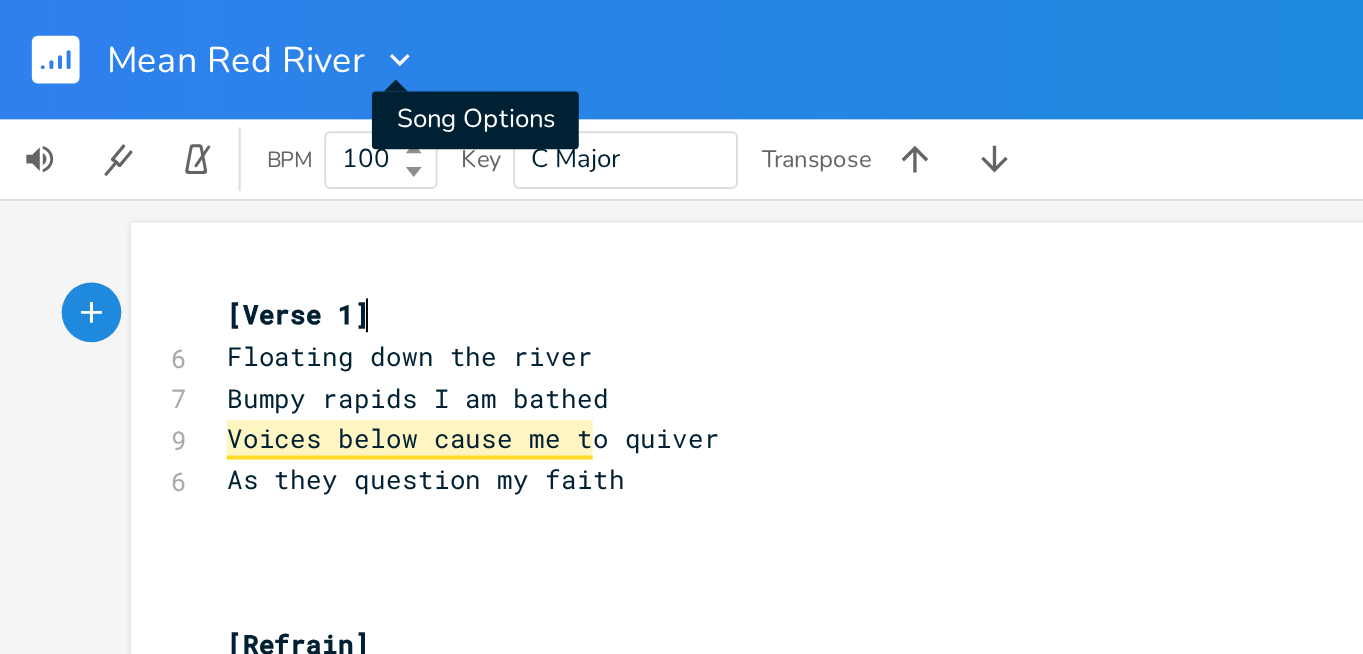 click 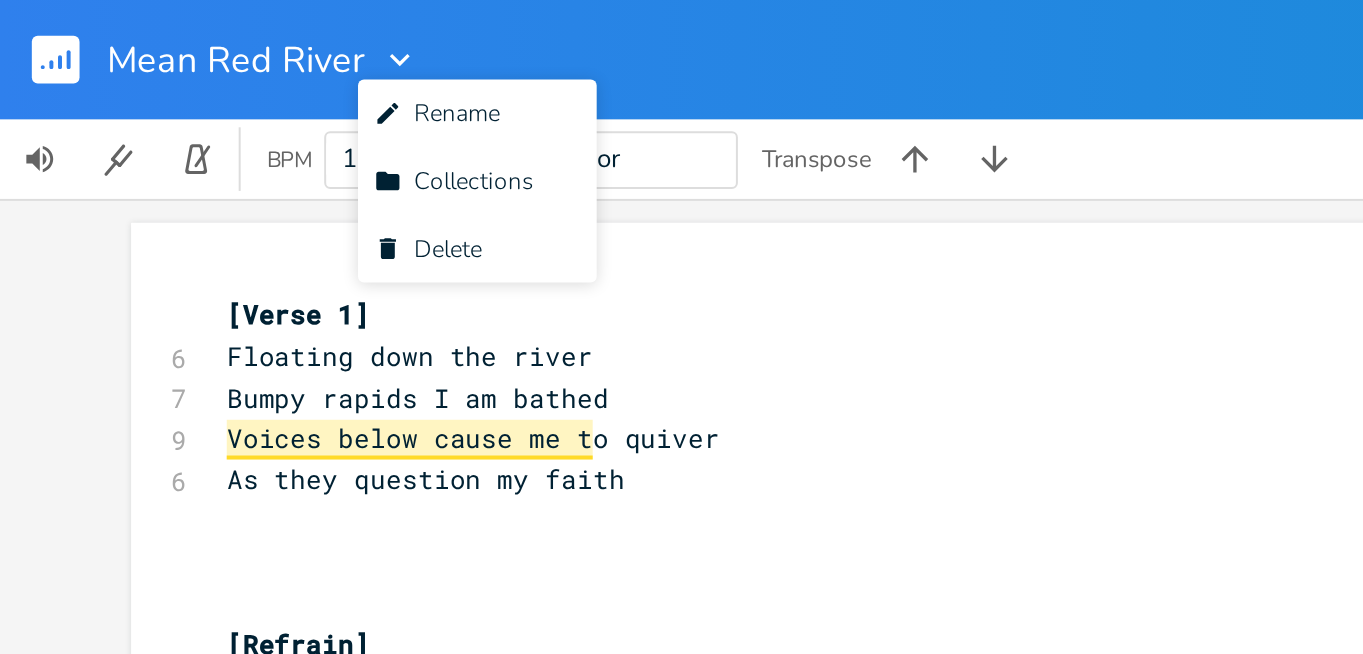 click on "Mean Red River Edit Rename Collection Collections Delete Delete New Share I" at bounding box center (681, 30) 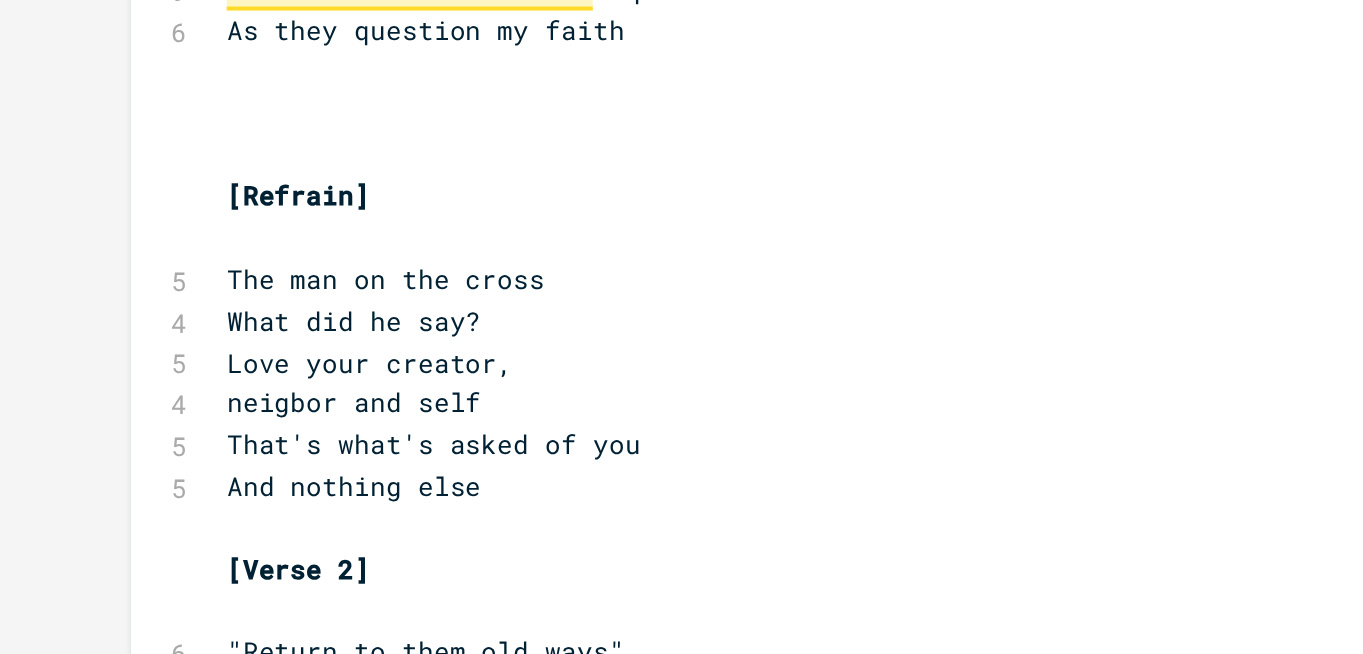 scroll, scrollTop: 0, scrollLeft: 0, axis: both 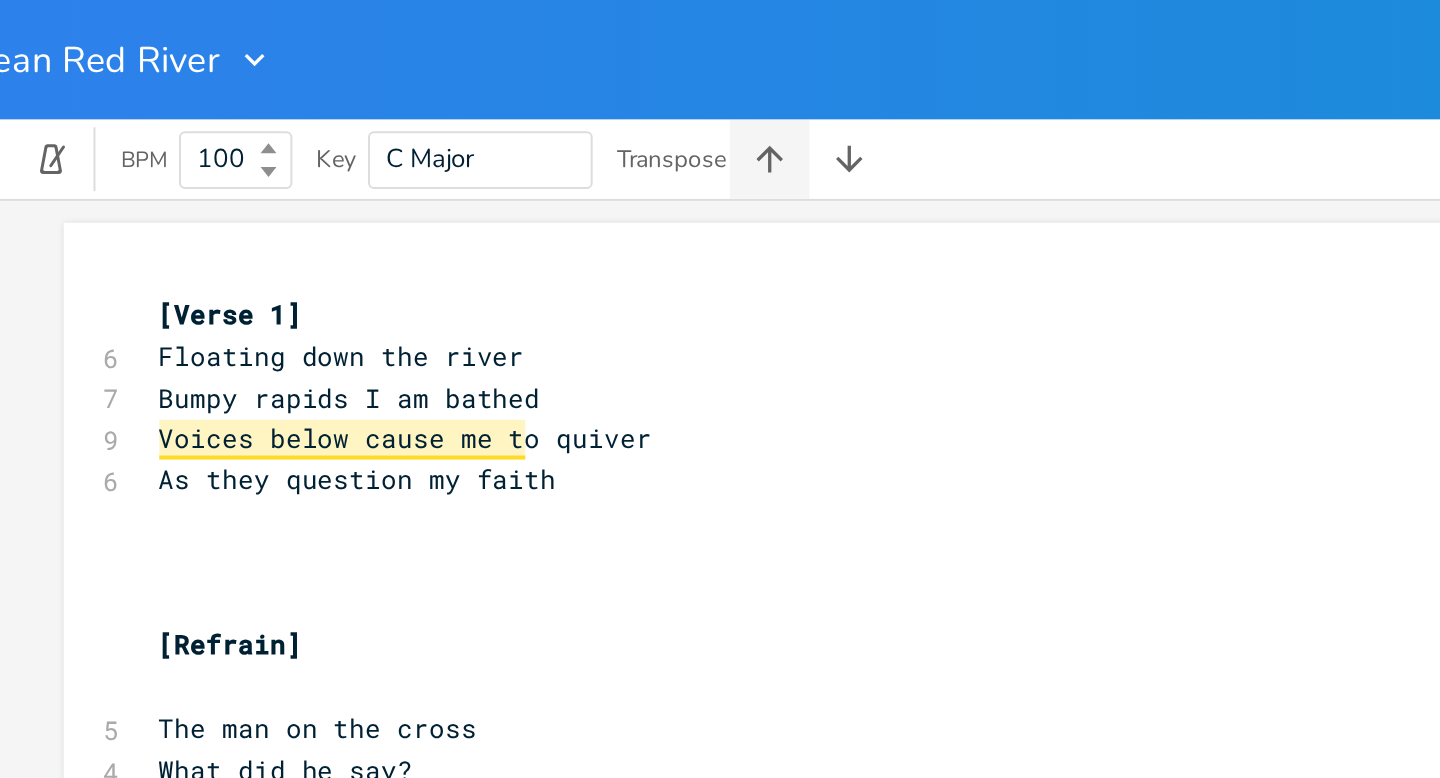 drag, startPoint x: 389, startPoint y: 88, endPoint x: 471, endPoint y: 87, distance: 82.006096 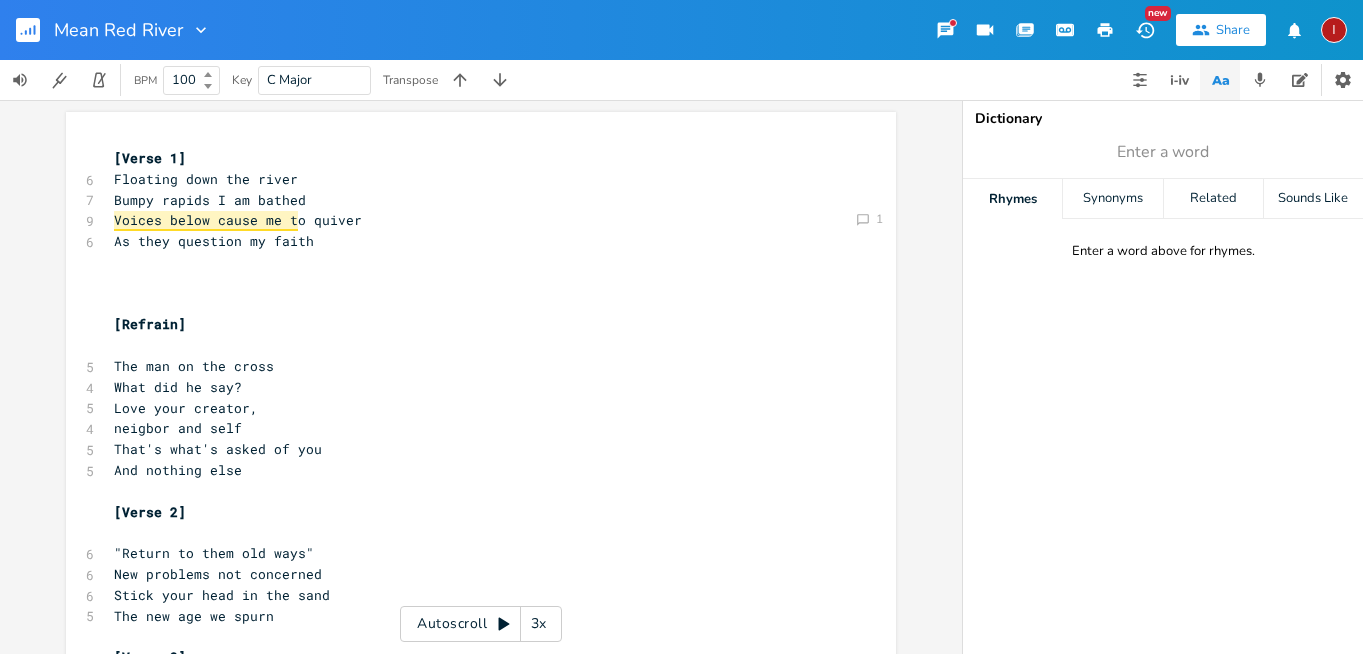 scroll, scrollTop: 0, scrollLeft: 0, axis: both 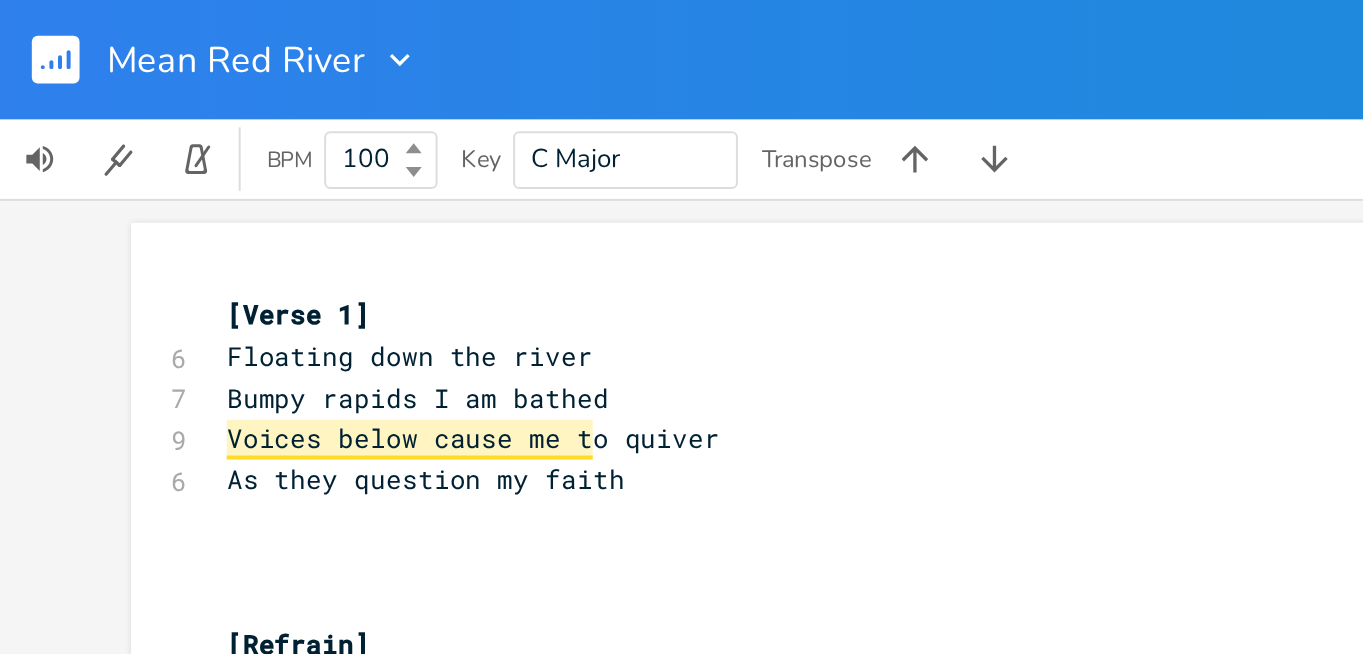 click 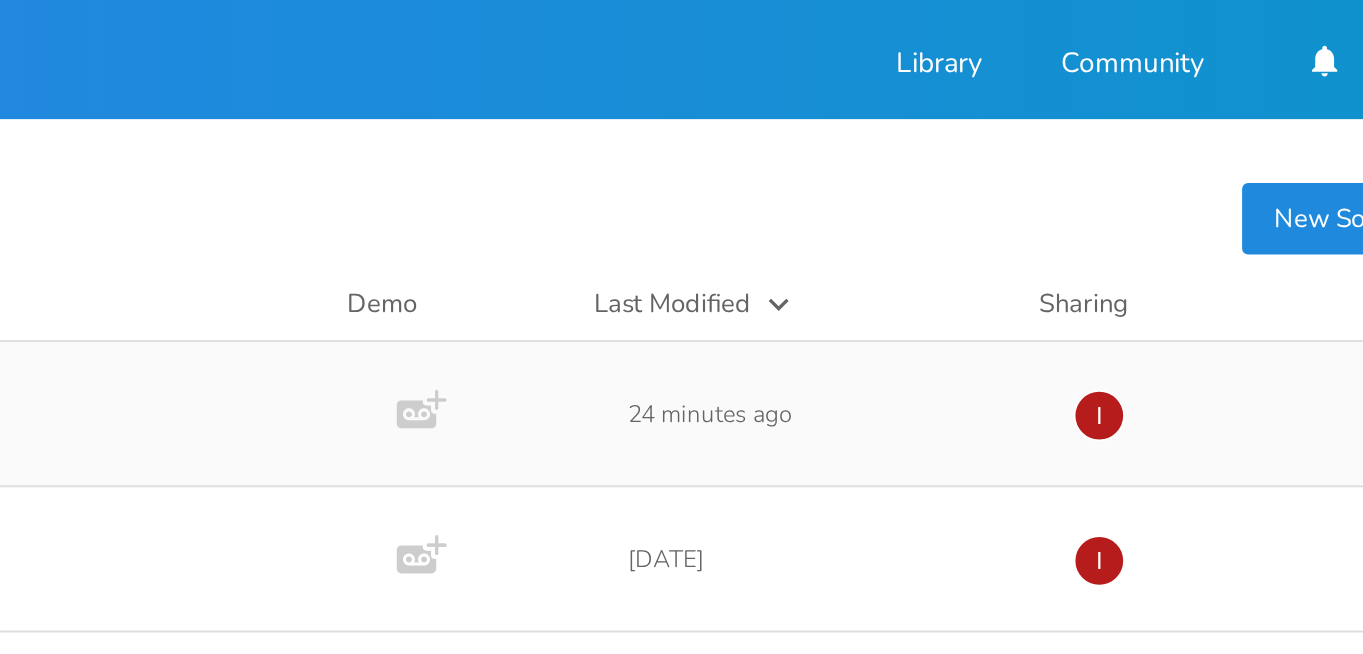 scroll, scrollTop: 0, scrollLeft: 0, axis: both 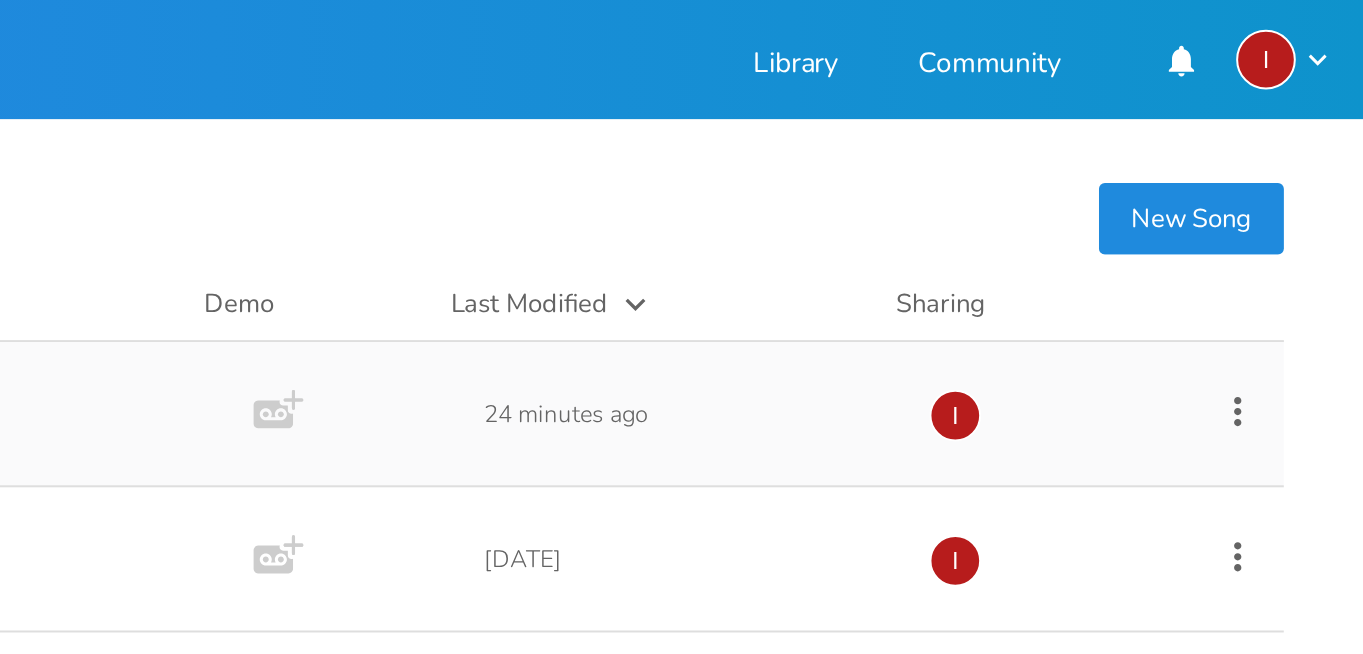 click on "Add Demo" 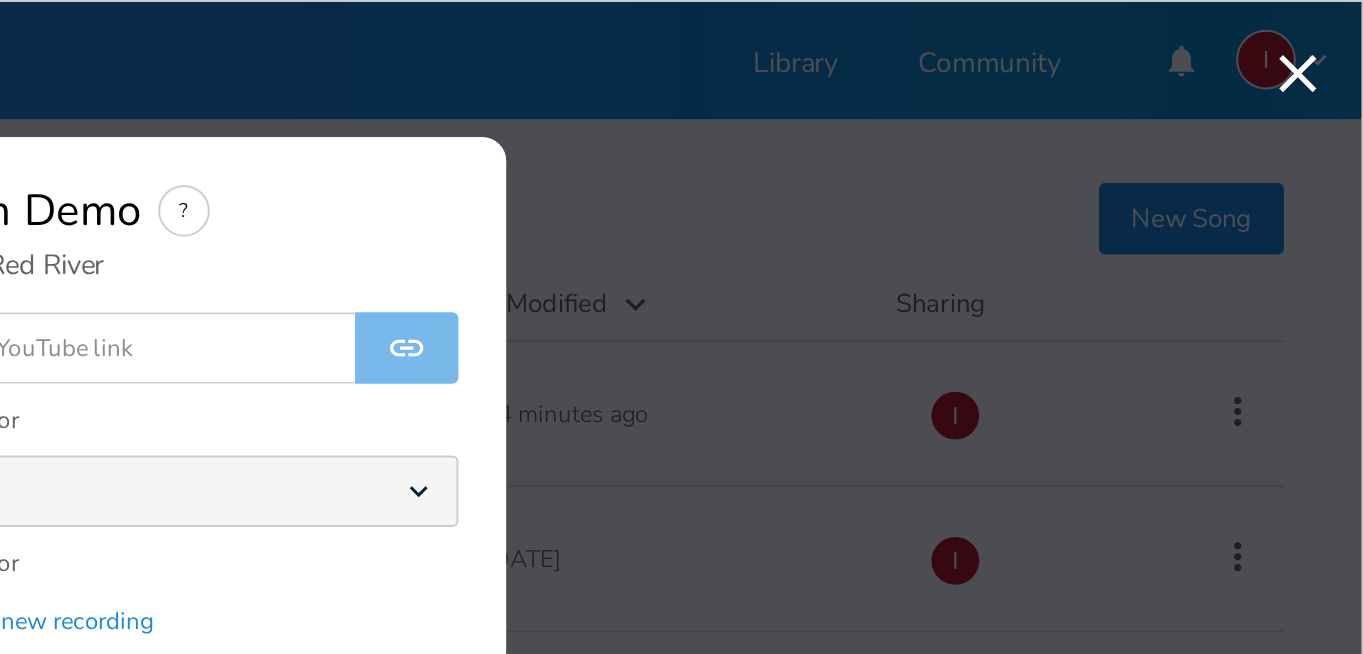 drag, startPoint x: 814, startPoint y: 123, endPoint x: 873, endPoint y: 108, distance: 60.876926 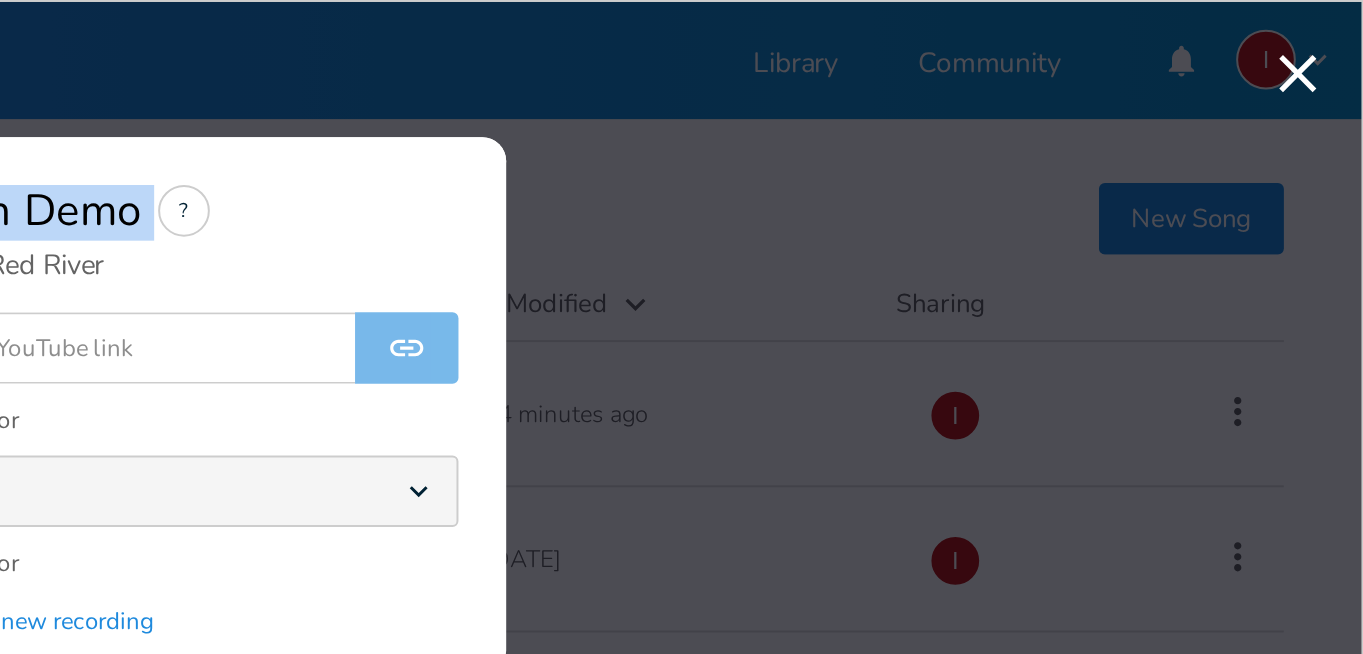 drag, startPoint x: 856, startPoint y: 96, endPoint x: 909, endPoint y: 81, distance: 55.081757 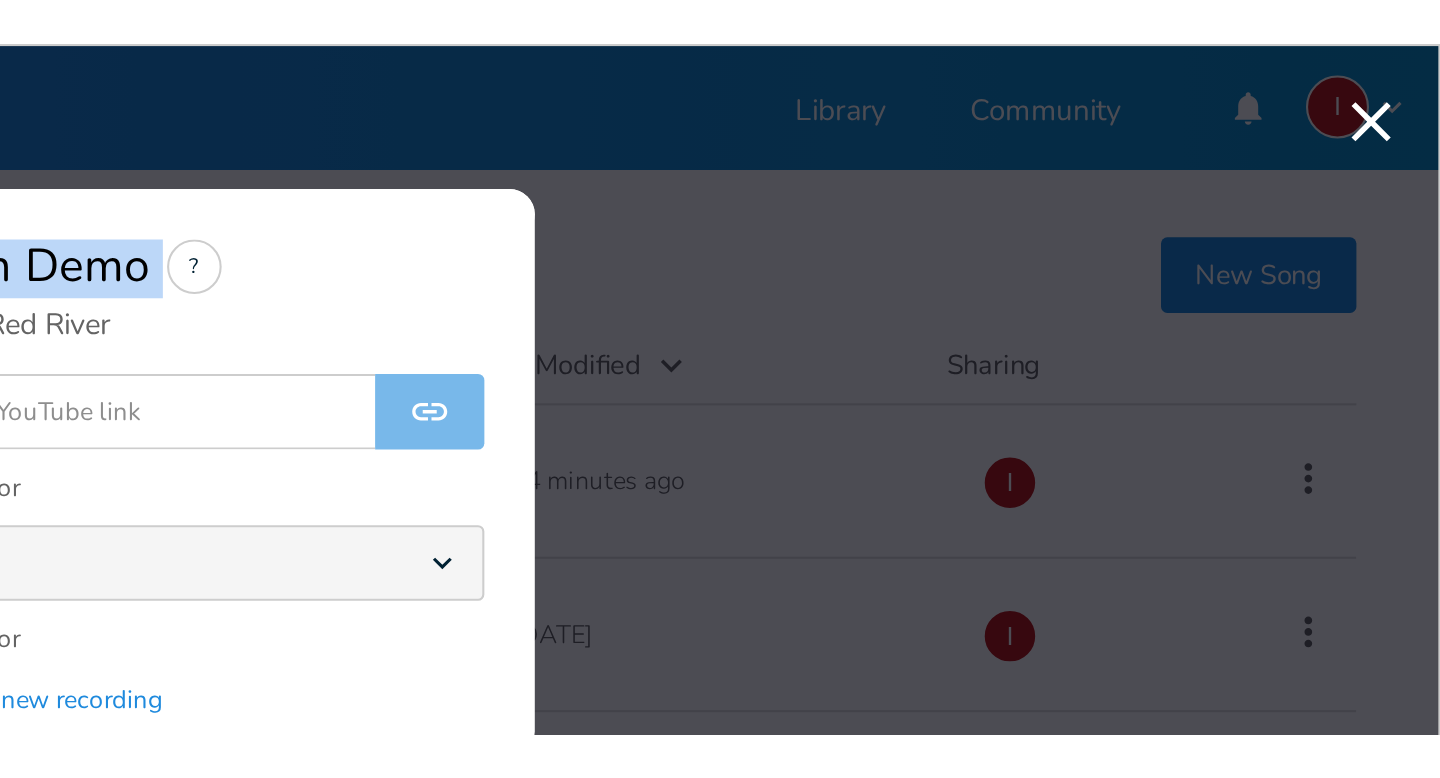 scroll, scrollTop: 0, scrollLeft: 0, axis: both 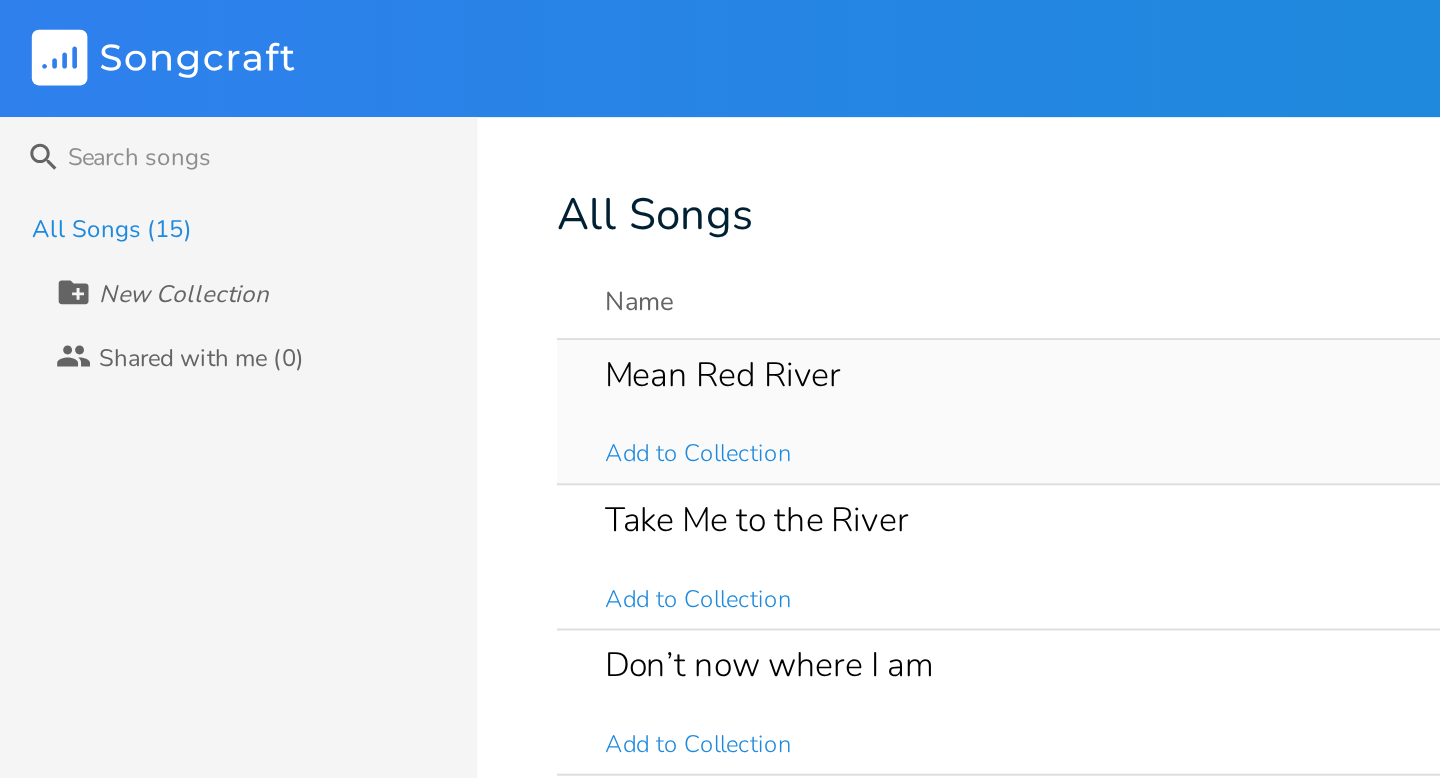 click on "Mean Red River" at bounding box center [363, 189] 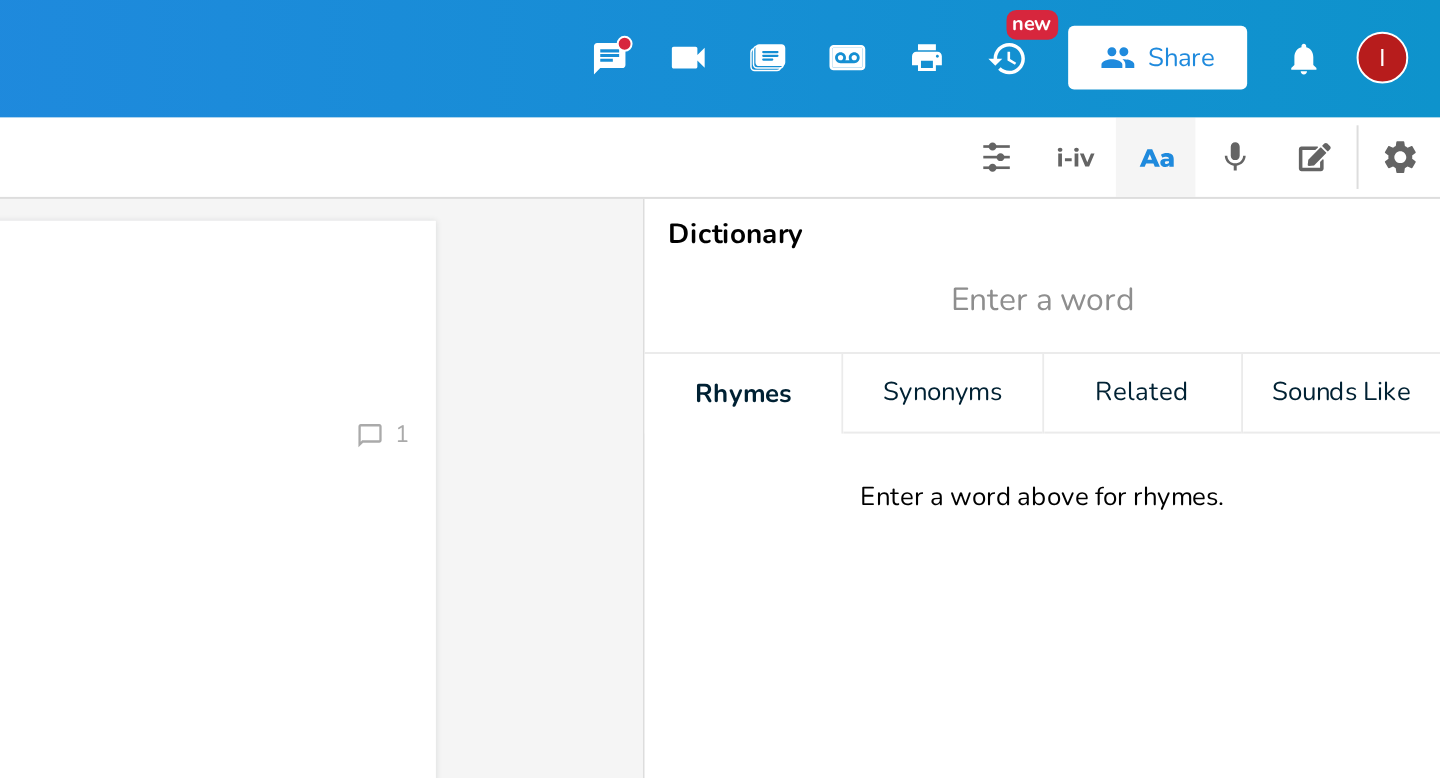 scroll, scrollTop: 0, scrollLeft: 0, axis: both 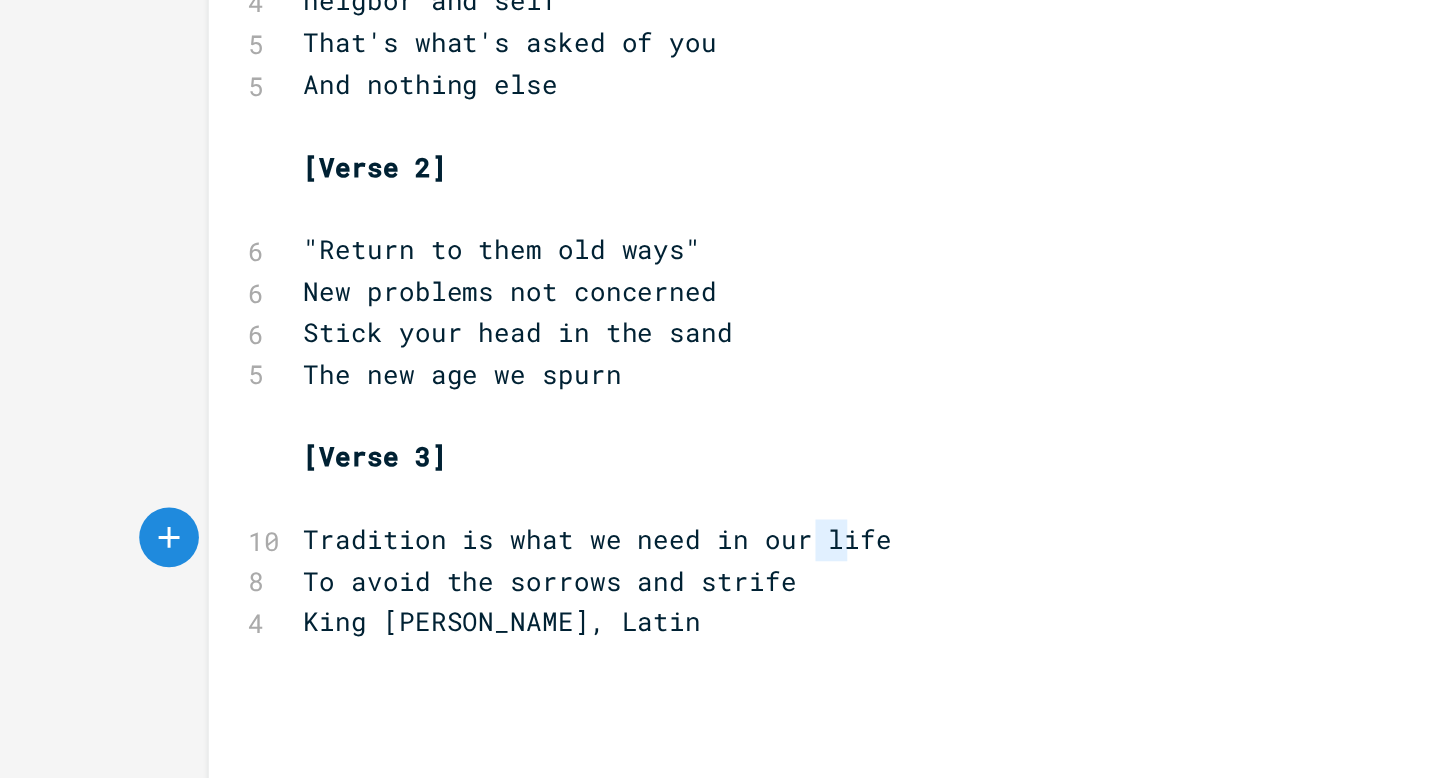 type on "life" 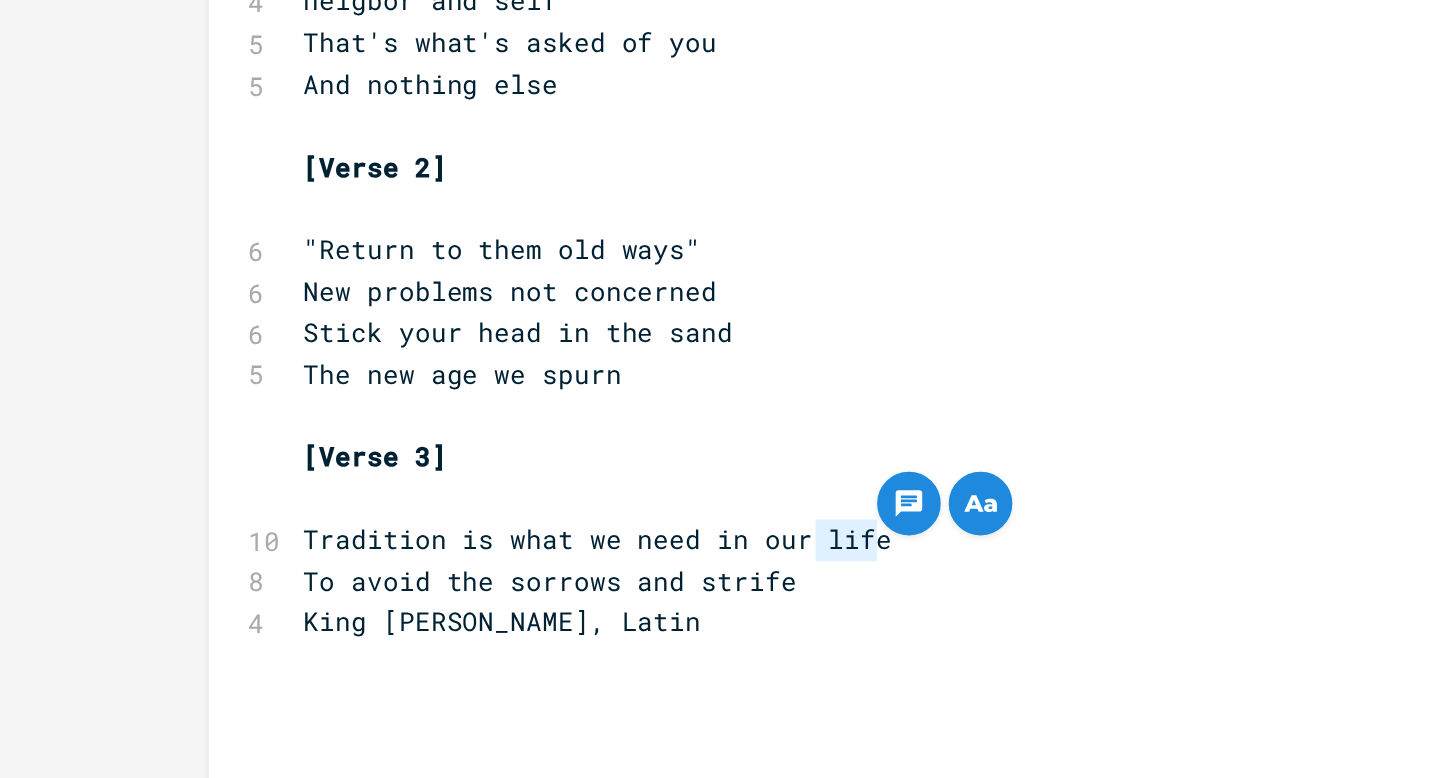 drag, startPoint x: 406, startPoint y: 519, endPoint x: 435, endPoint y: 521, distance: 29.068884 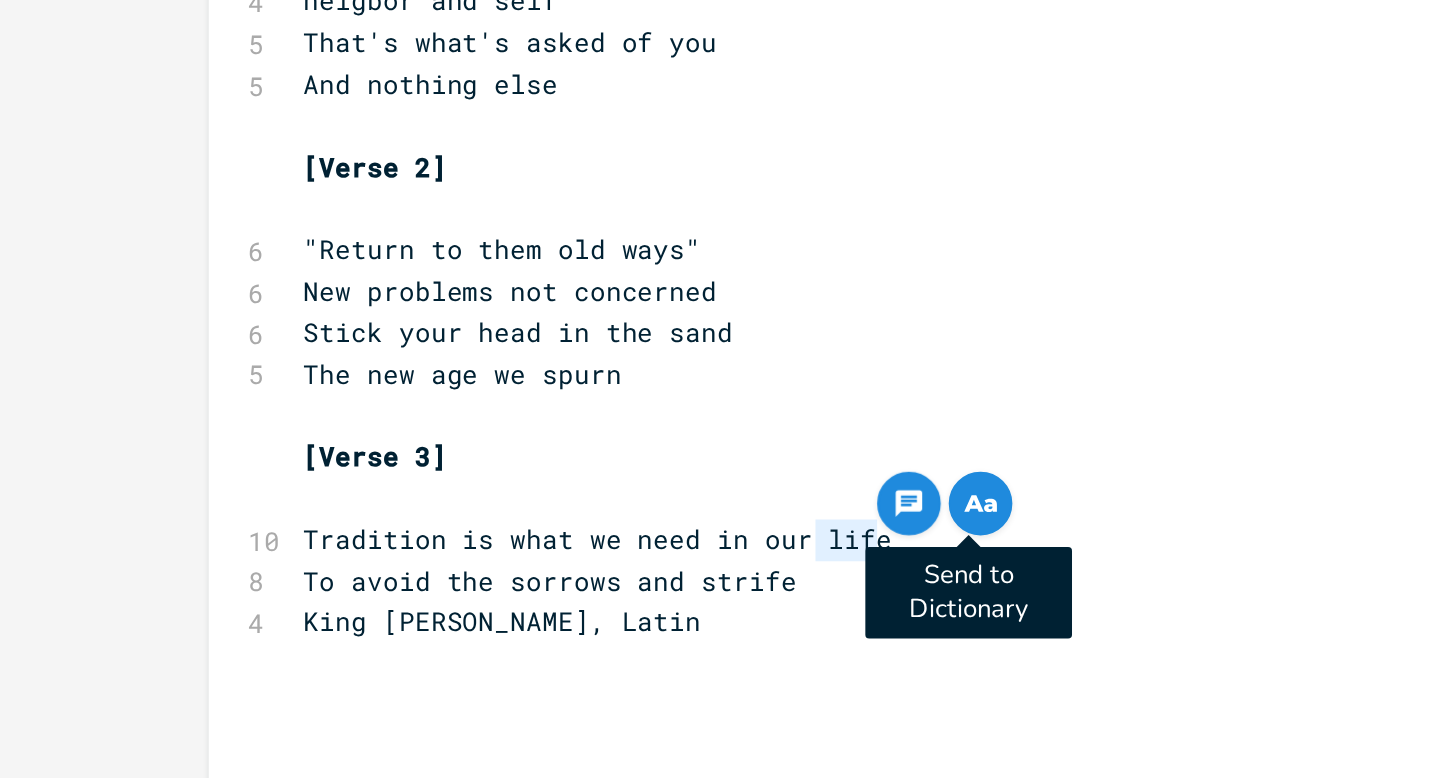 click 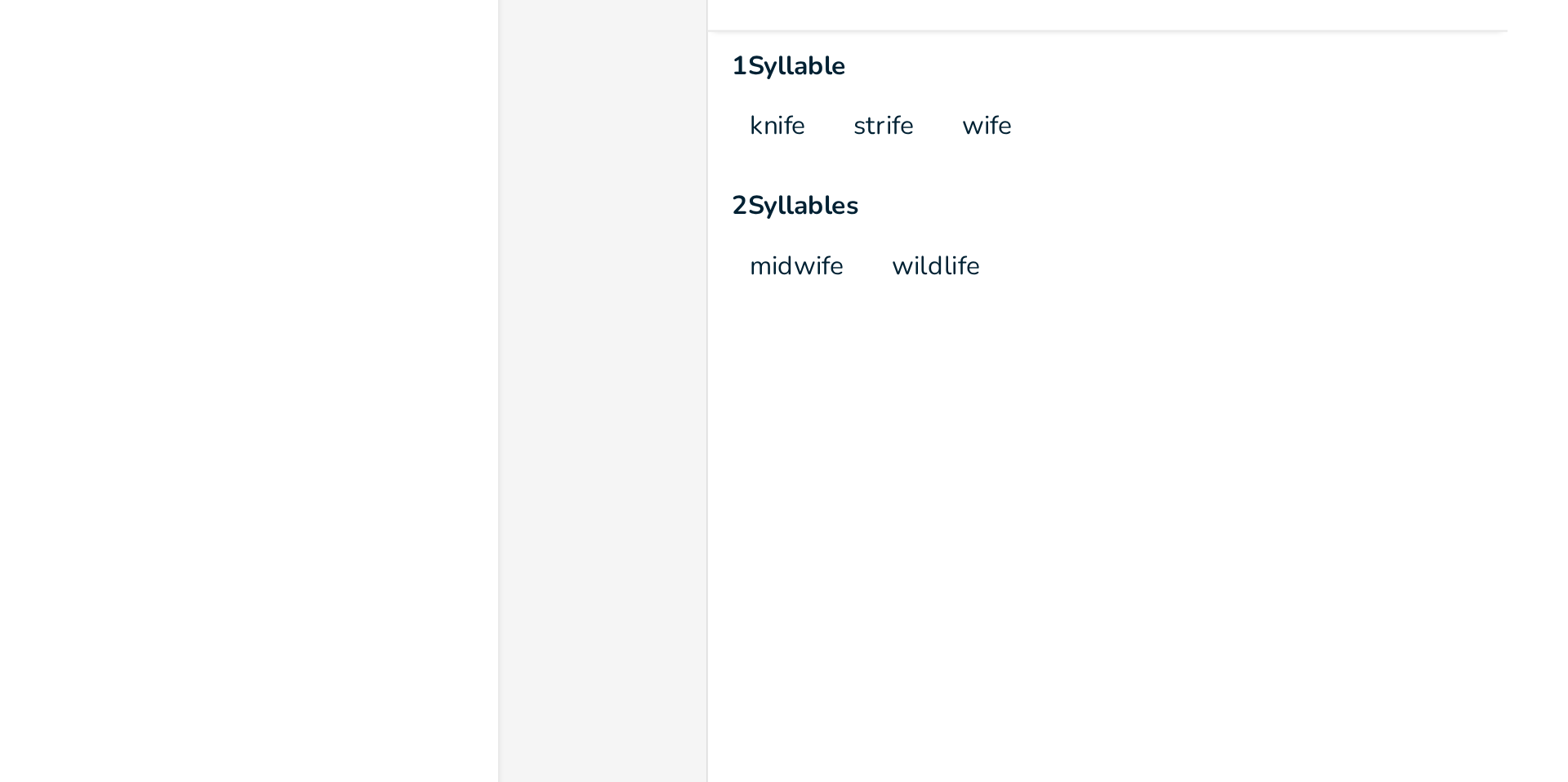 scroll, scrollTop: 0, scrollLeft: 0, axis: both 